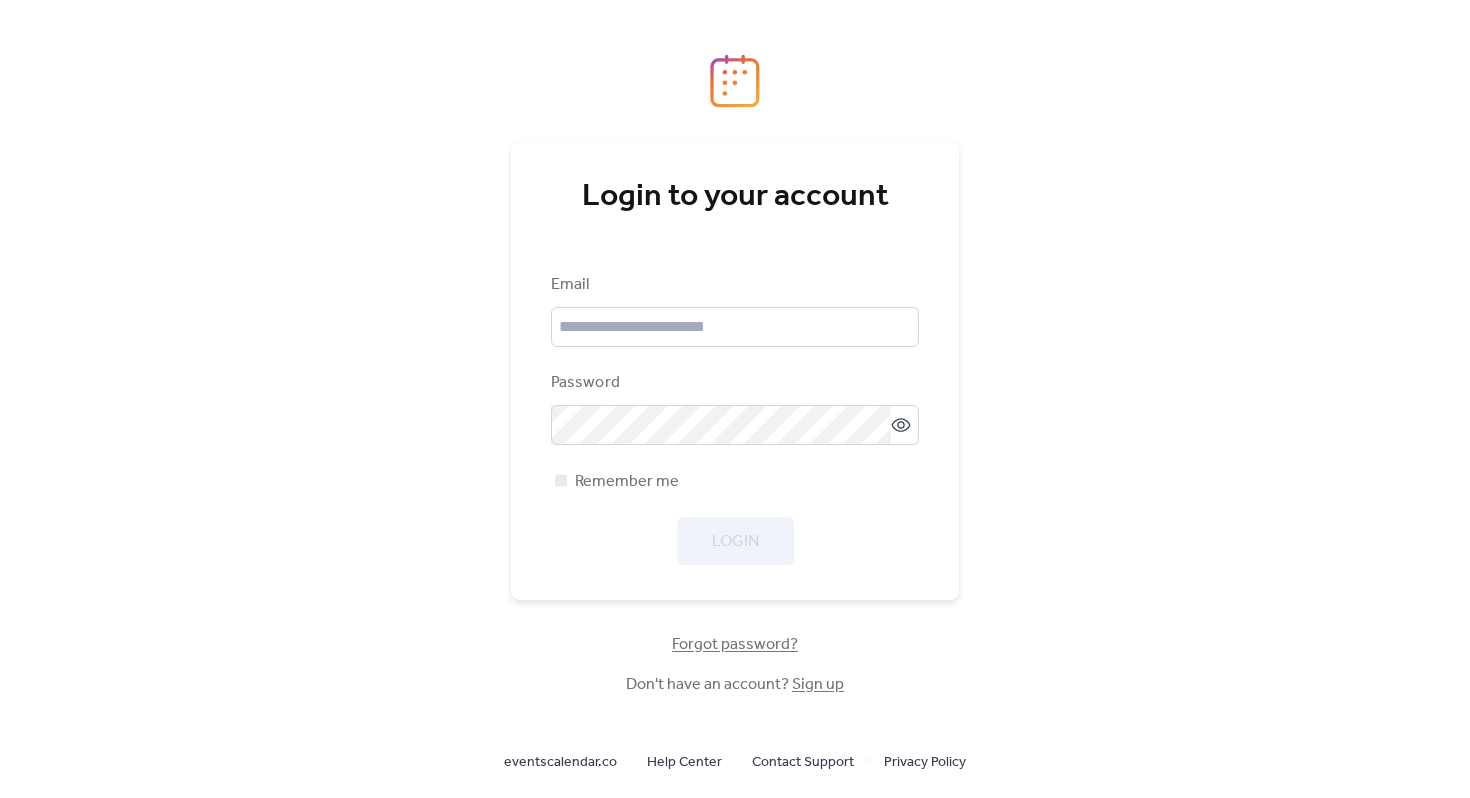 scroll, scrollTop: 0, scrollLeft: 0, axis: both 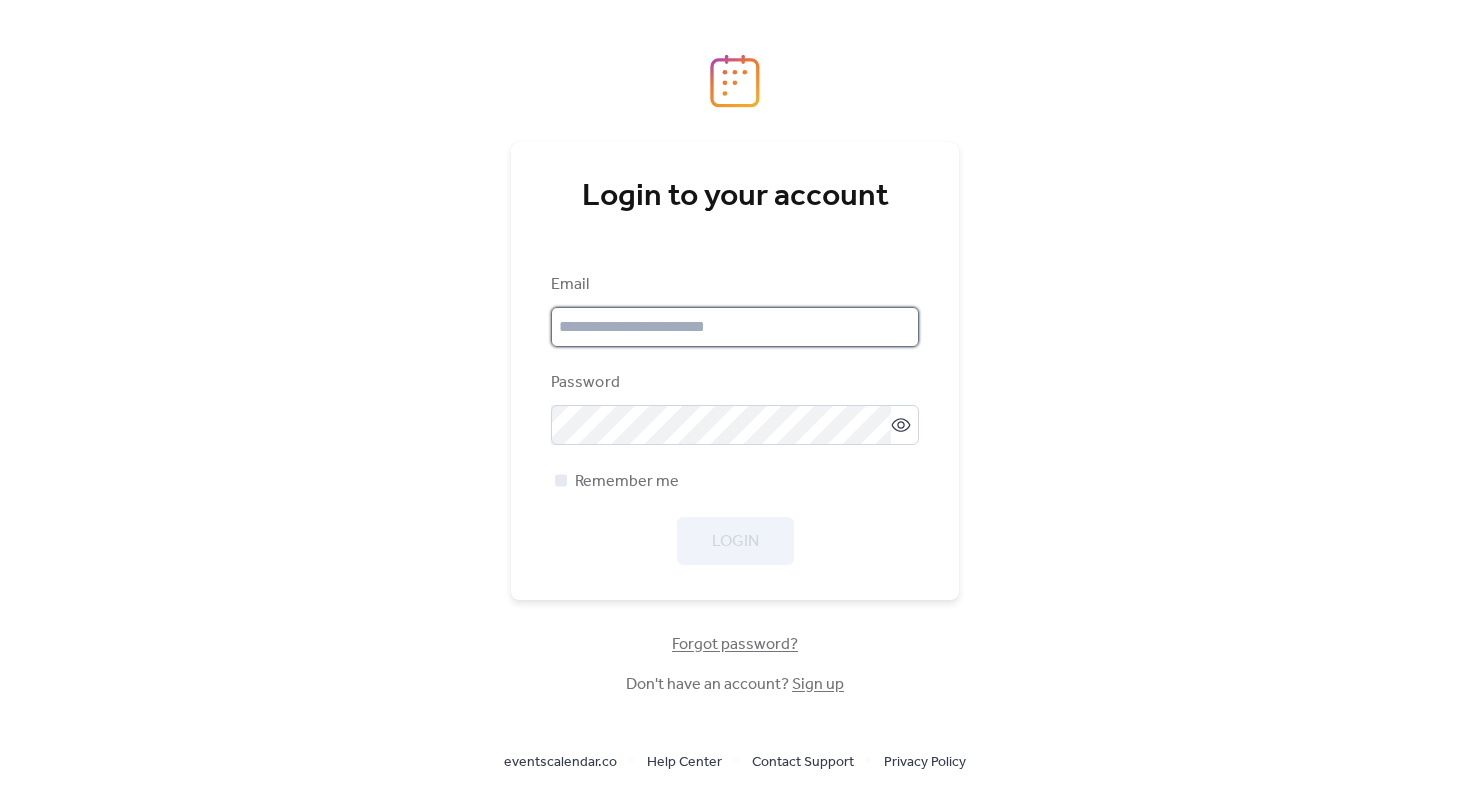 click at bounding box center [735, 327] 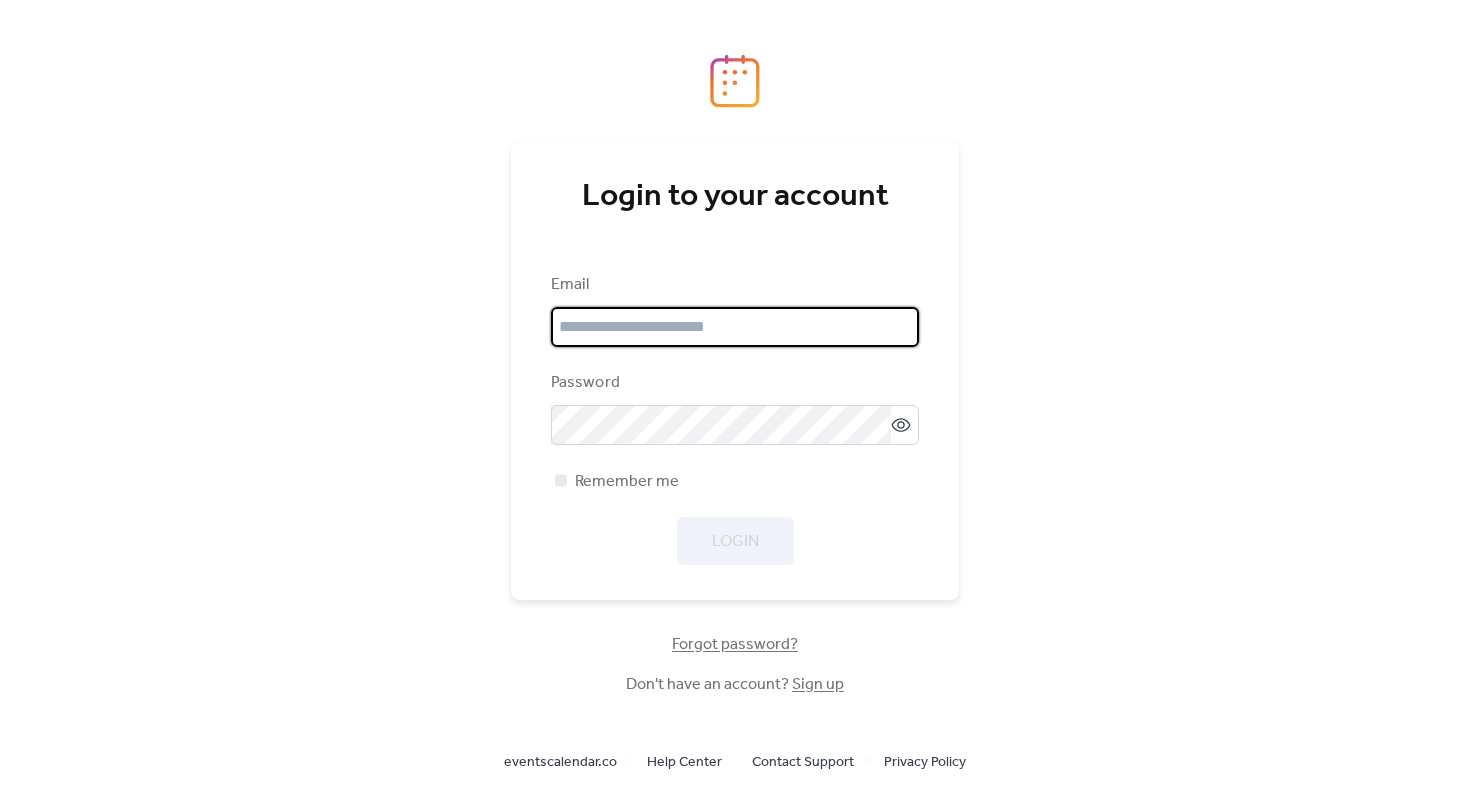 type on "**********" 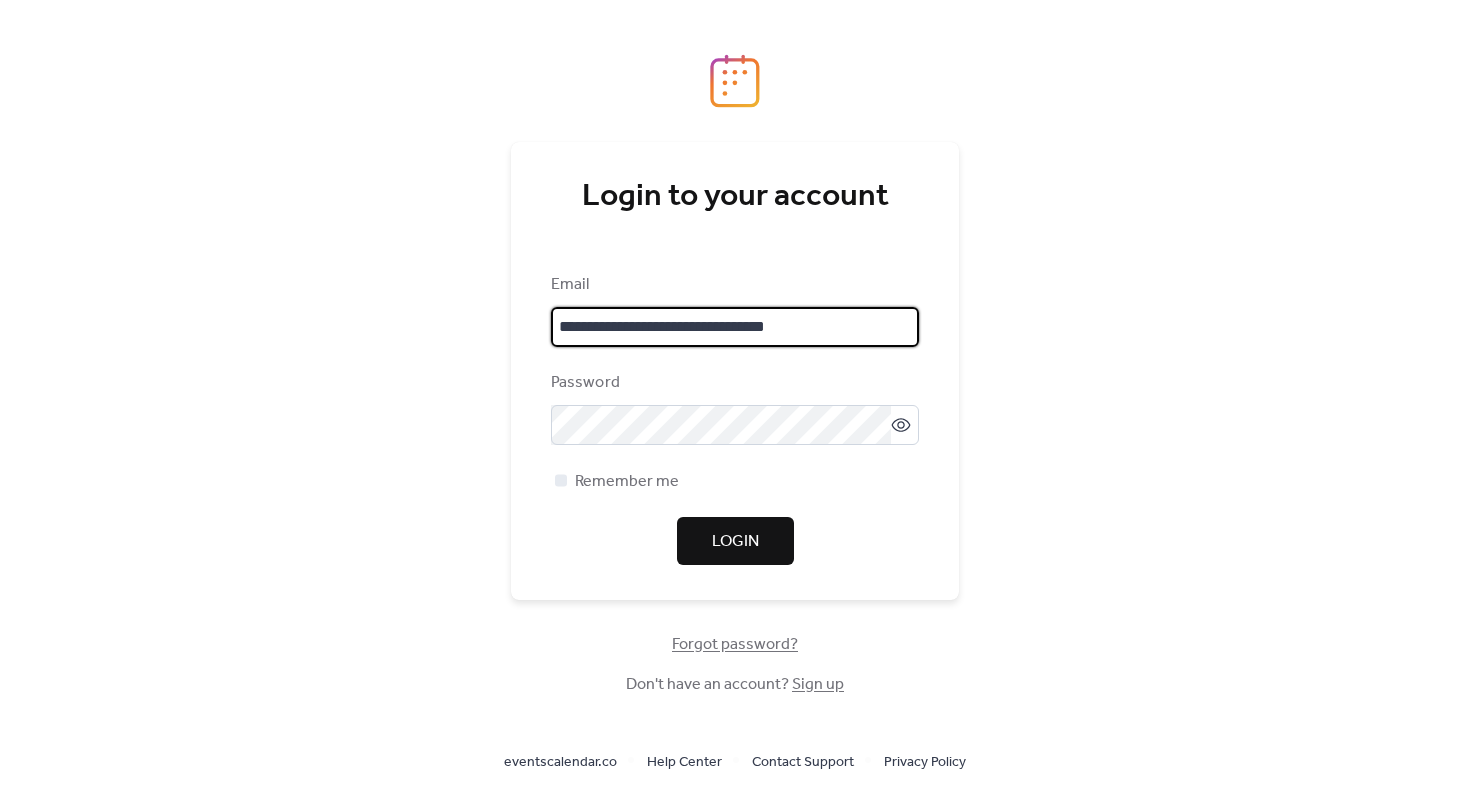 click on "Login" at bounding box center [735, 542] 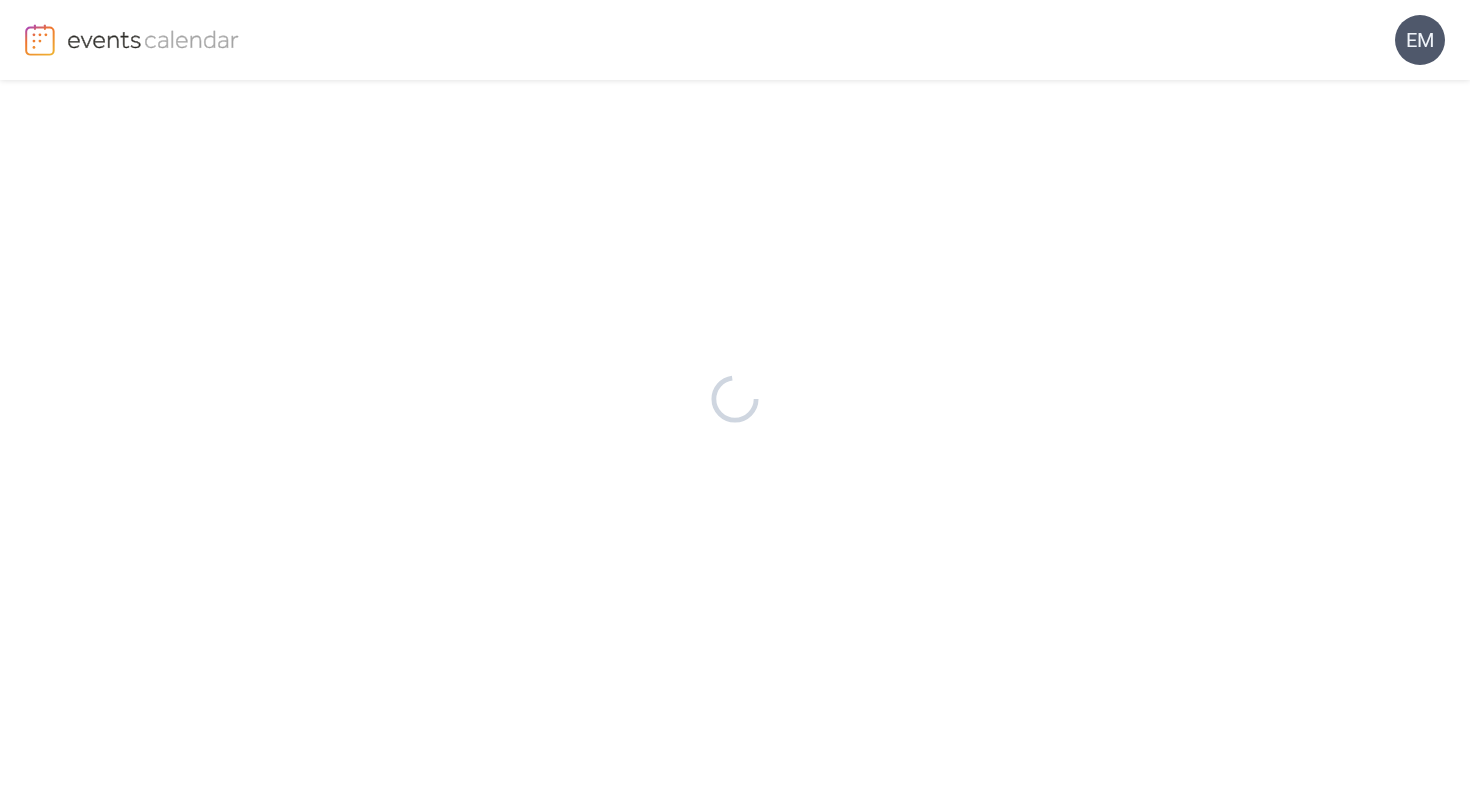 scroll, scrollTop: 0, scrollLeft: 0, axis: both 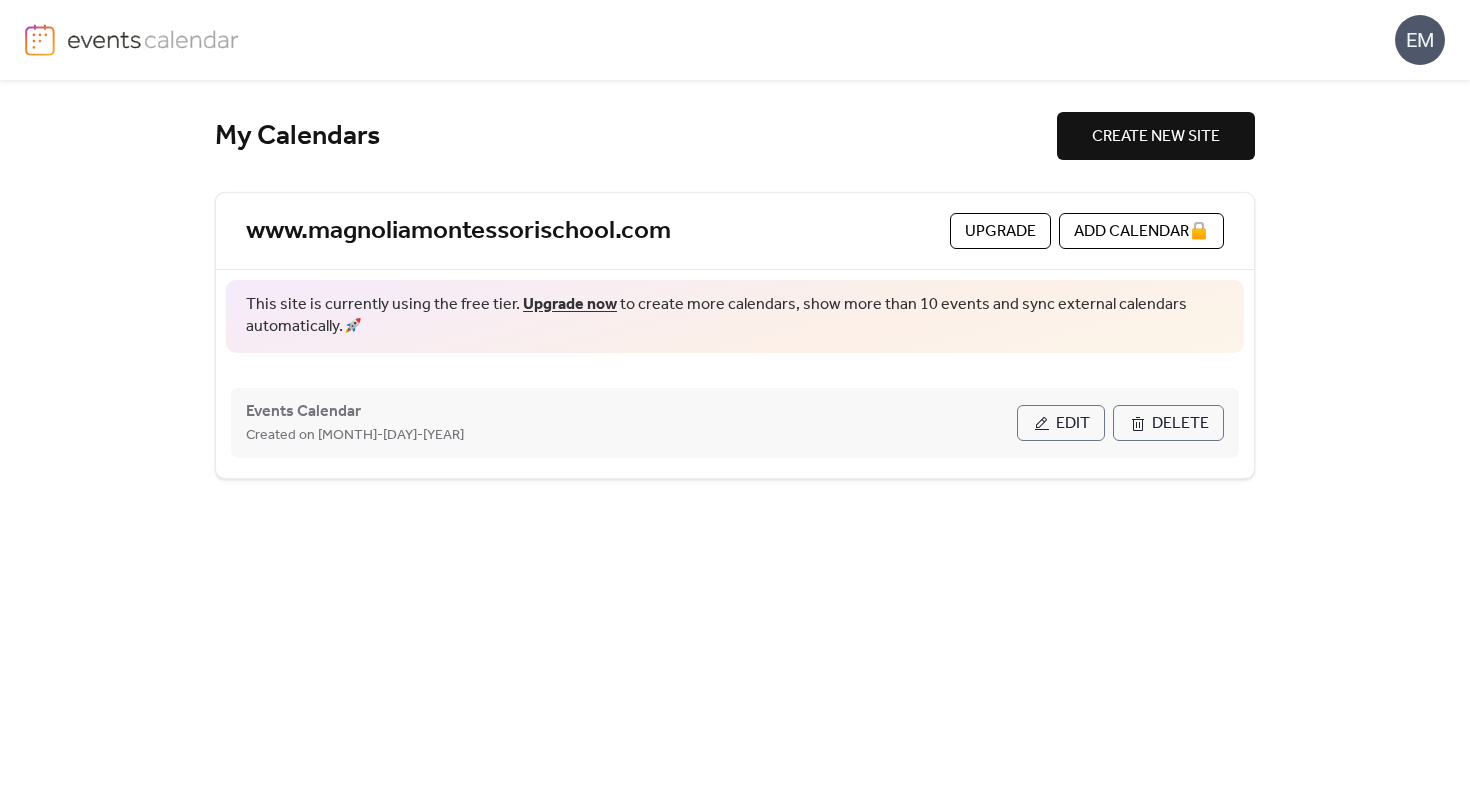 click on "Edit" at bounding box center (1073, 424) 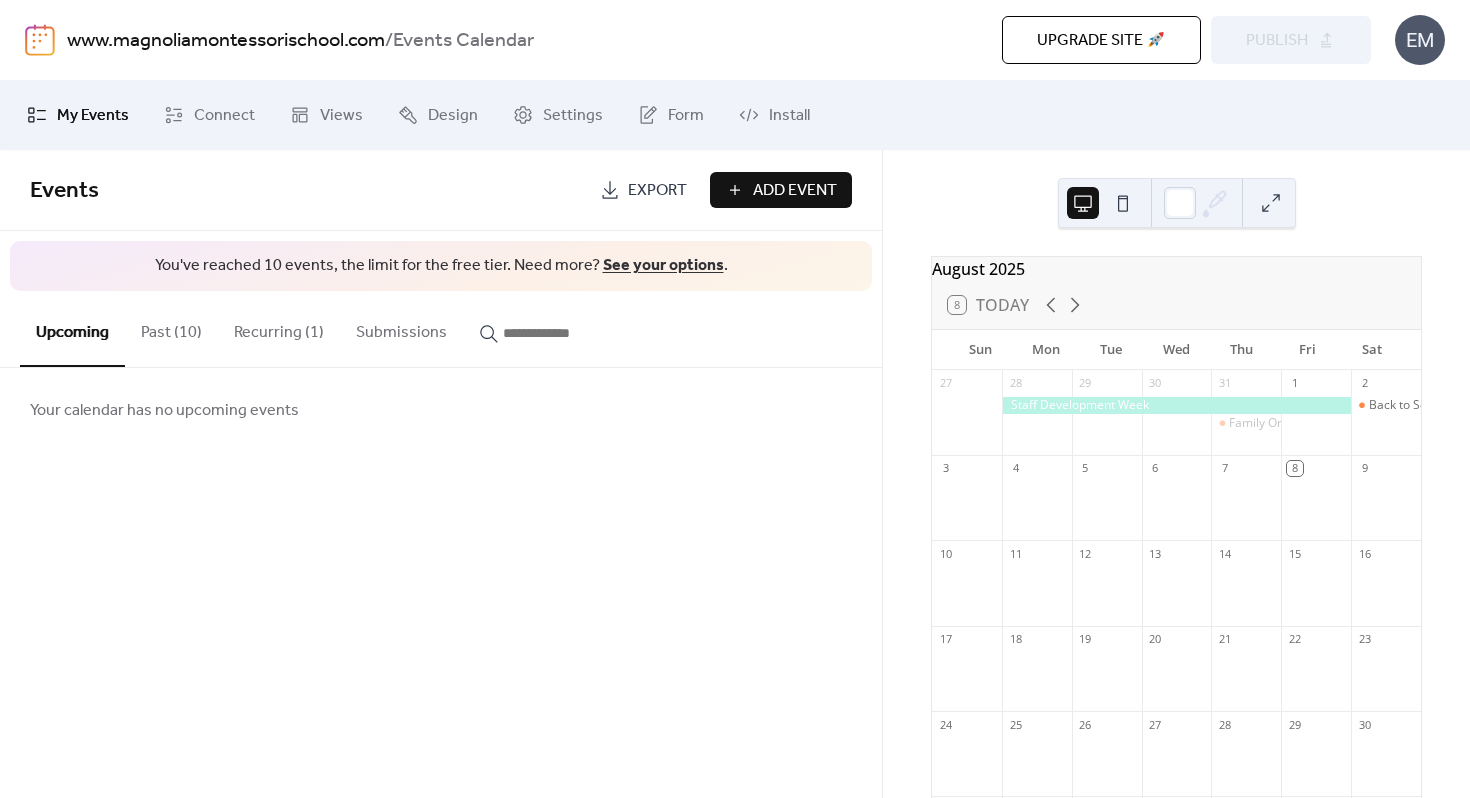 click on "Past (10)" at bounding box center [171, 328] 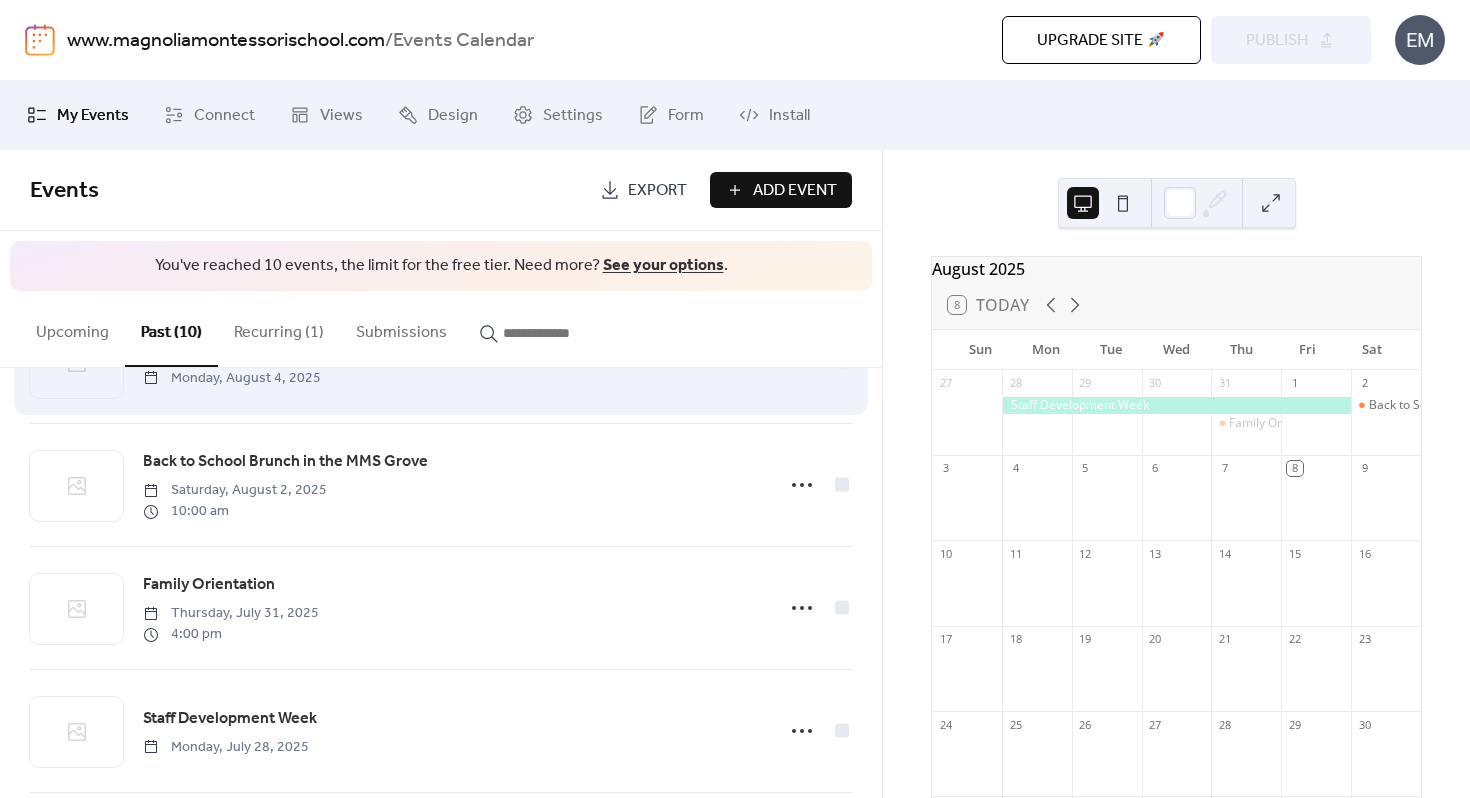 scroll, scrollTop: 34, scrollLeft: 0, axis: vertical 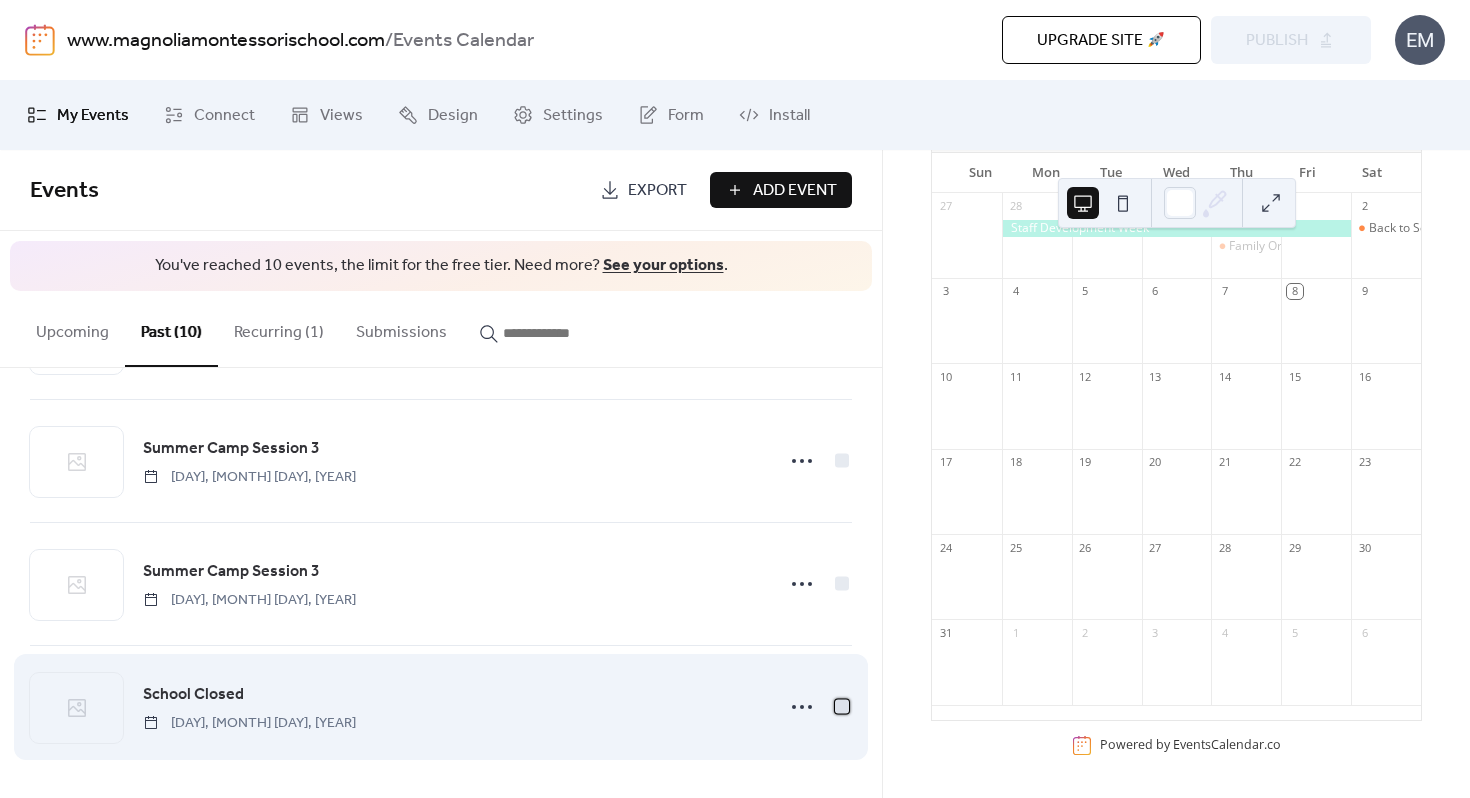 click at bounding box center [842, 707] 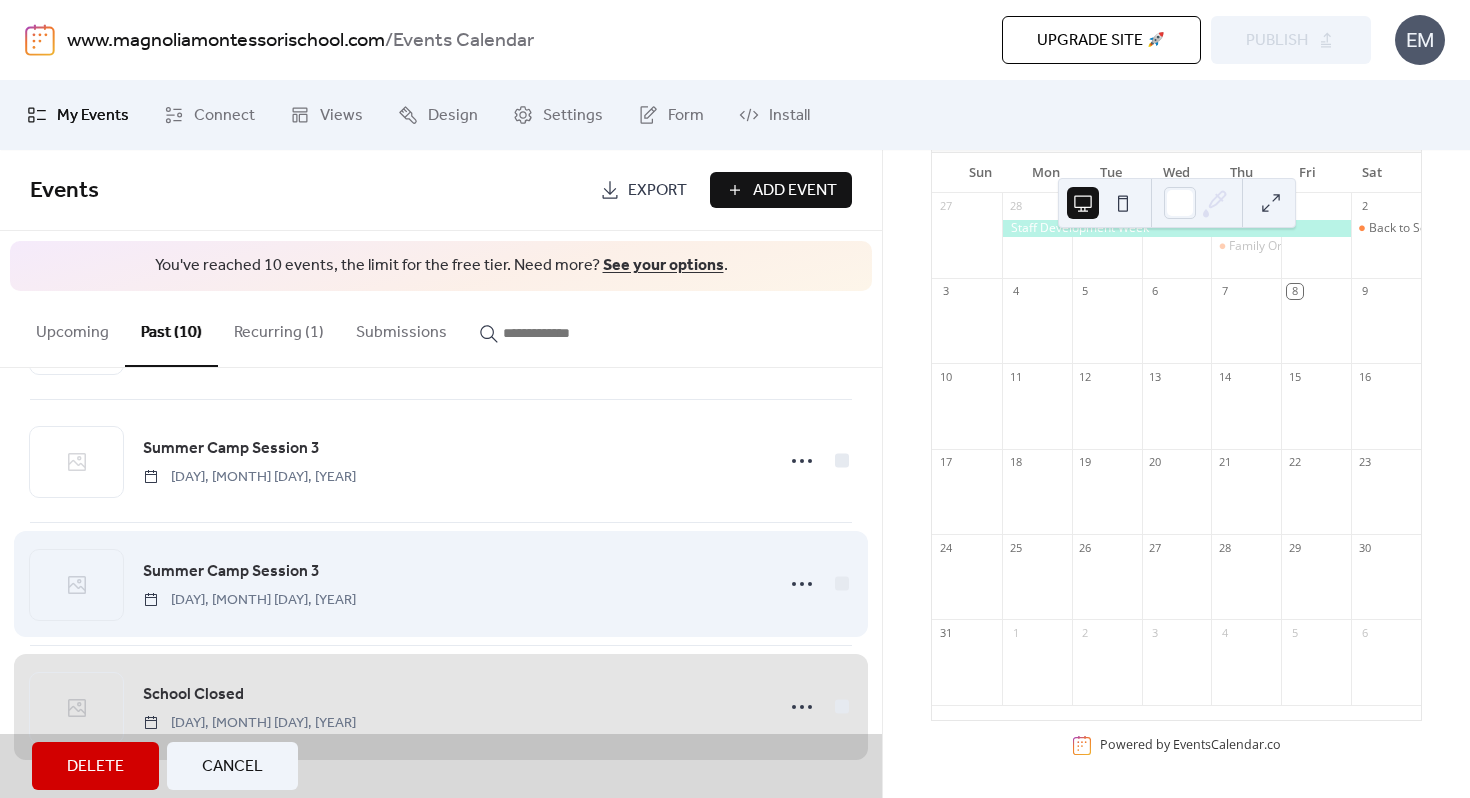 click on "Summer Camp Session 3 [DAY], [MONTH] [DAY], [YEAR]" at bounding box center [441, 583] 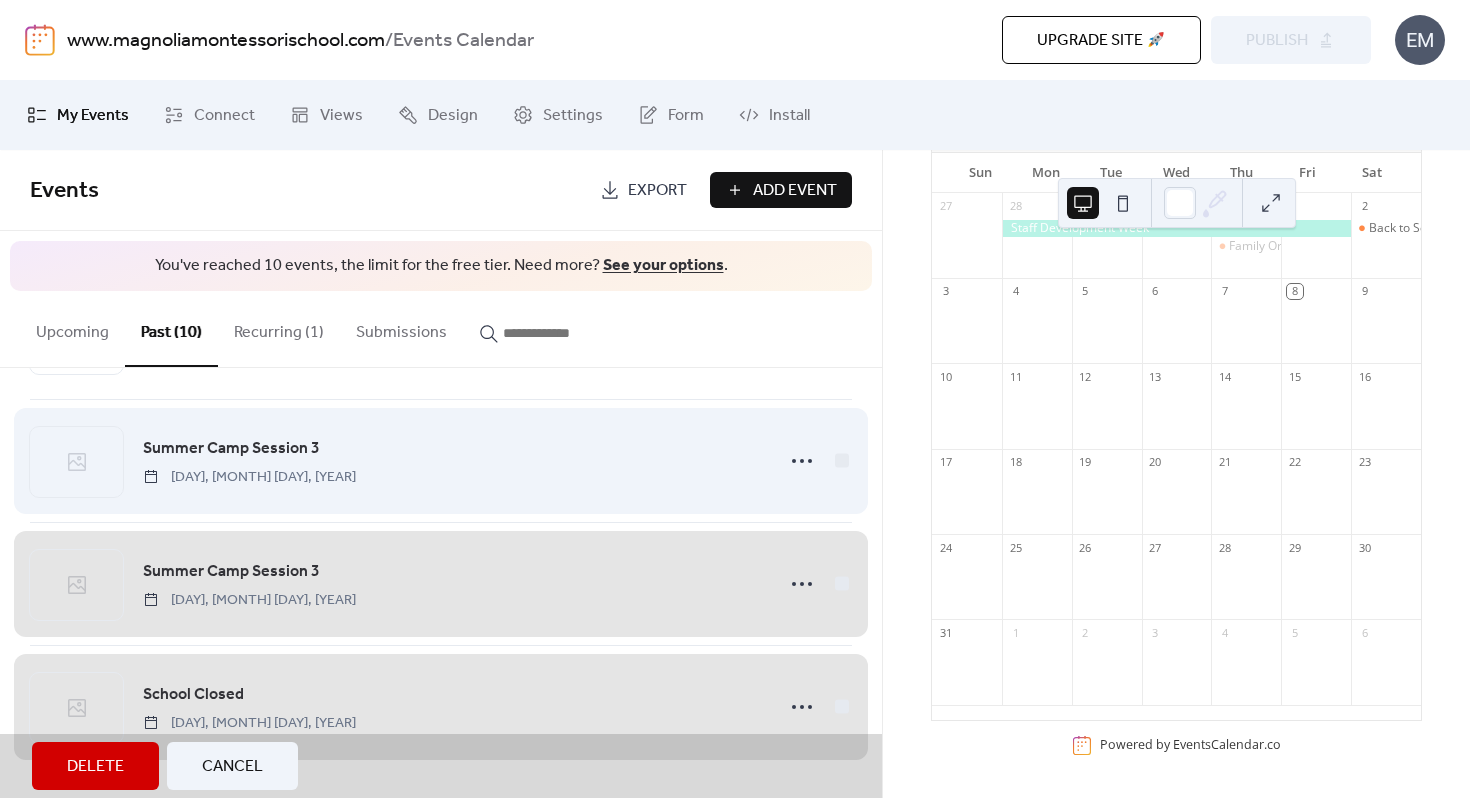 click on "Summer Camp Session 3 [DAY], [MONTH] [DAY], [YEAR]" at bounding box center [441, 460] 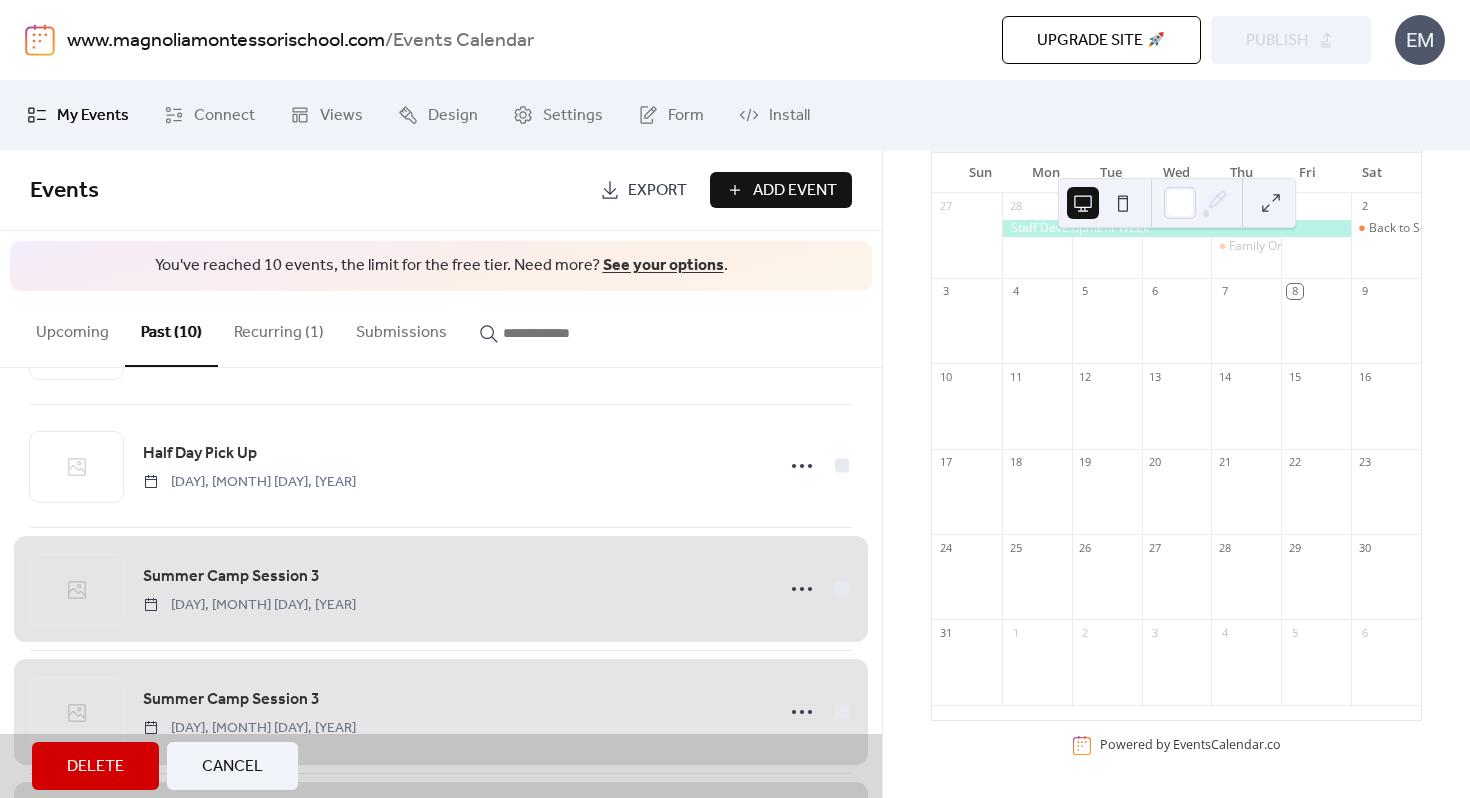 scroll, scrollTop: 635, scrollLeft: 0, axis: vertical 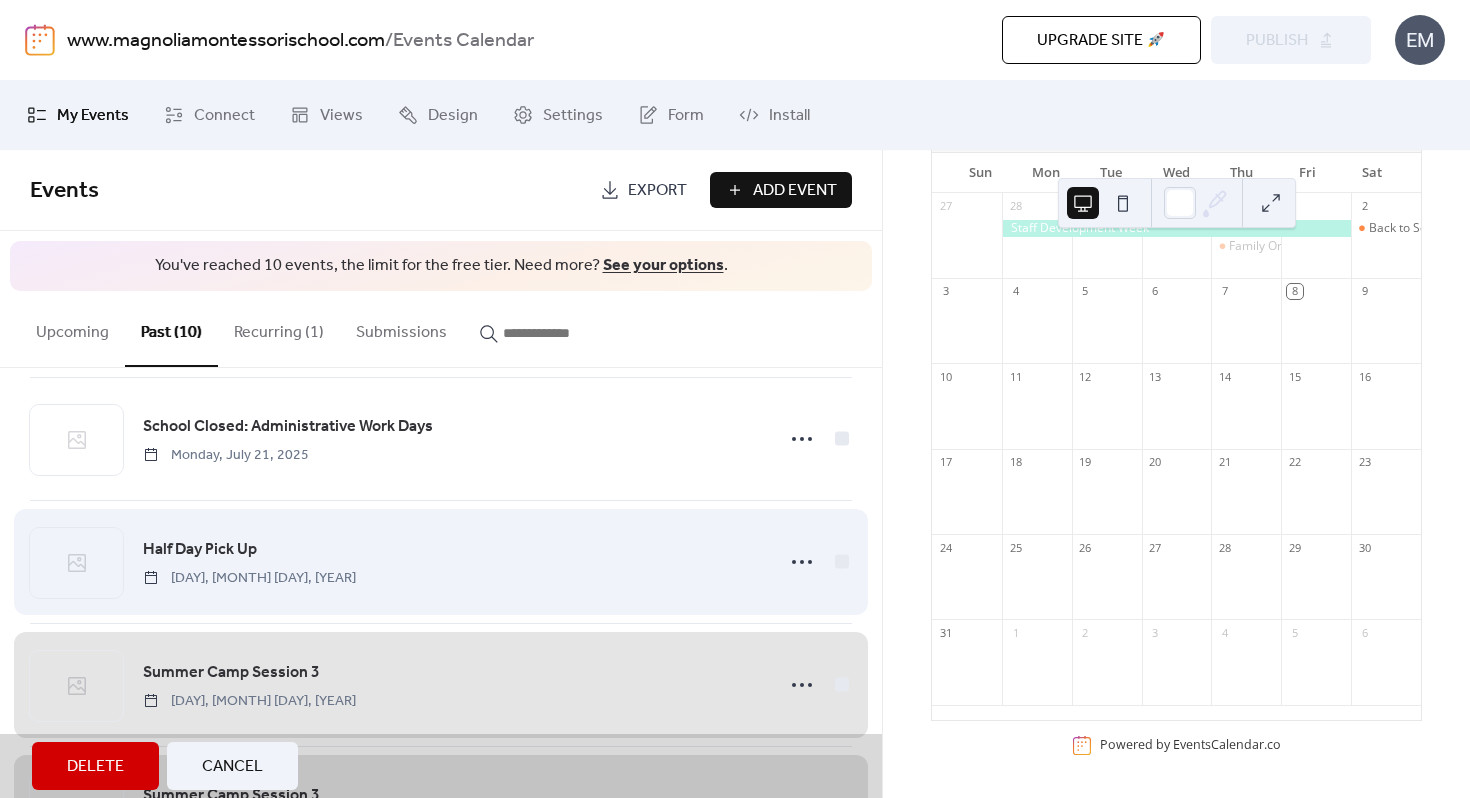 click on "Half Day Pick Up [DAY], [MONTH] [DAY], [YEAR]" at bounding box center [441, 561] 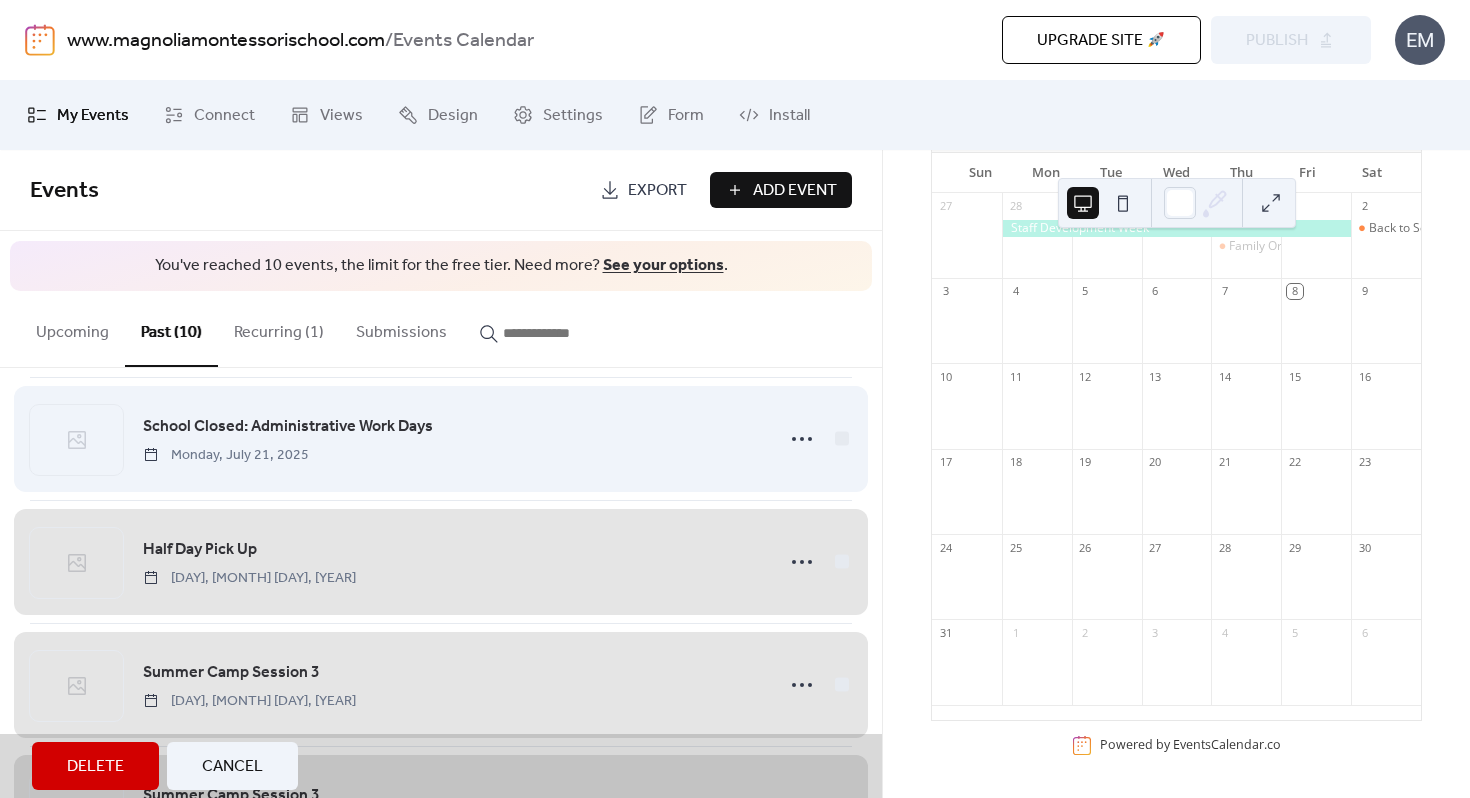 click on "School Closed: Administrative Work Days [DAY], [MONTH] [DAY], [YEAR]" at bounding box center [441, 438] 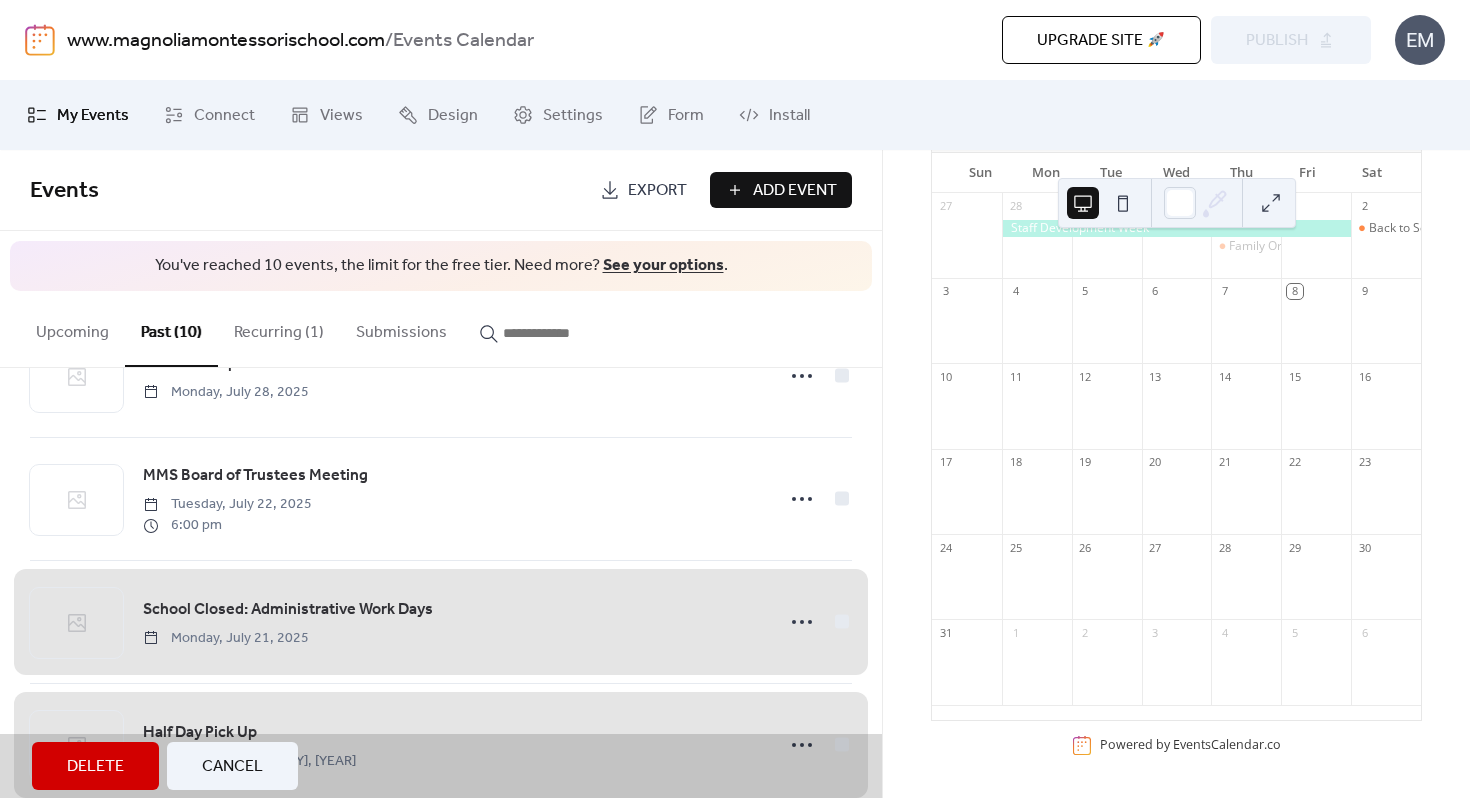 scroll, scrollTop: 446, scrollLeft: 0, axis: vertical 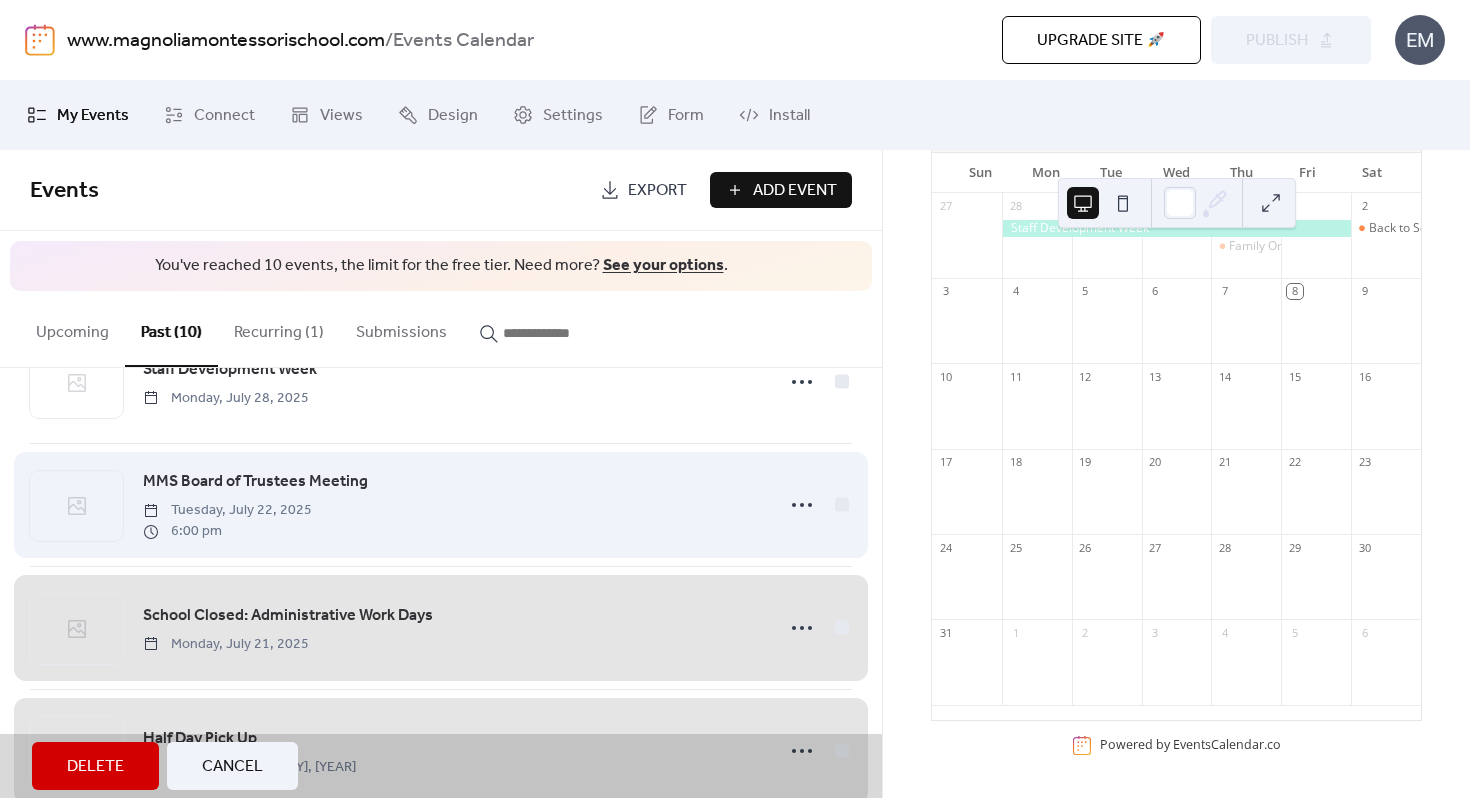 click on "MMS Board of Trustees Meeting [DAY], [MONTH] [DAY], [YEAR] [TIME]" at bounding box center [441, 504] 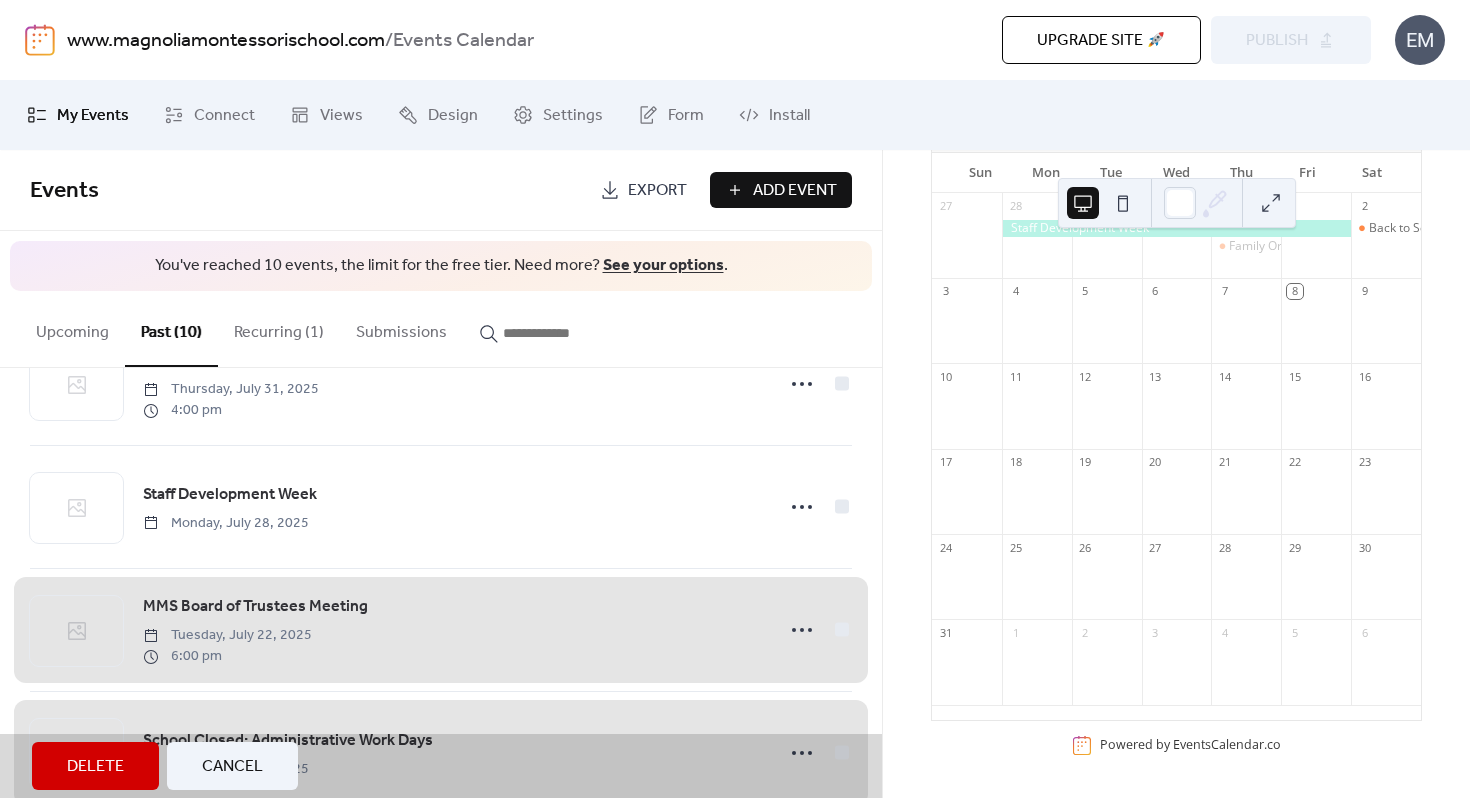 scroll, scrollTop: 294, scrollLeft: 0, axis: vertical 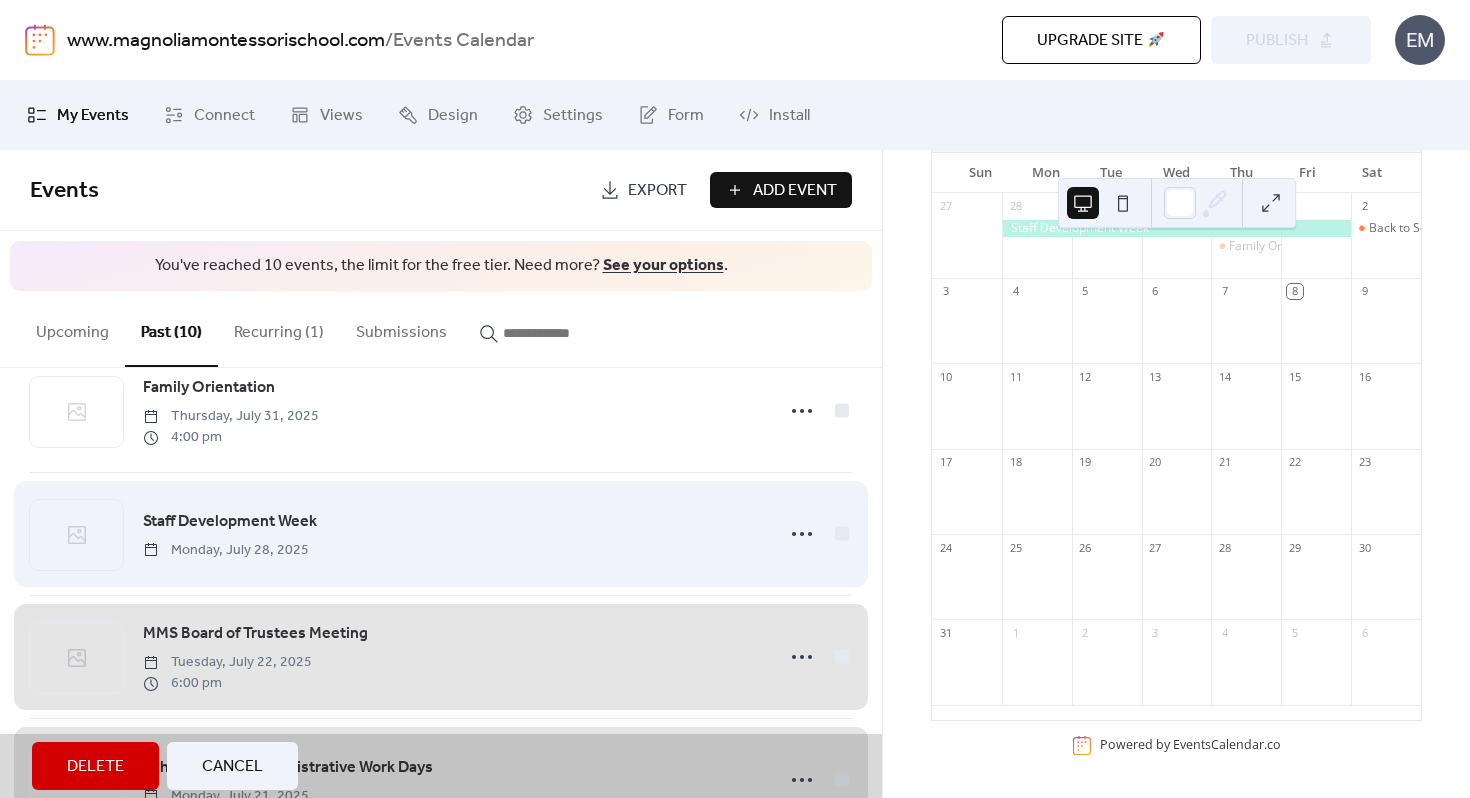 click on "Staff Development Week [DAY], [MONTH] [DAY], [YEAR]" at bounding box center (441, 533) 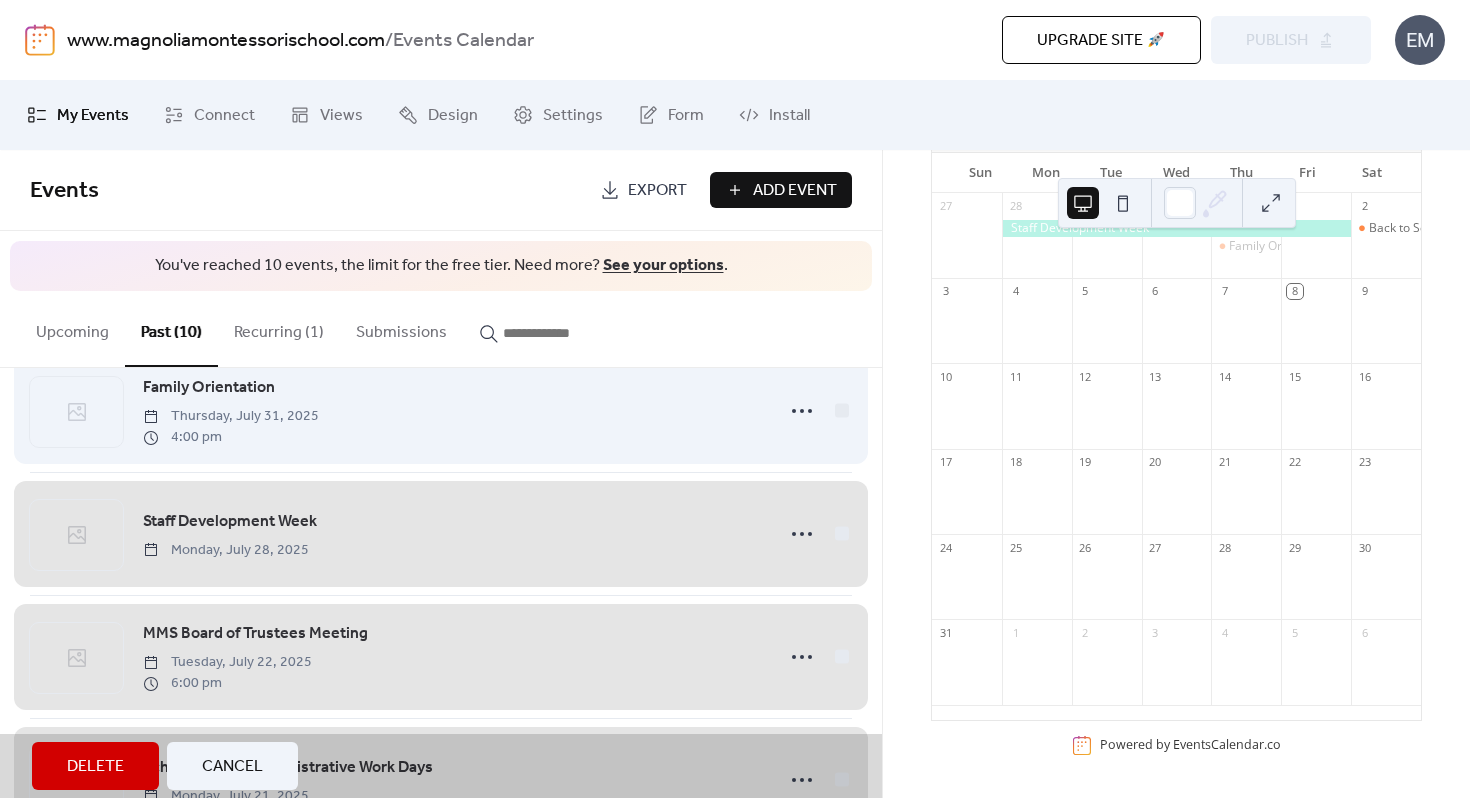 click on "[DAY], [MONTH] [DAY], [YEAR] [TIME]" at bounding box center [441, 410] 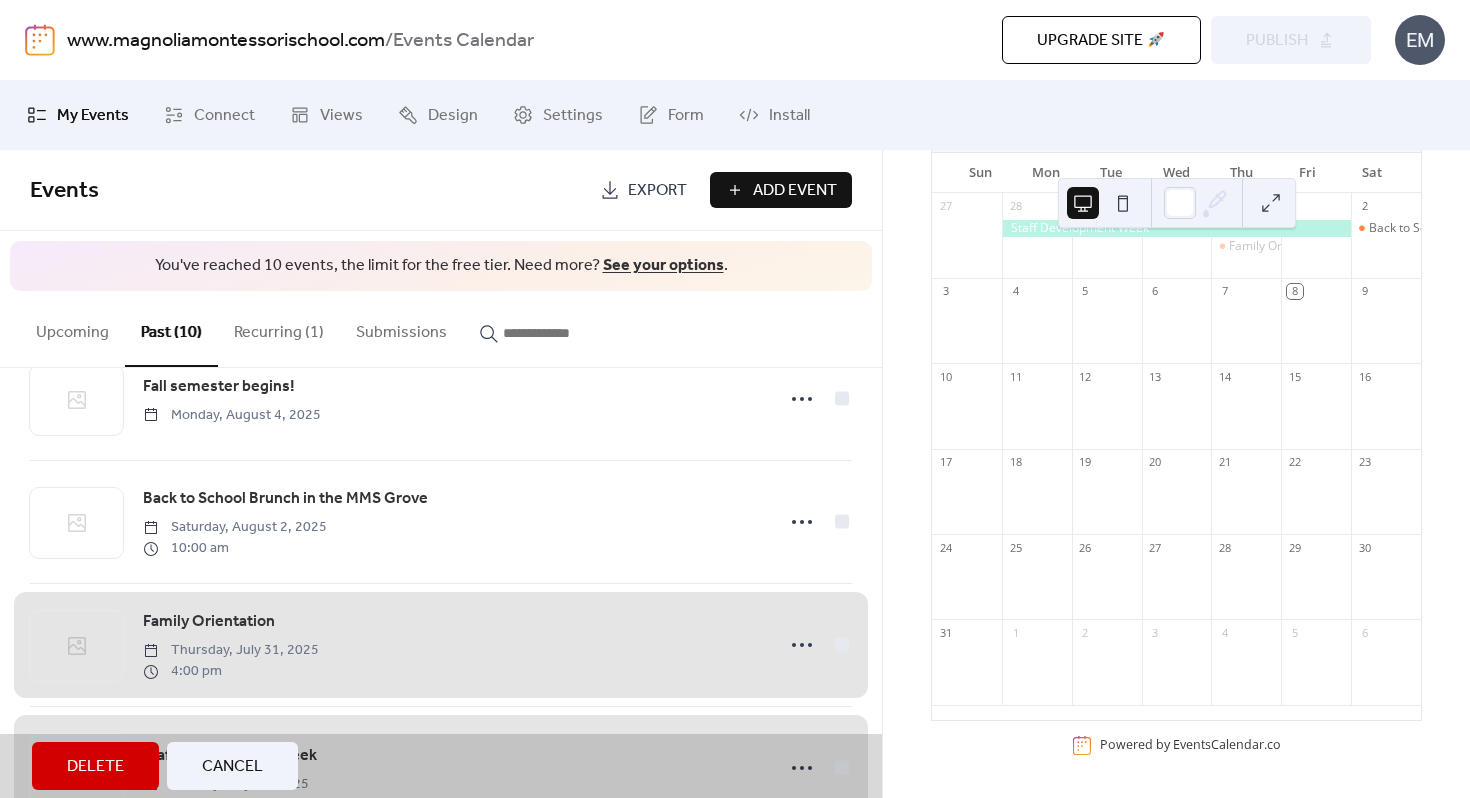 scroll, scrollTop: 0, scrollLeft: 0, axis: both 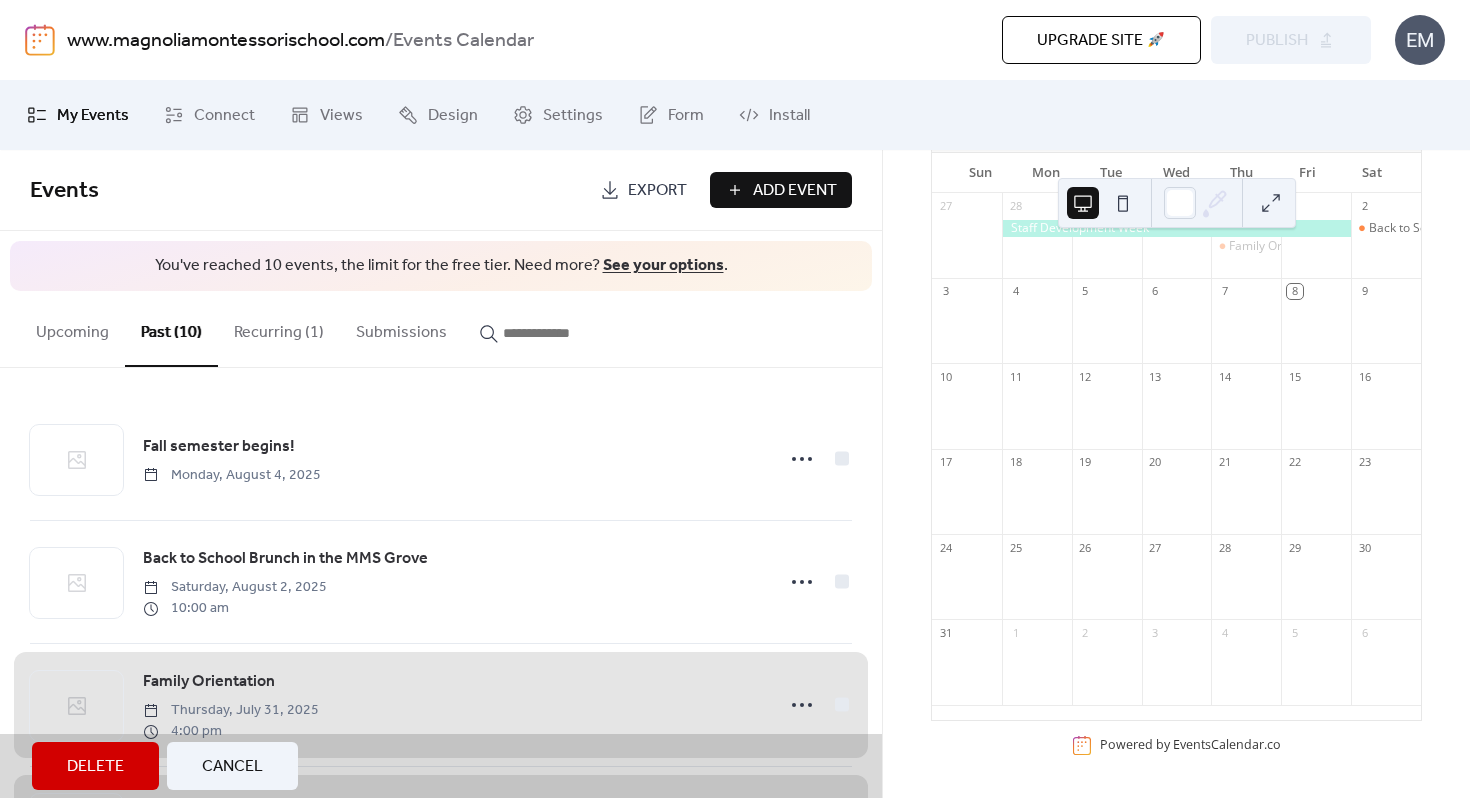 click on "Delete" at bounding box center [95, 767] 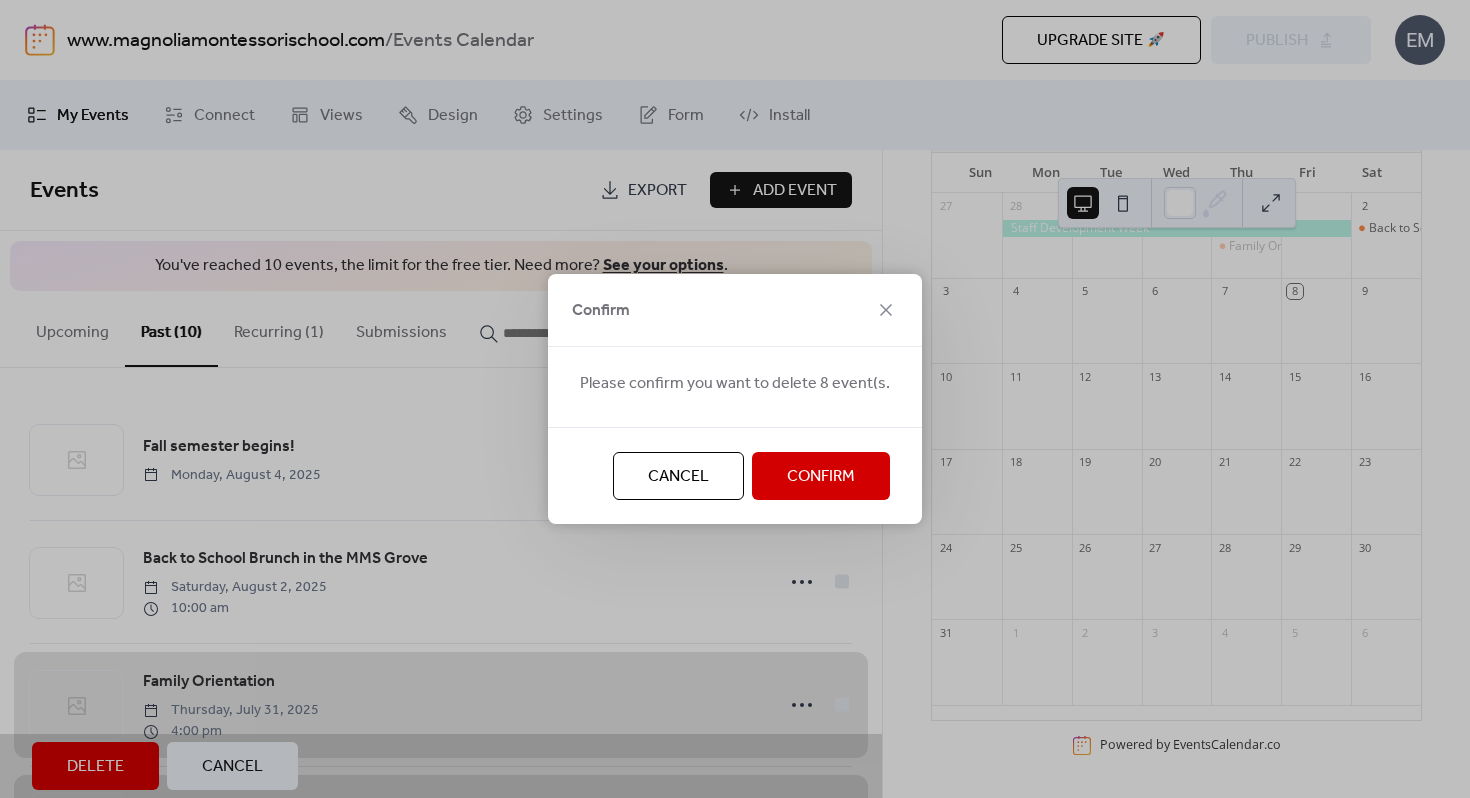 click on "Confirm" at bounding box center [821, 477] 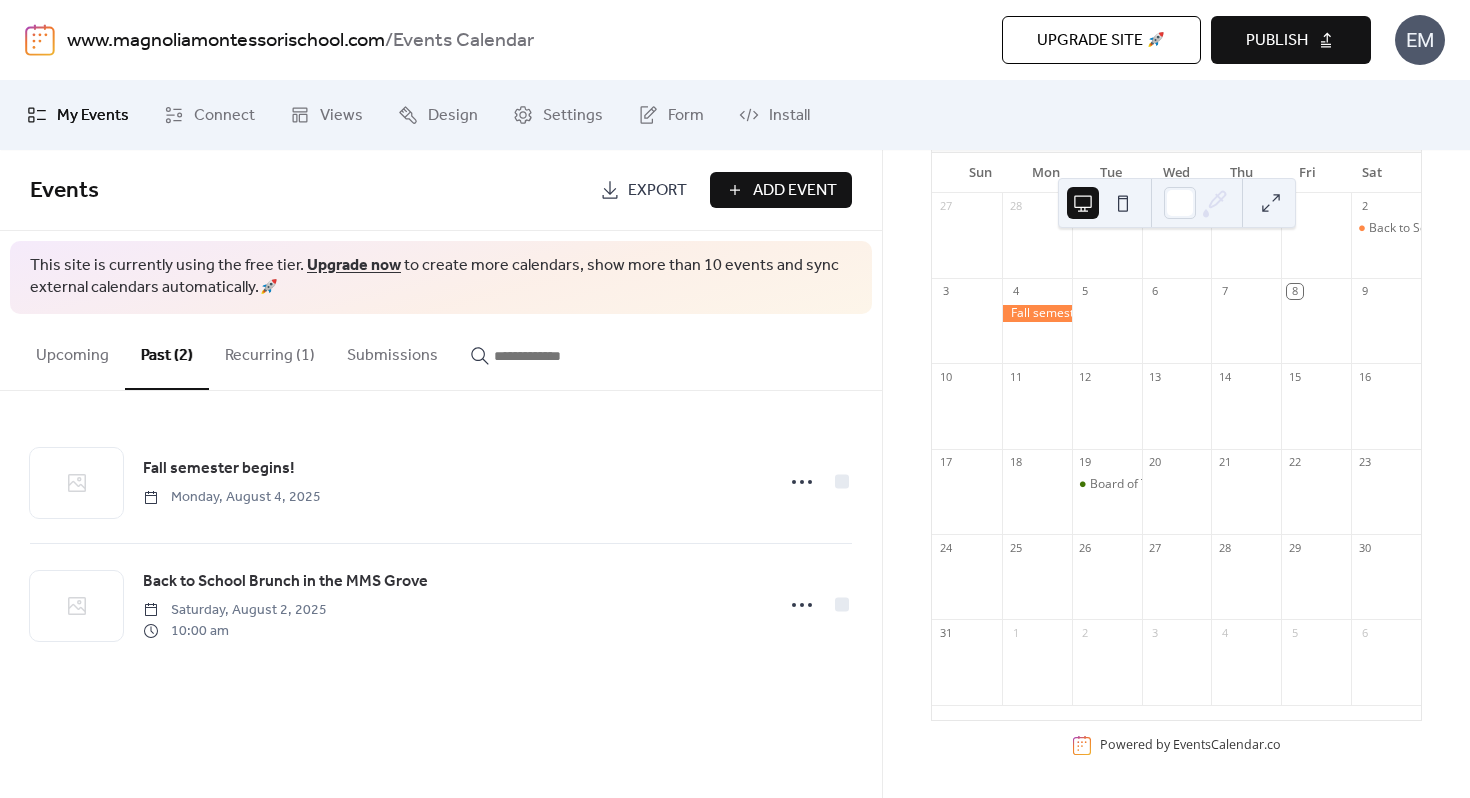 click on "Recurring (1)" at bounding box center (270, 351) 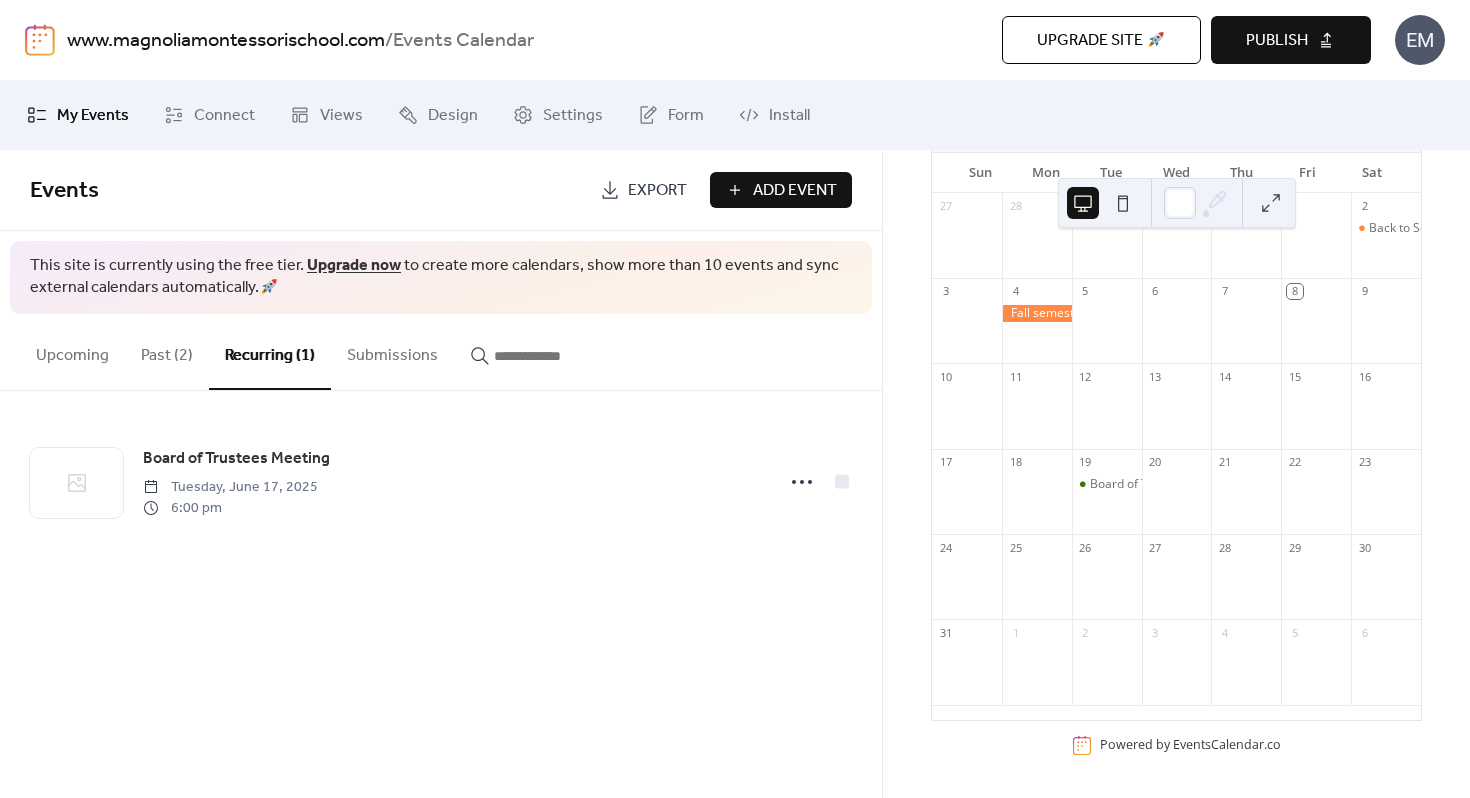 click on "Past (2)" at bounding box center [167, 351] 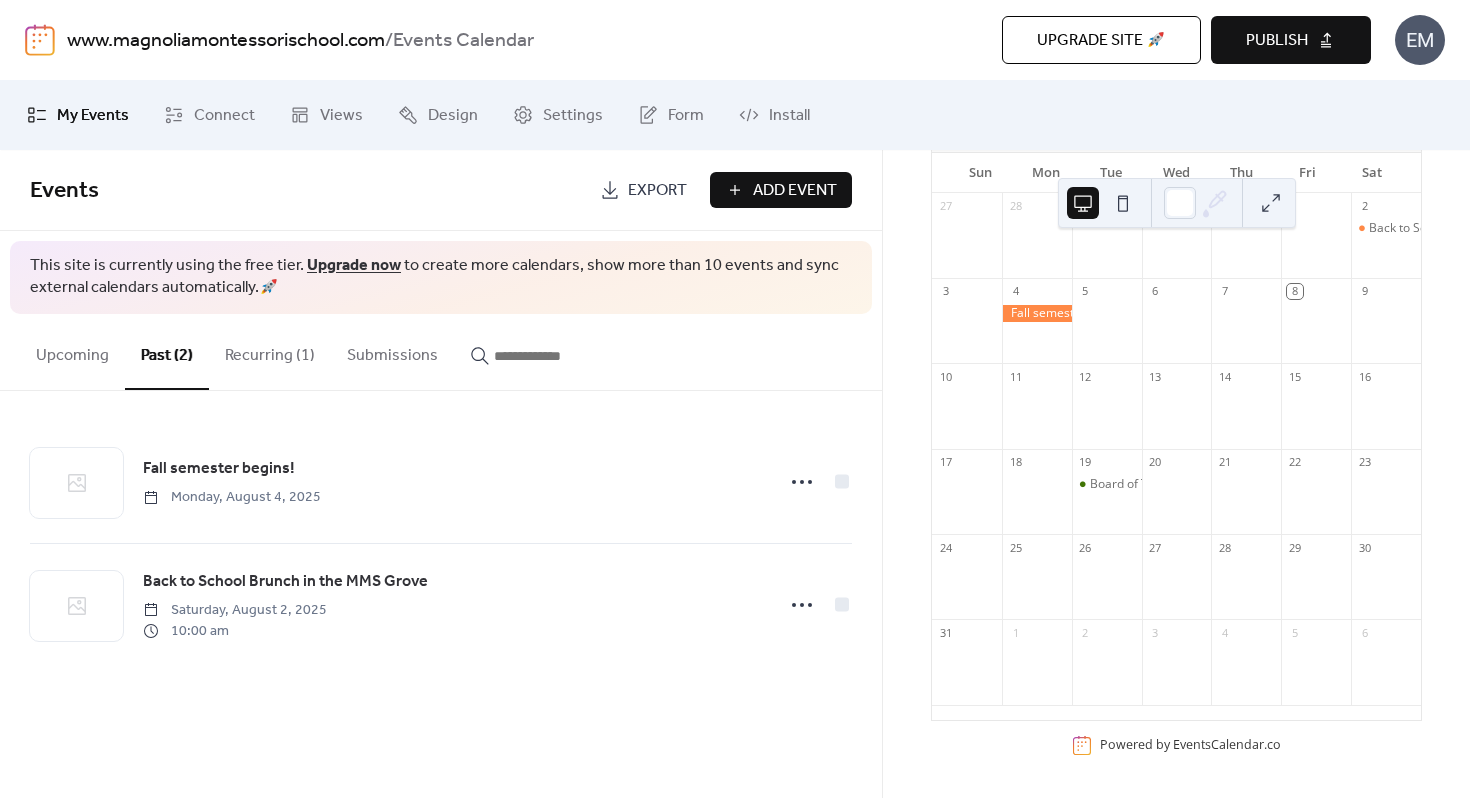 click on "Add Event" at bounding box center [795, 191] 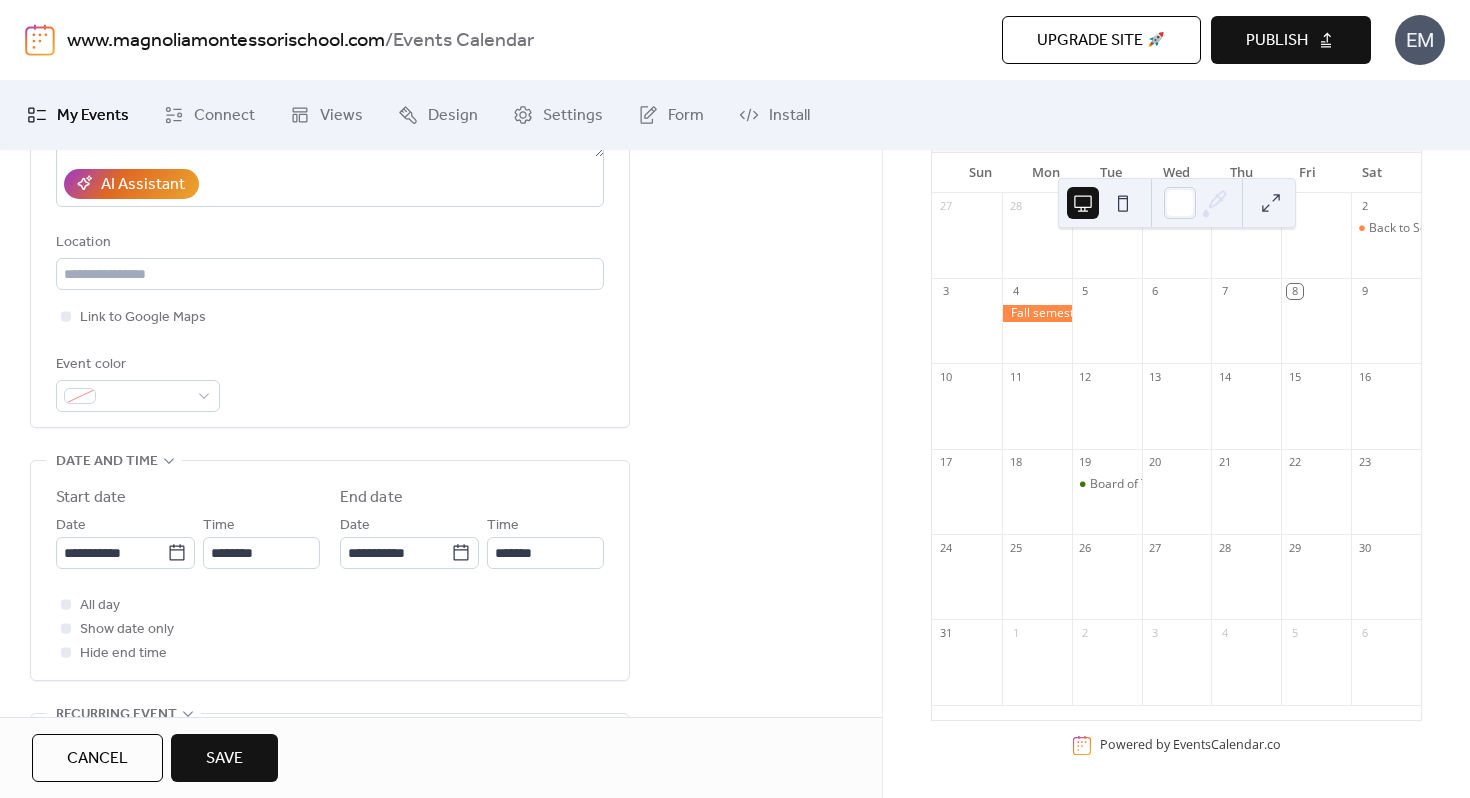 scroll, scrollTop: 395, scrollLeft: 0, axis: vertical 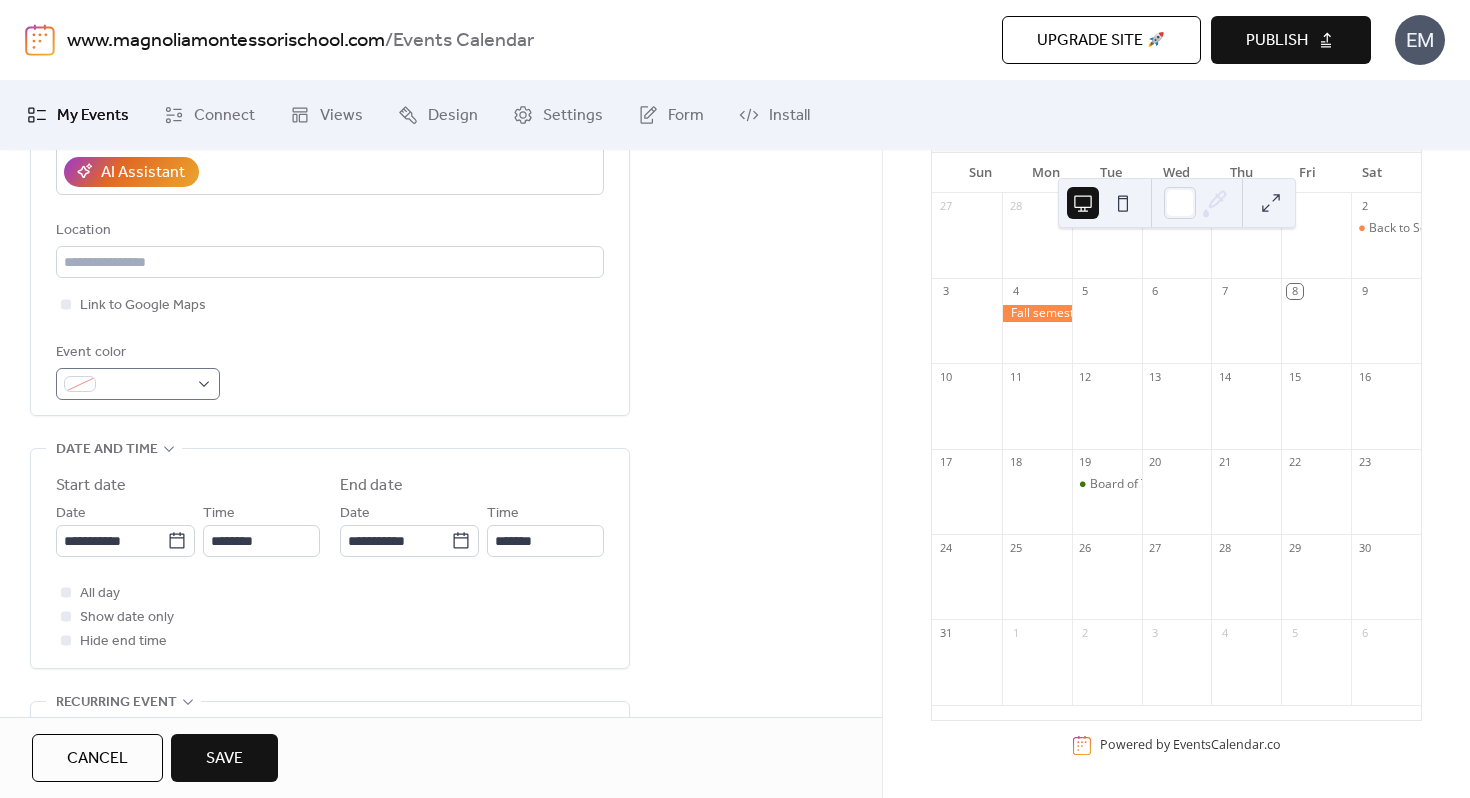 type on "**********" 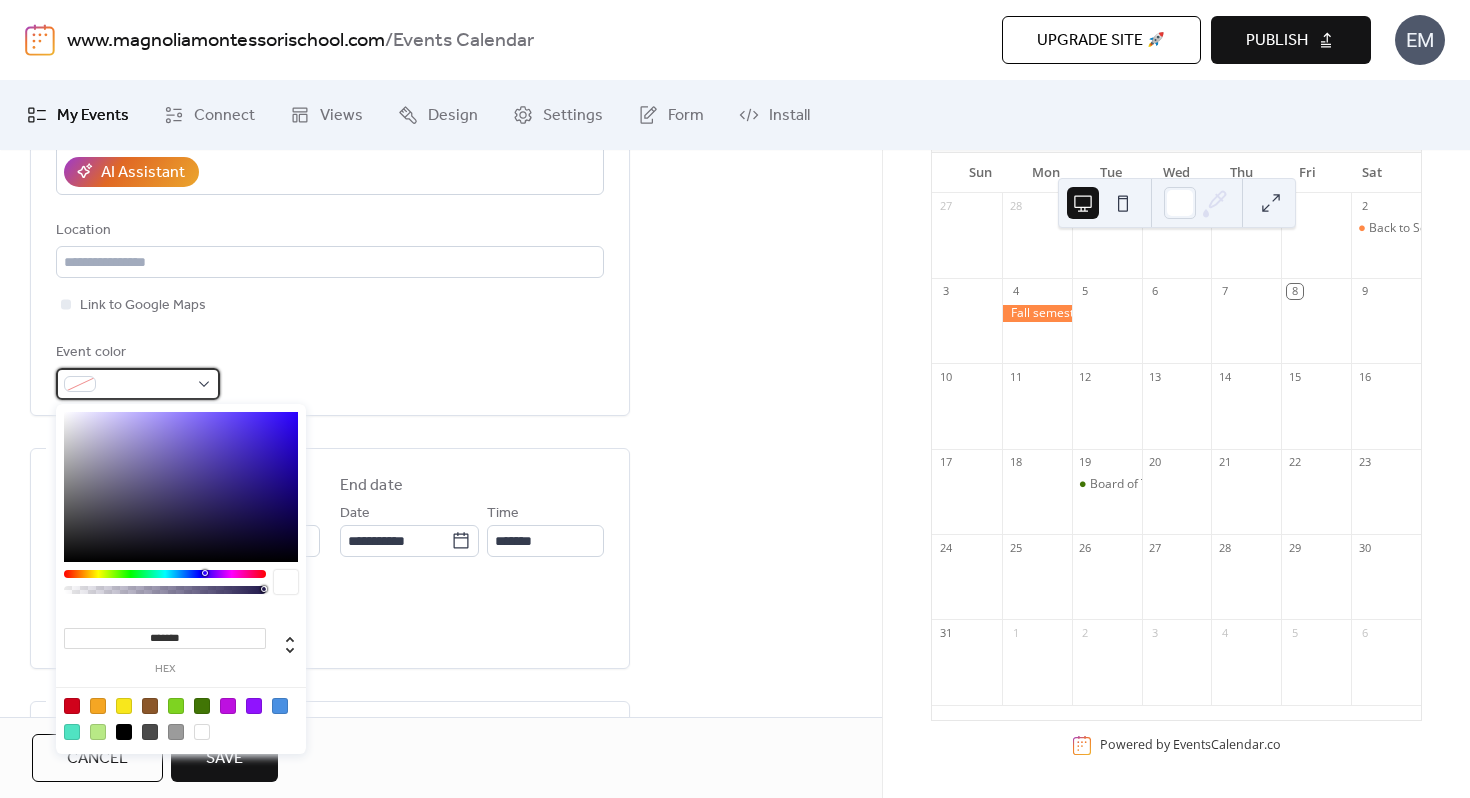 click at bounding box center (146, 385) 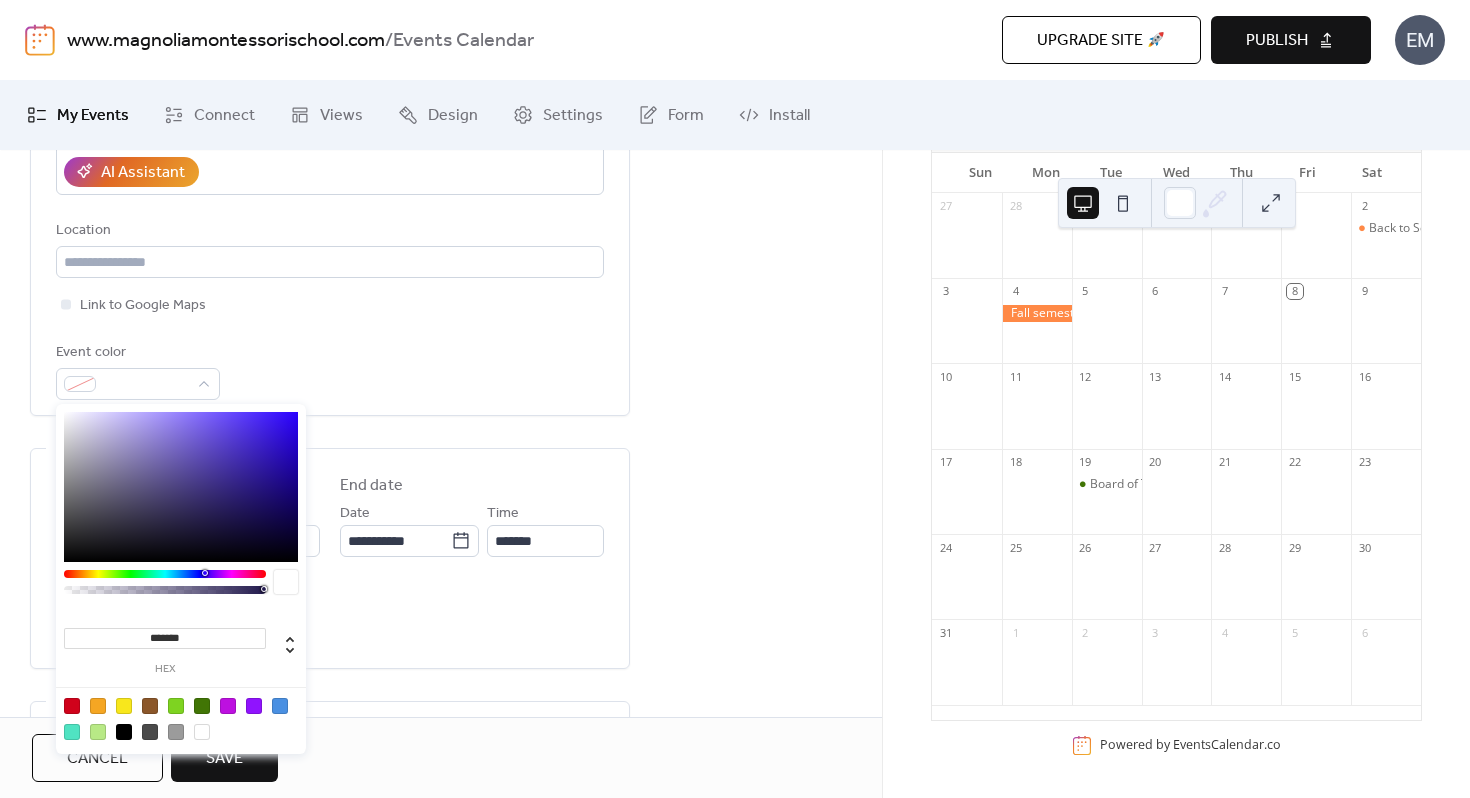 click at bounding box center [72, 706] 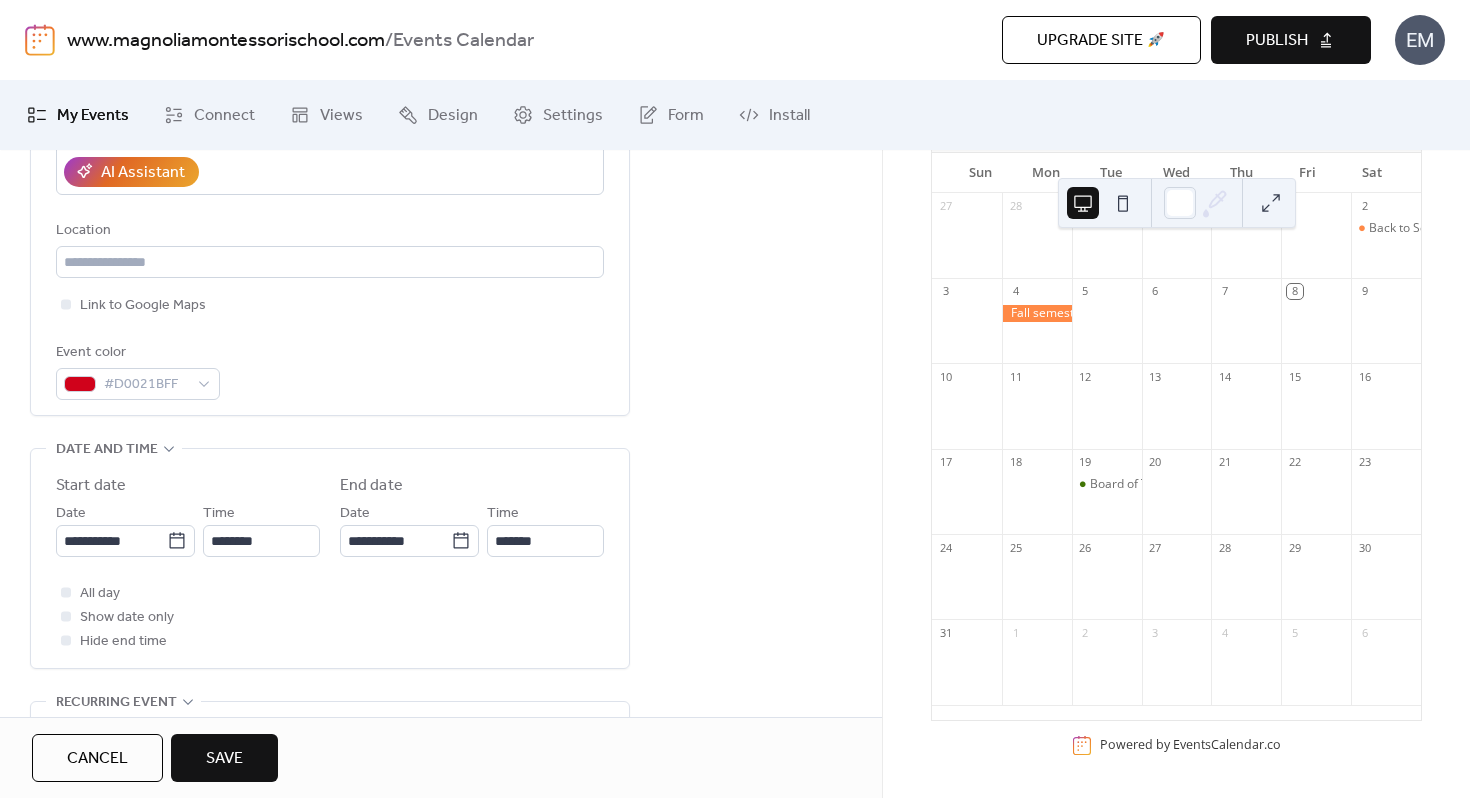 click on "**********" at bounding box center [441, 507] 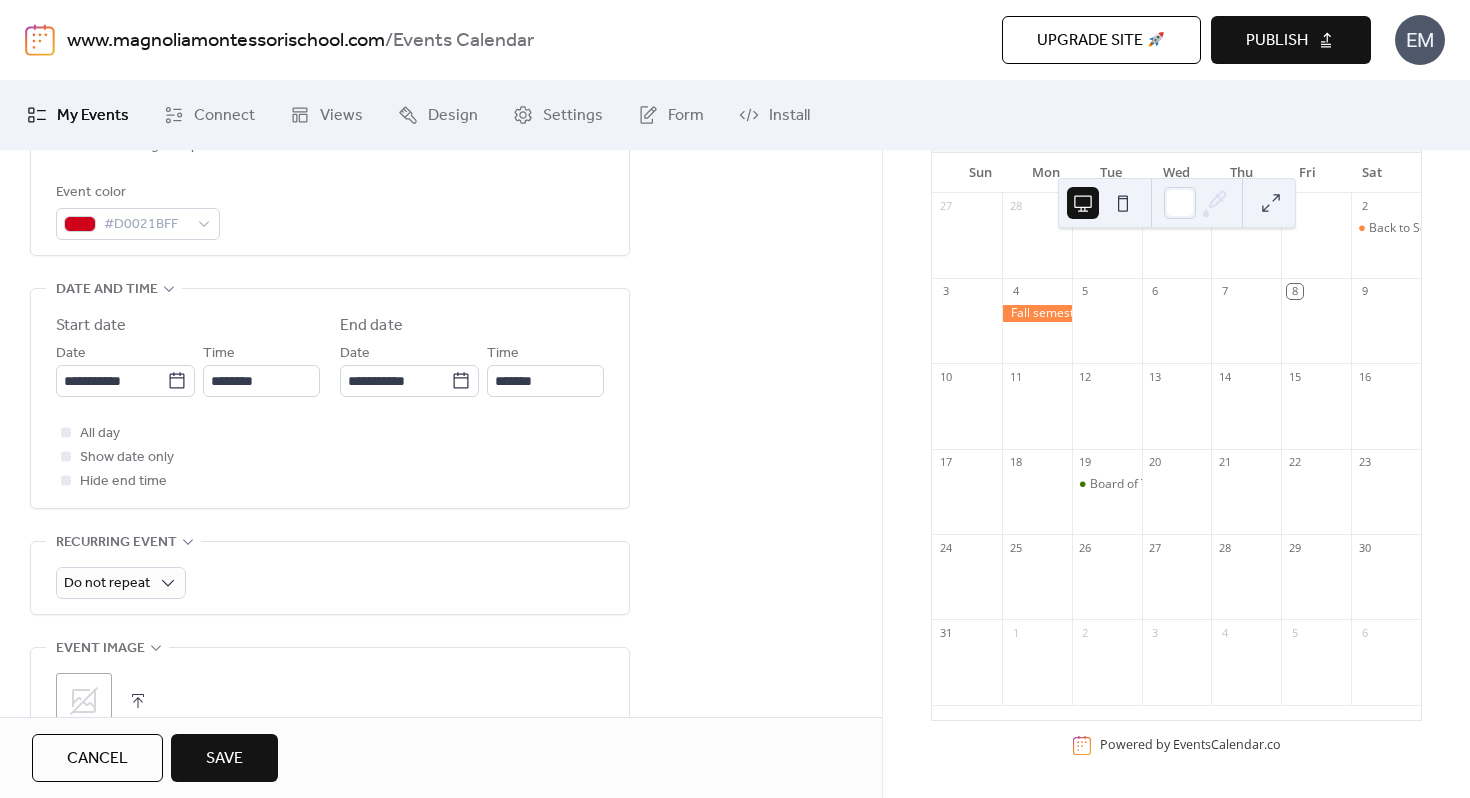 scroll, scrollTop: 589, scrollLeft: 0, axis: vertical 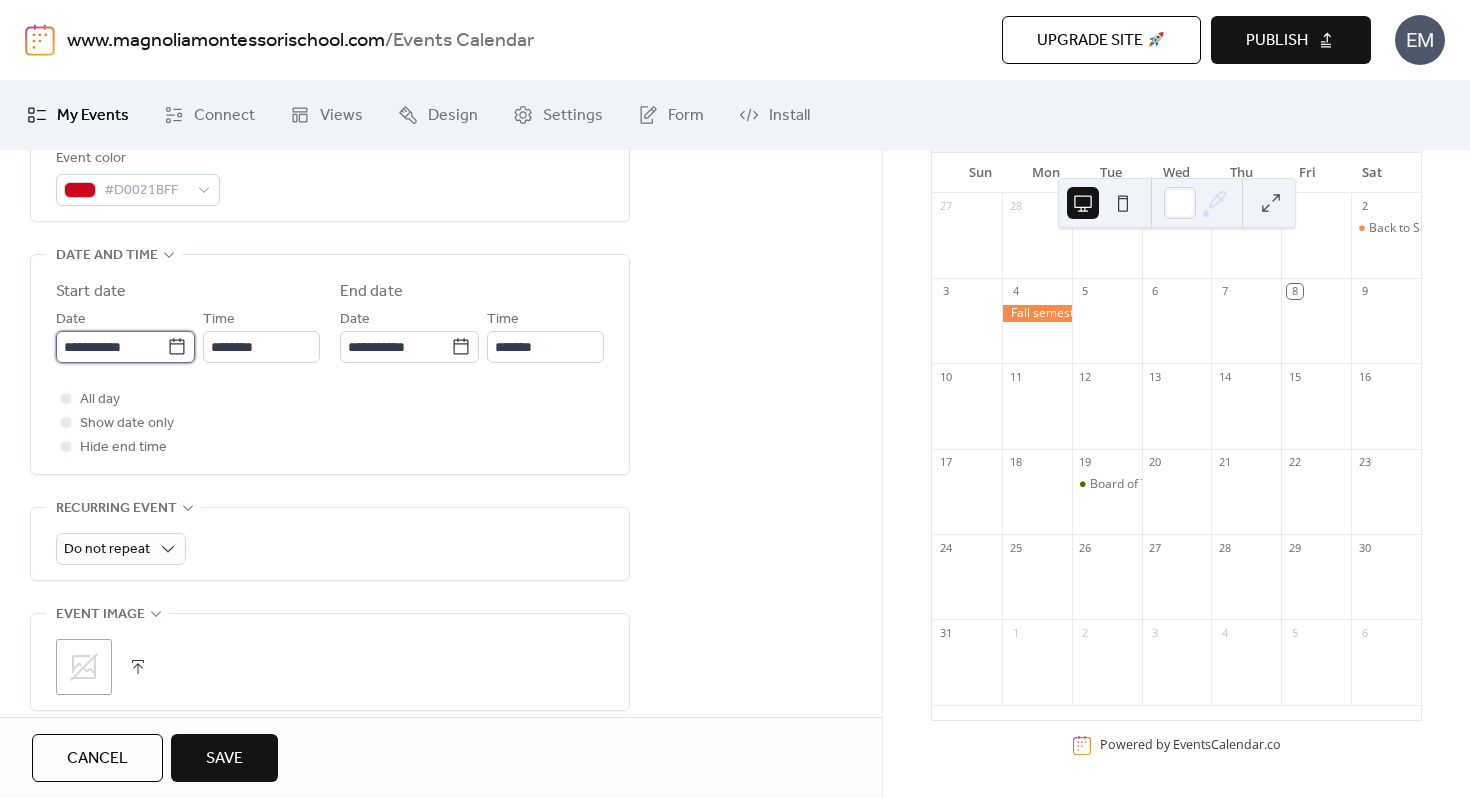 click on "**********" at bounding box center (111, 347) 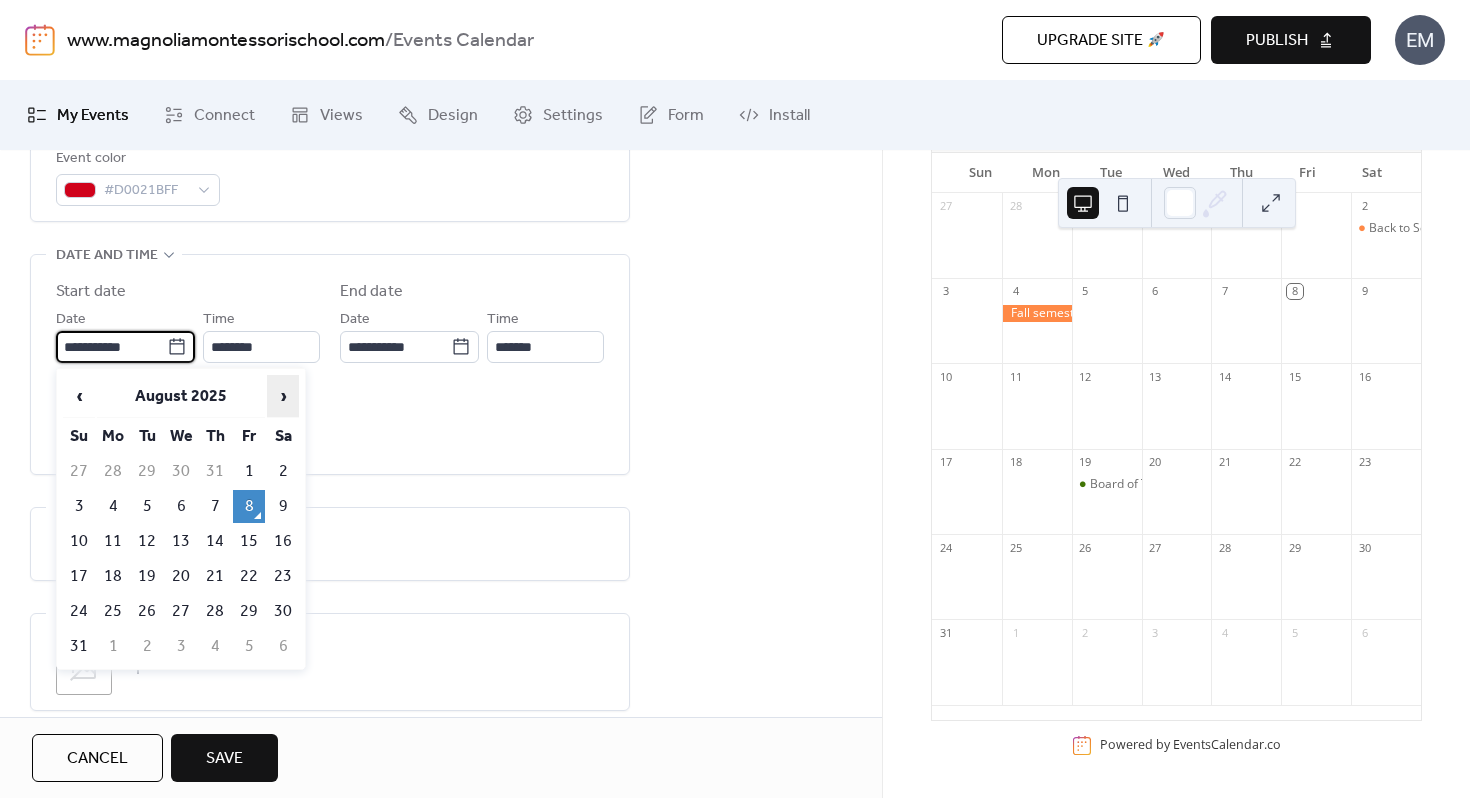 click on "›" at bounding box center [283, 396] 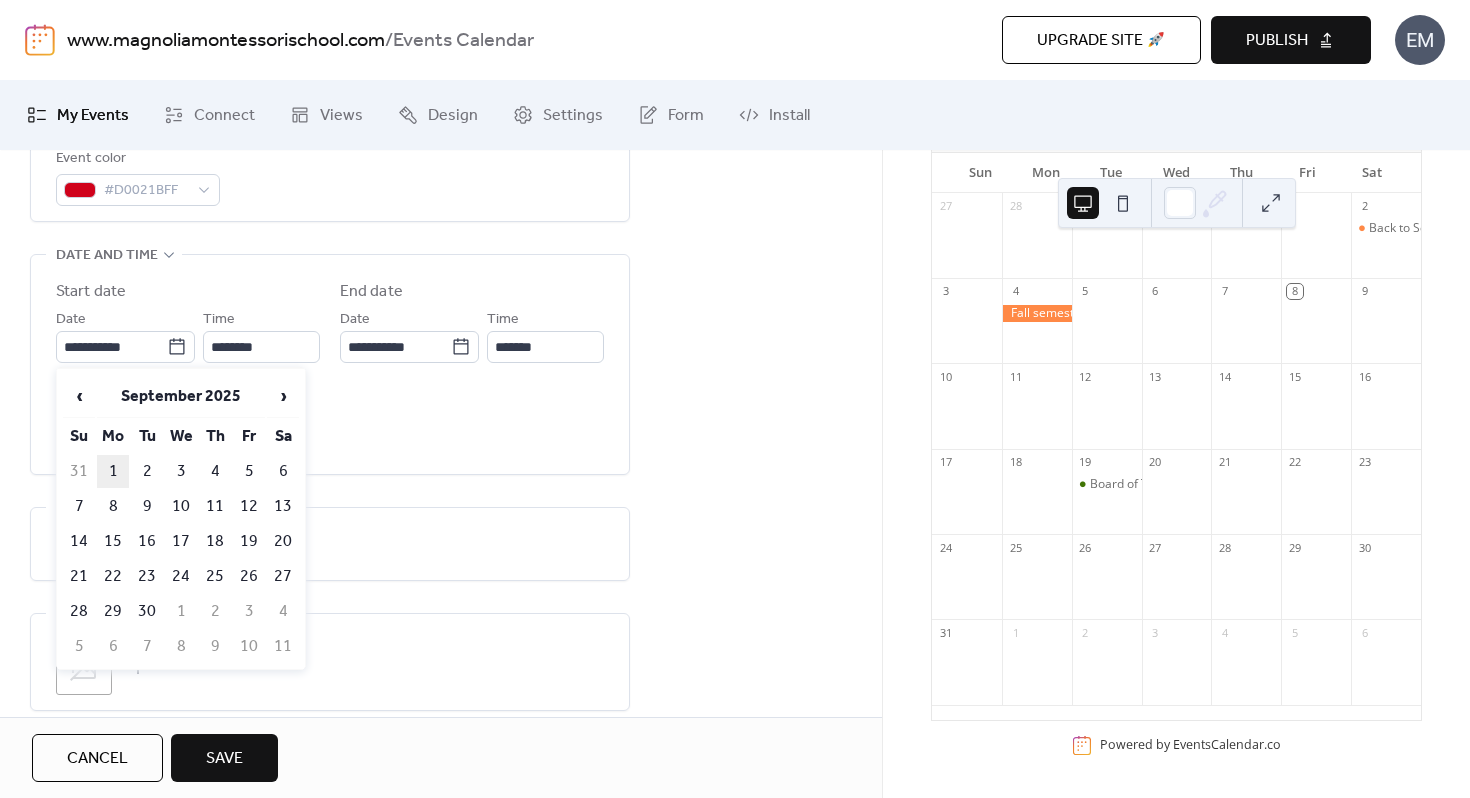 click on "1" at bounding box center (113, 471) 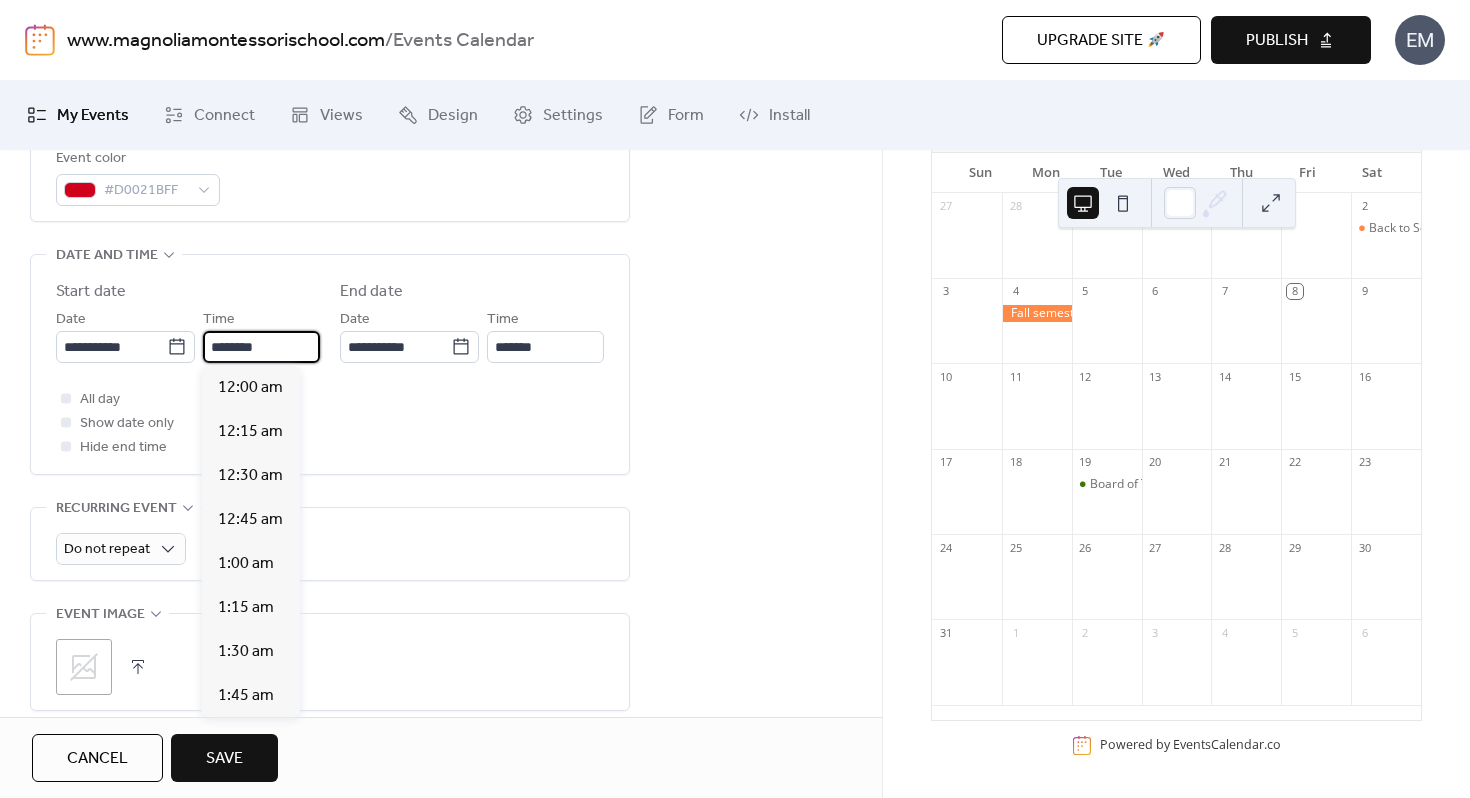 click on "********" at bounding box center [261, 347] 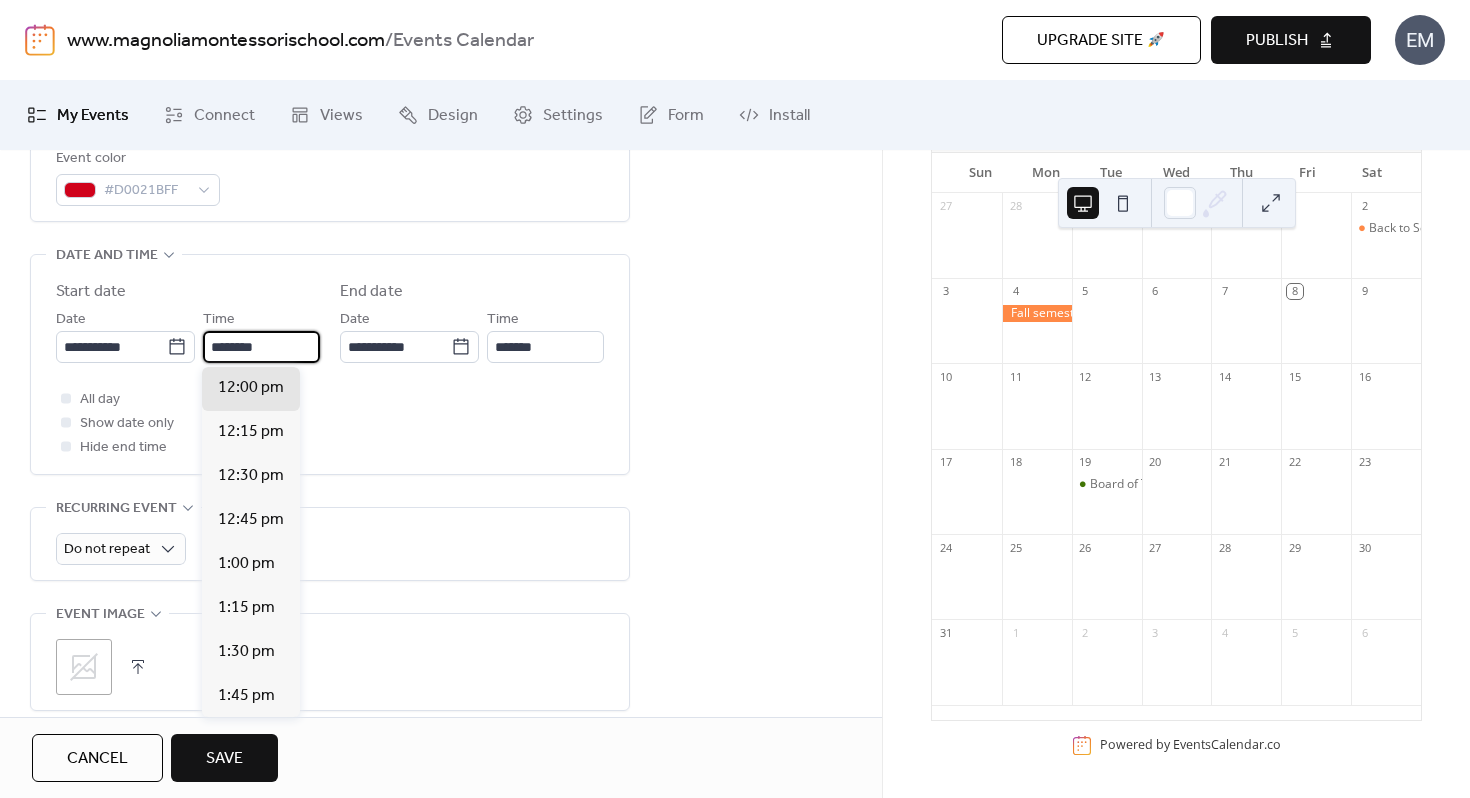 click on "Start date" at bounding box center (188, 292) 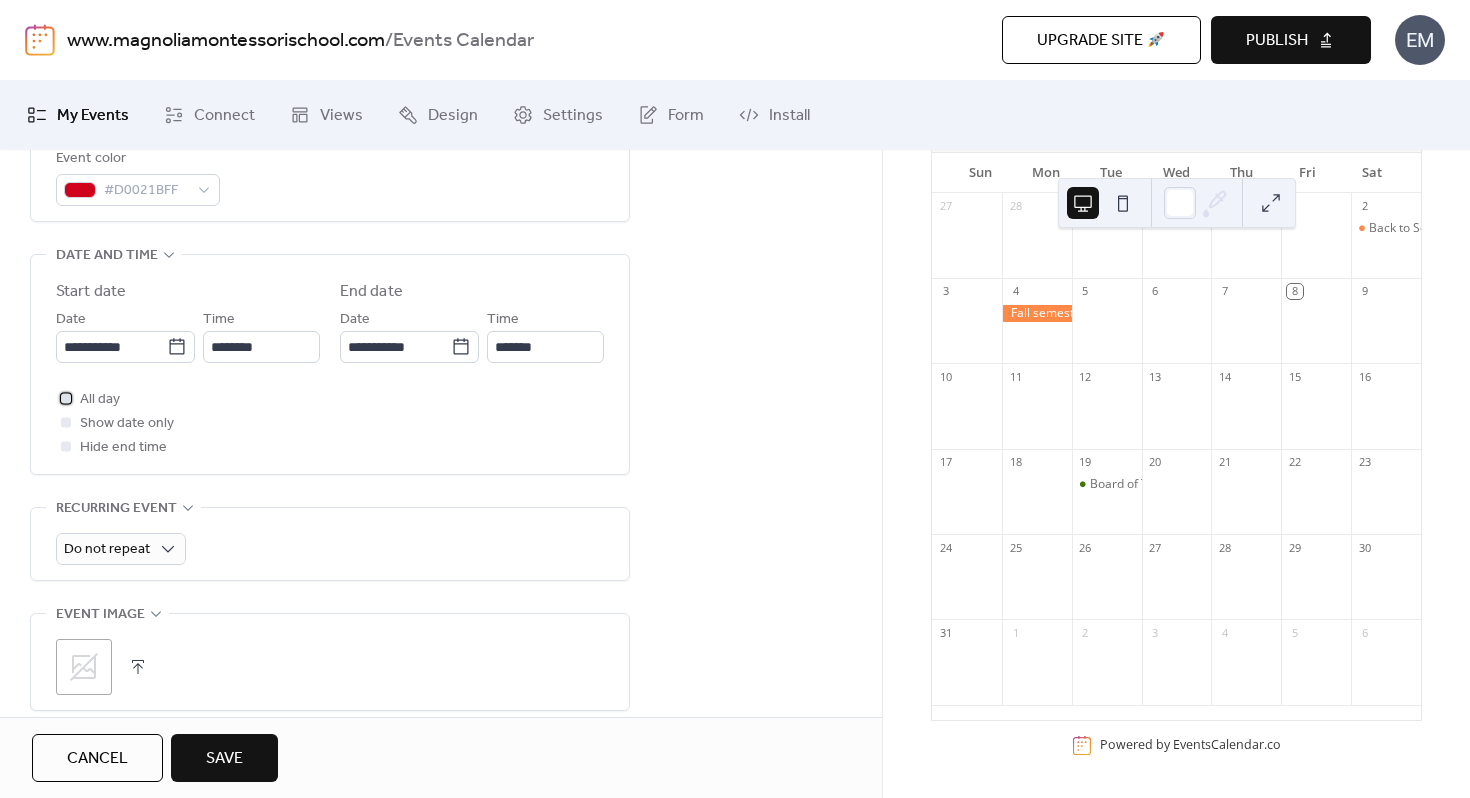 click at bounding box center (66, 398) 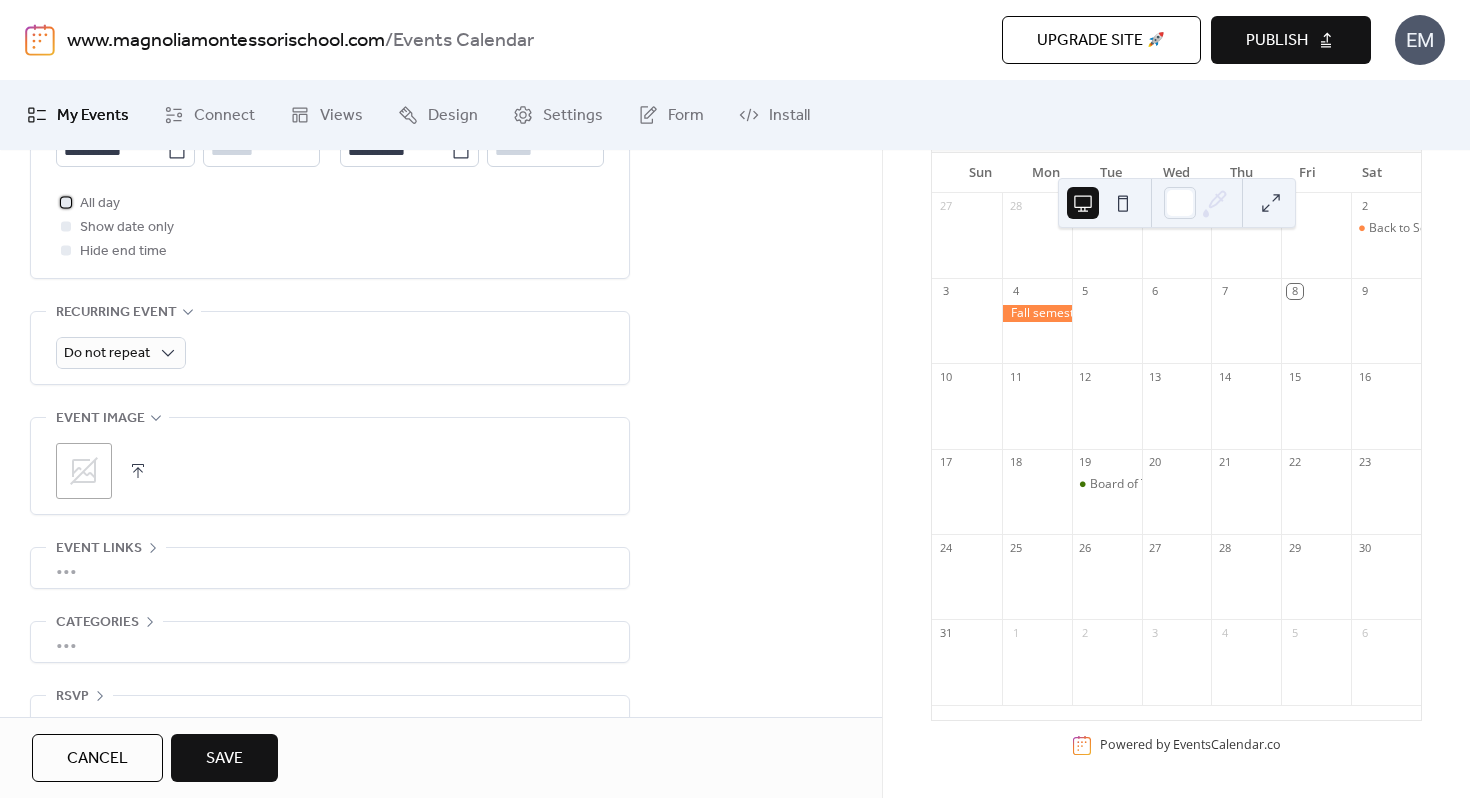 scroll, scrollTop: 829, scrollLeft: 0, axis: vertical 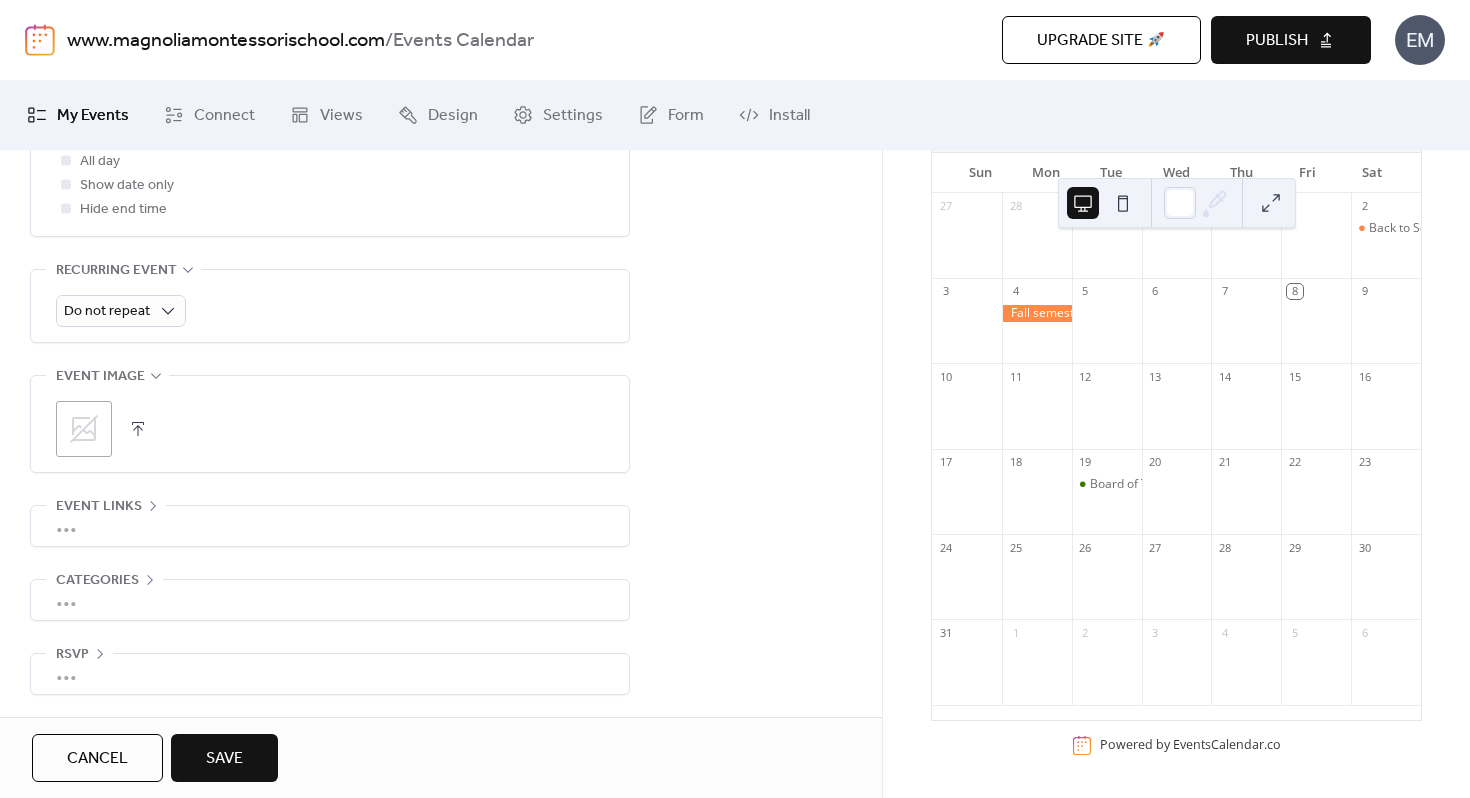 click on "Save" at bounding box center [224, 758] 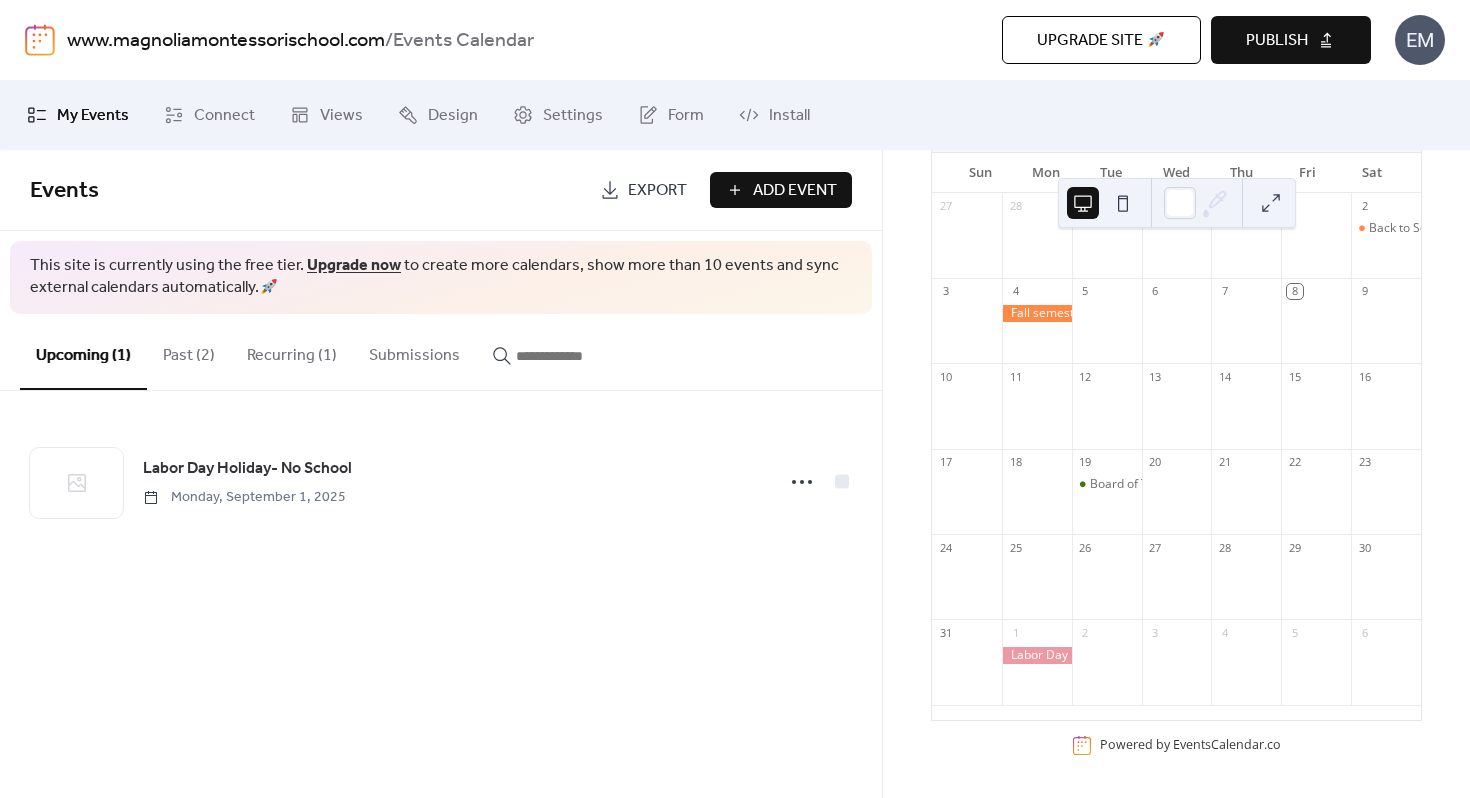 click on "Add Event" at bounding box center (795, 191) 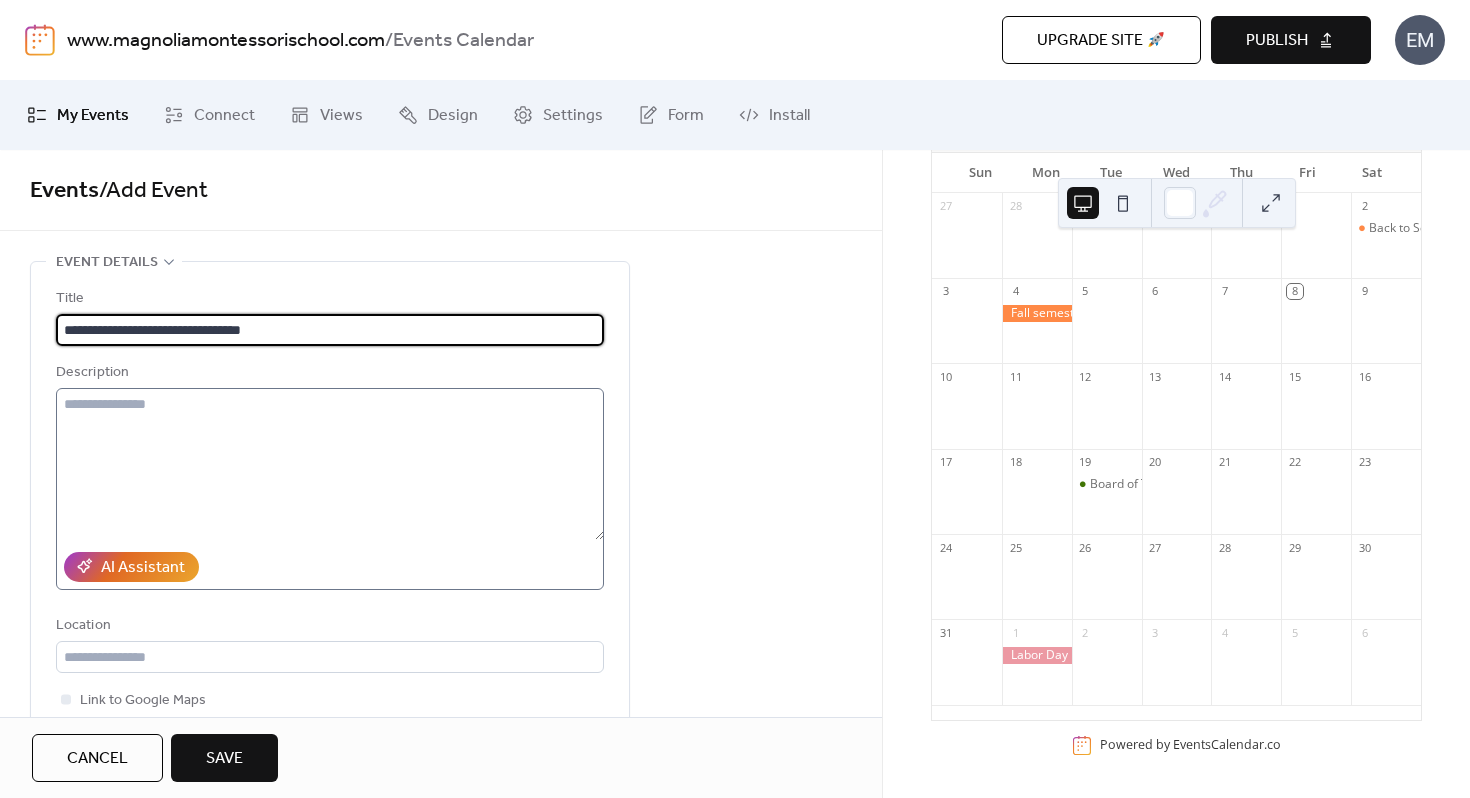 type on "**********" 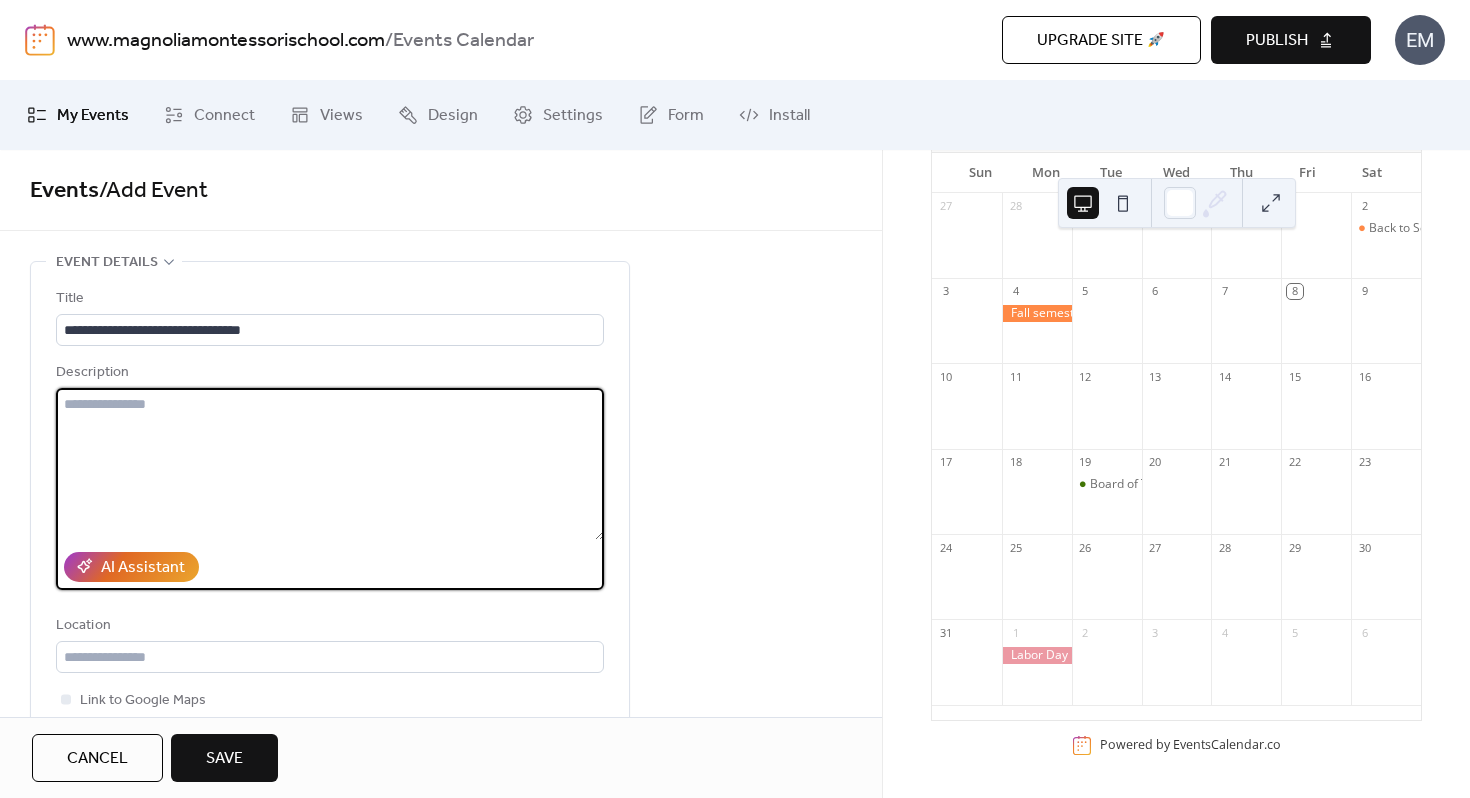 click at bounding box center (330, 464) 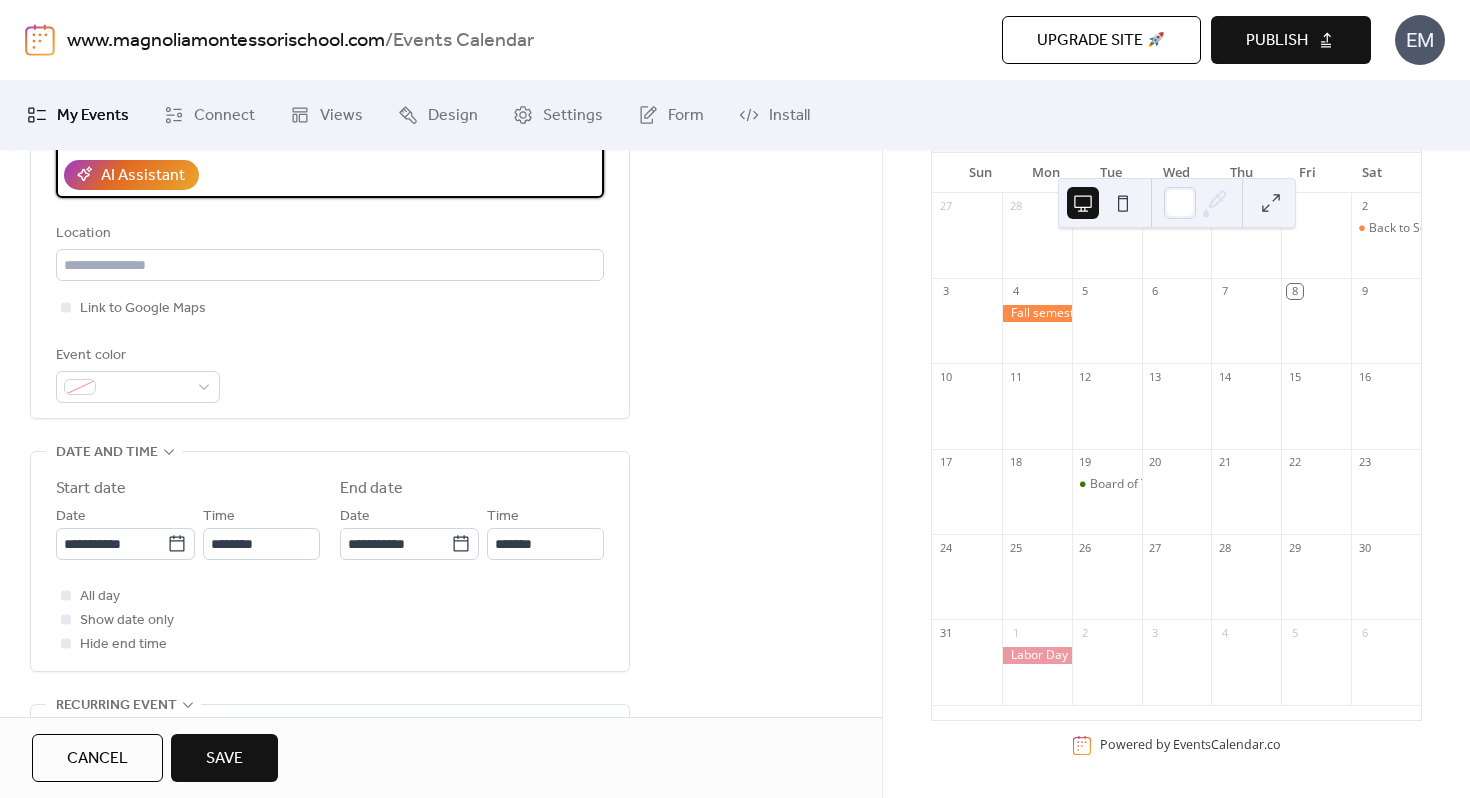 scroll, scrollTop: 406, scrollLeft: 0, axis: vertical 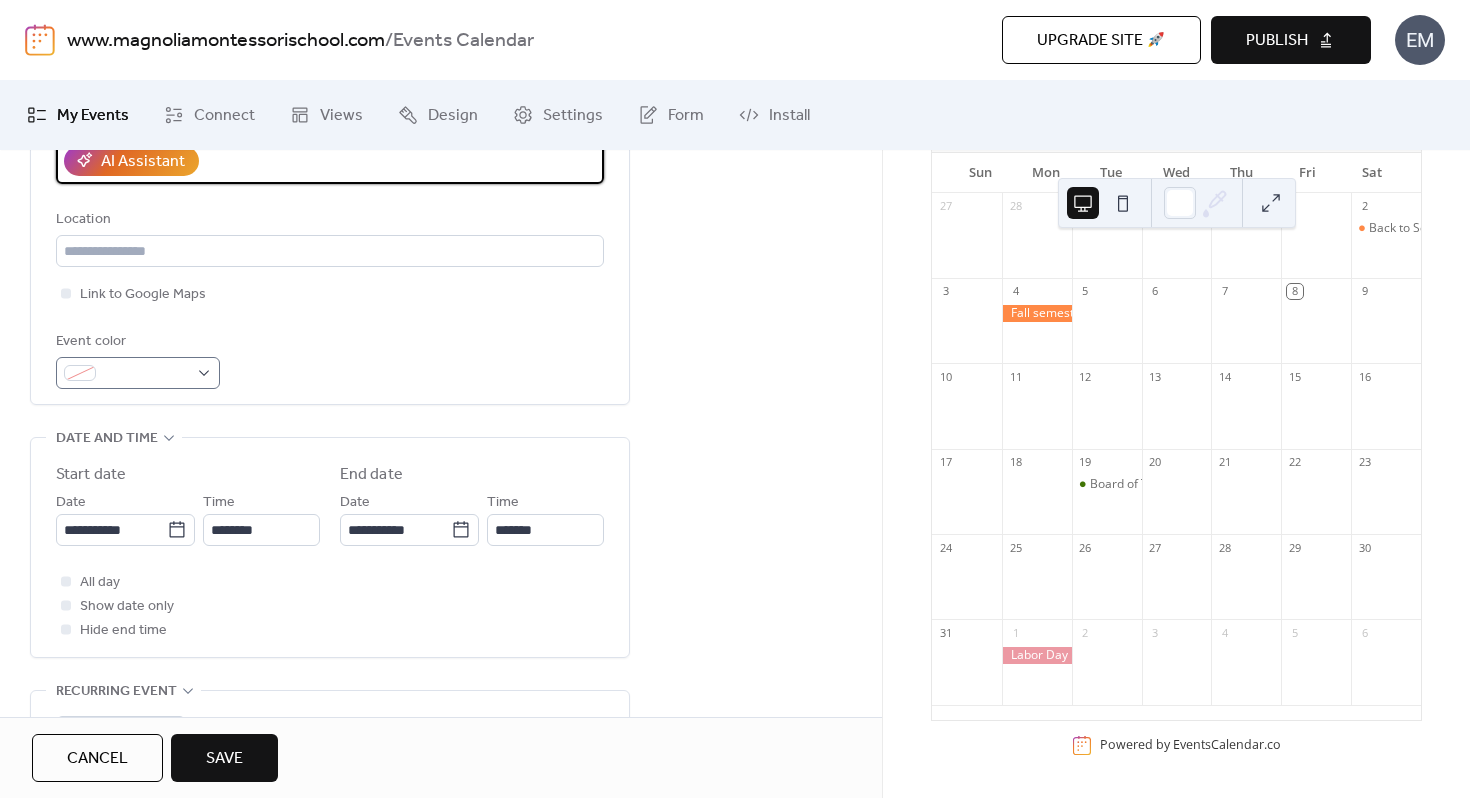 type on "**********" 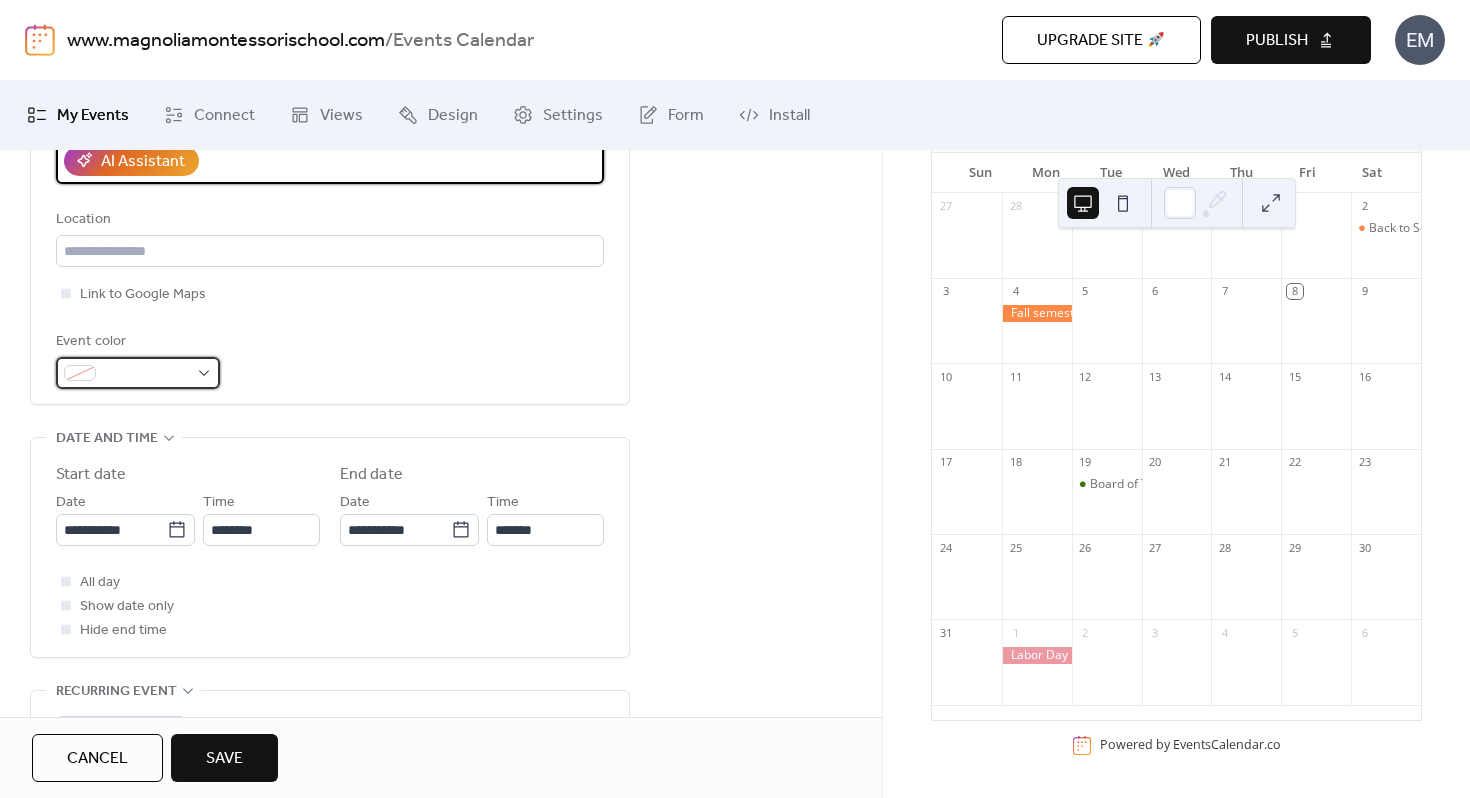 click at bounding box center (146, 374) 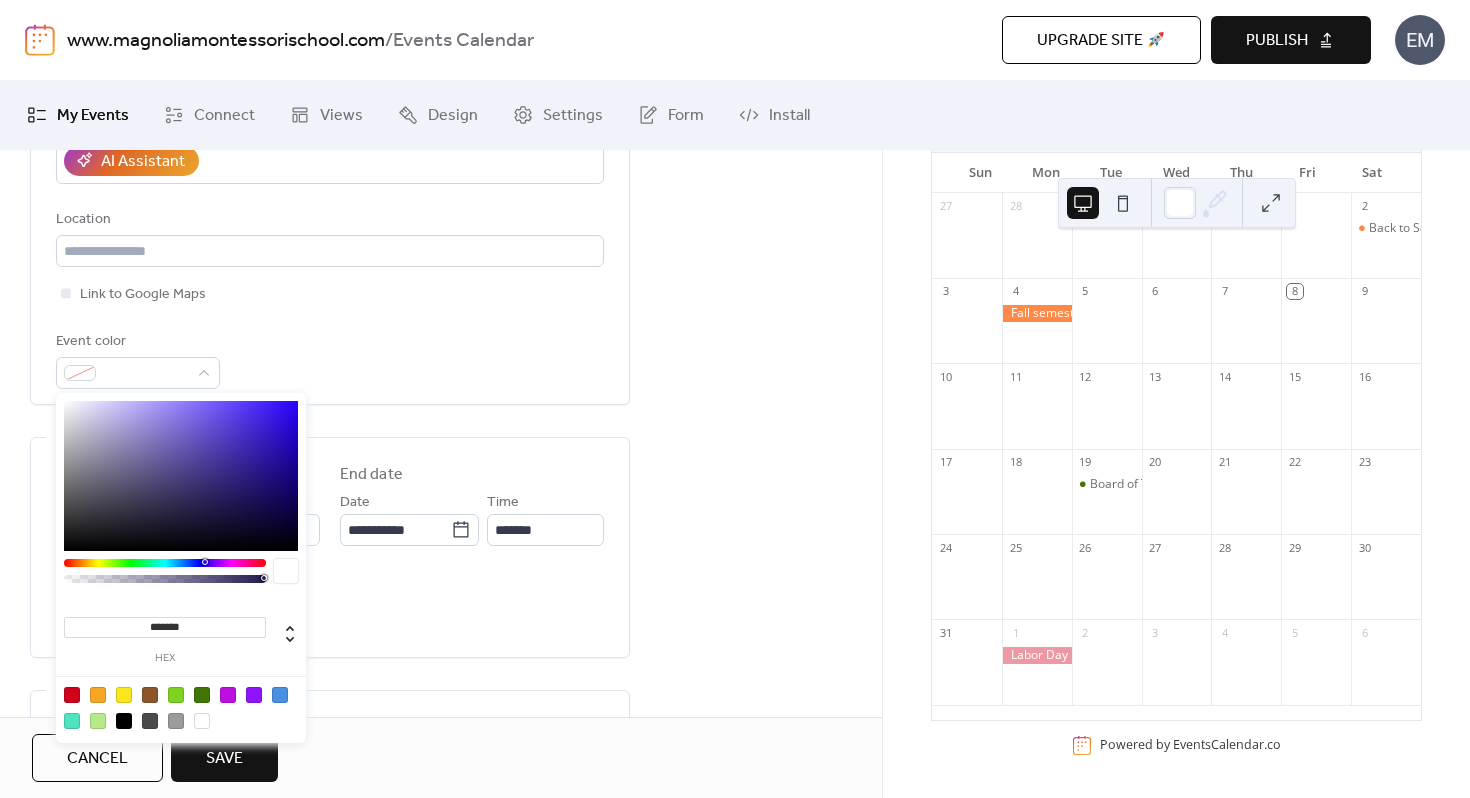 click at bounding box center [280, 695] 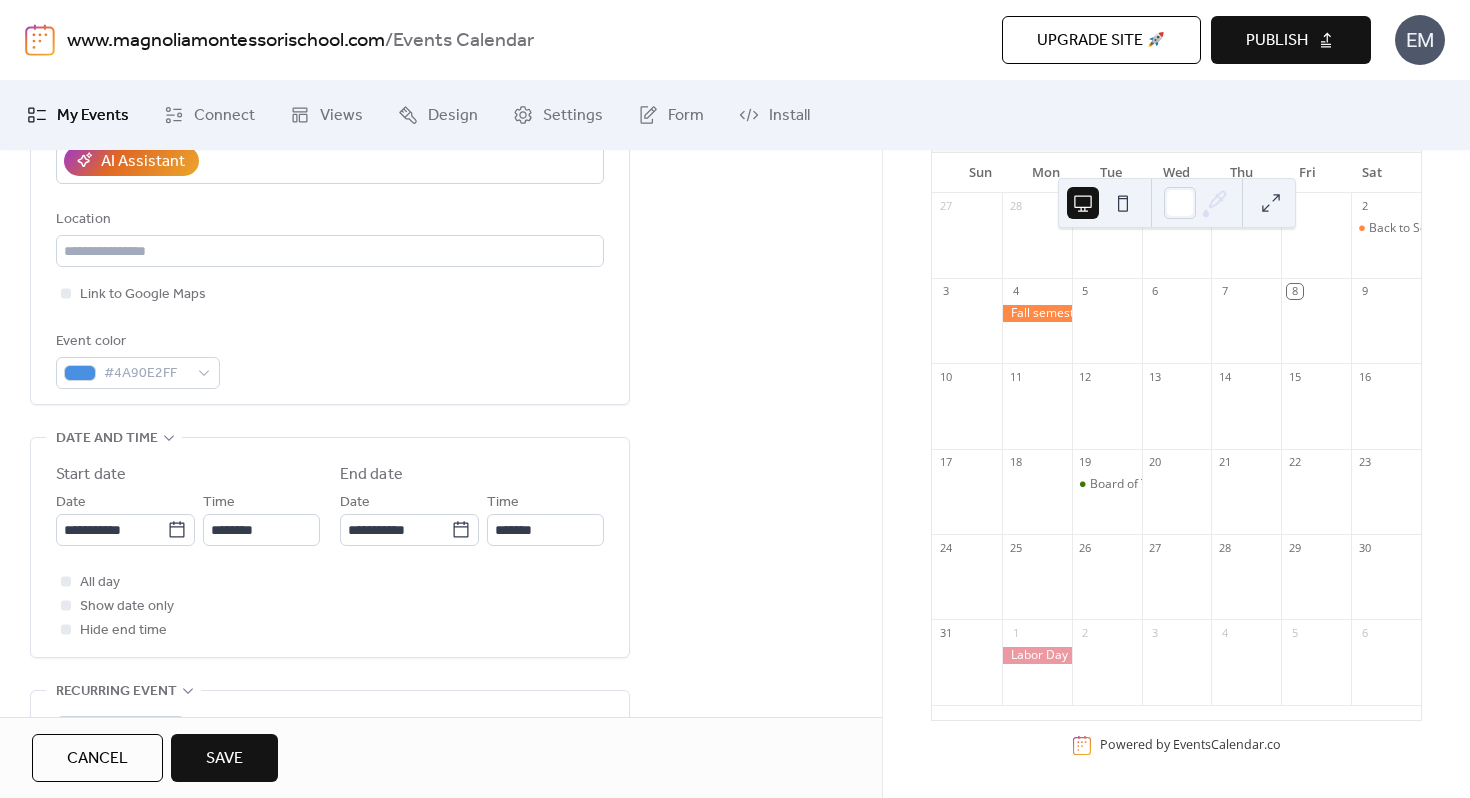 click on "**********" at bounding box center (330, 485) 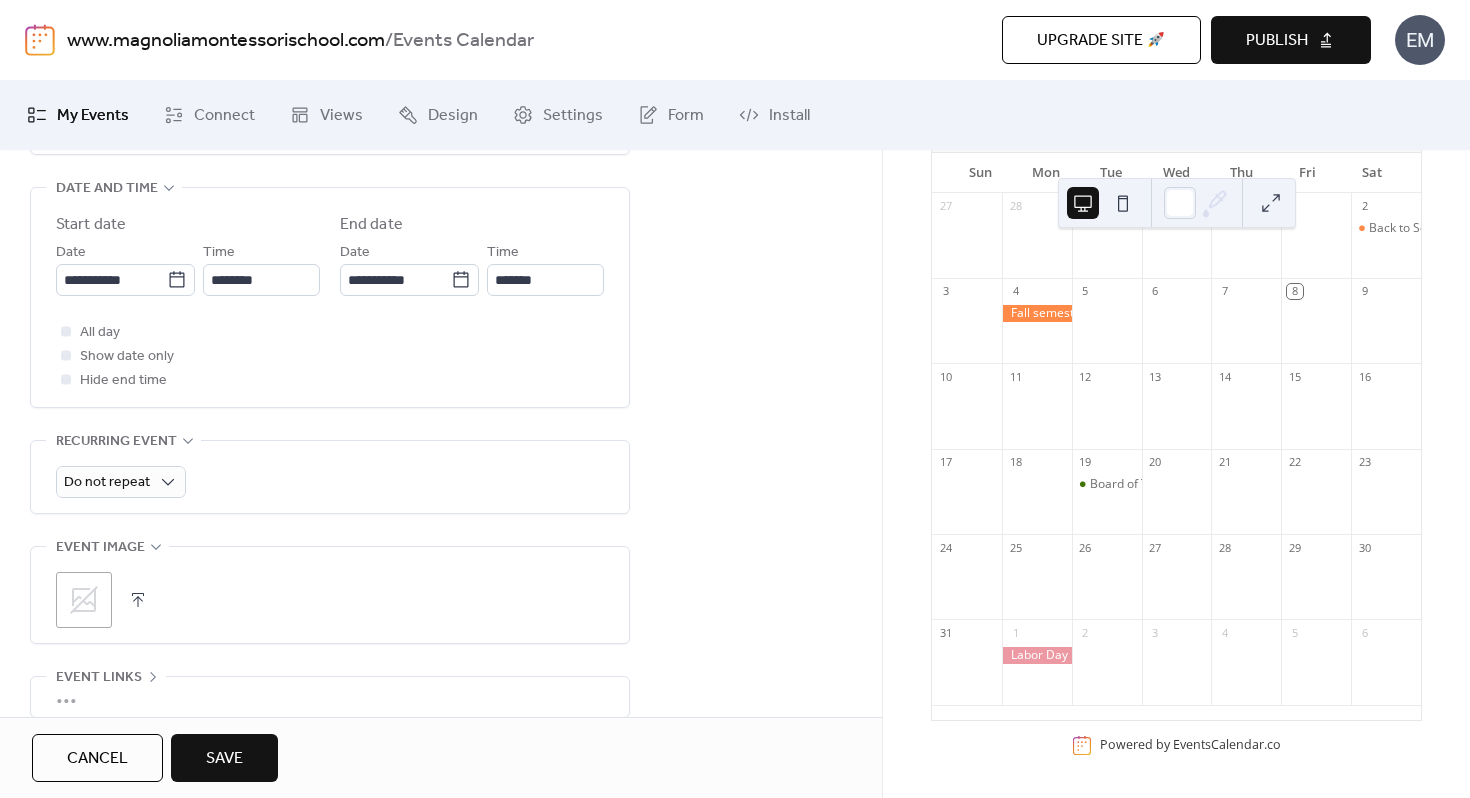scroll, scrollTop: 689, scrollLeft: 0, axis: vertical 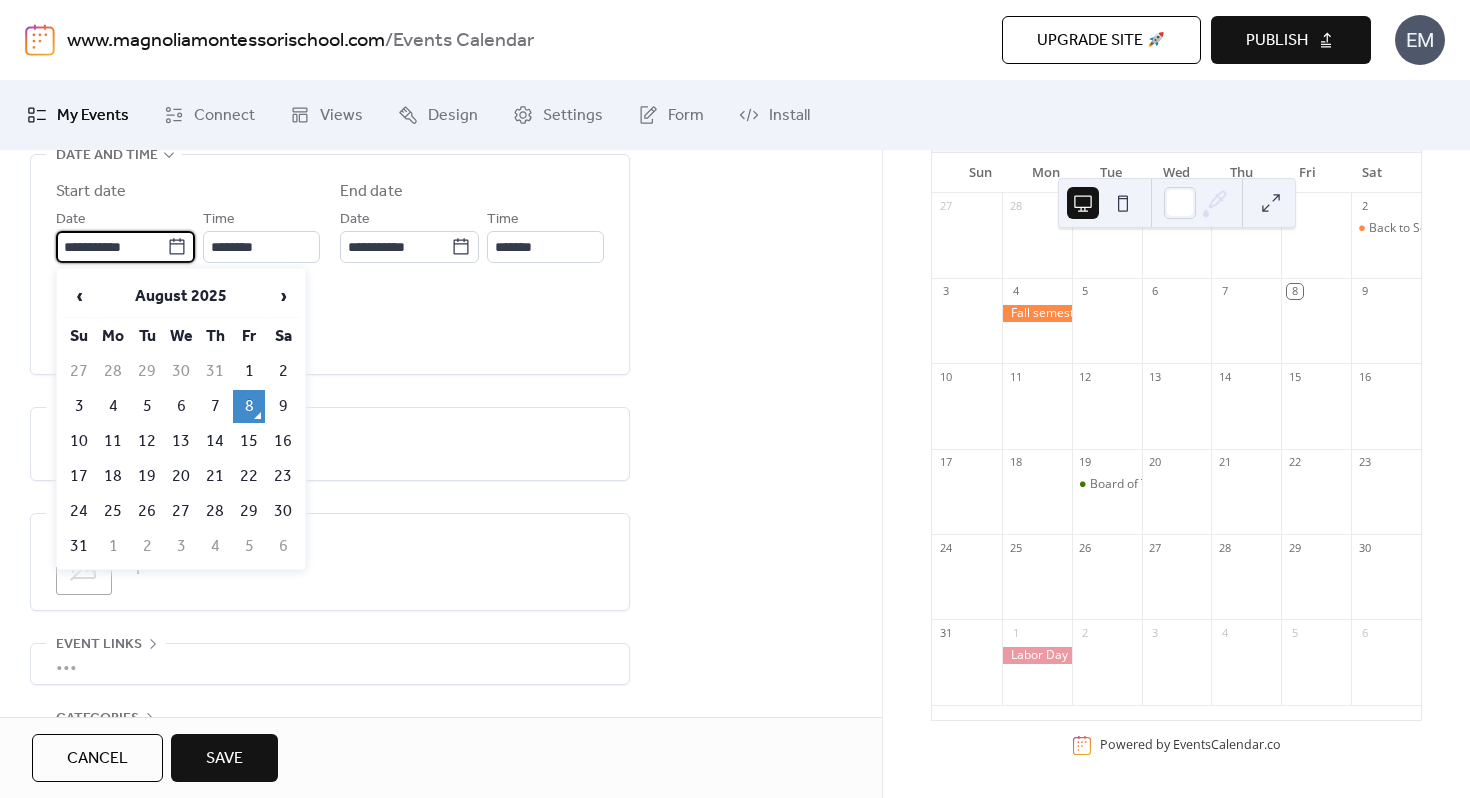 click on "**********" at bounding box center (111, 247) 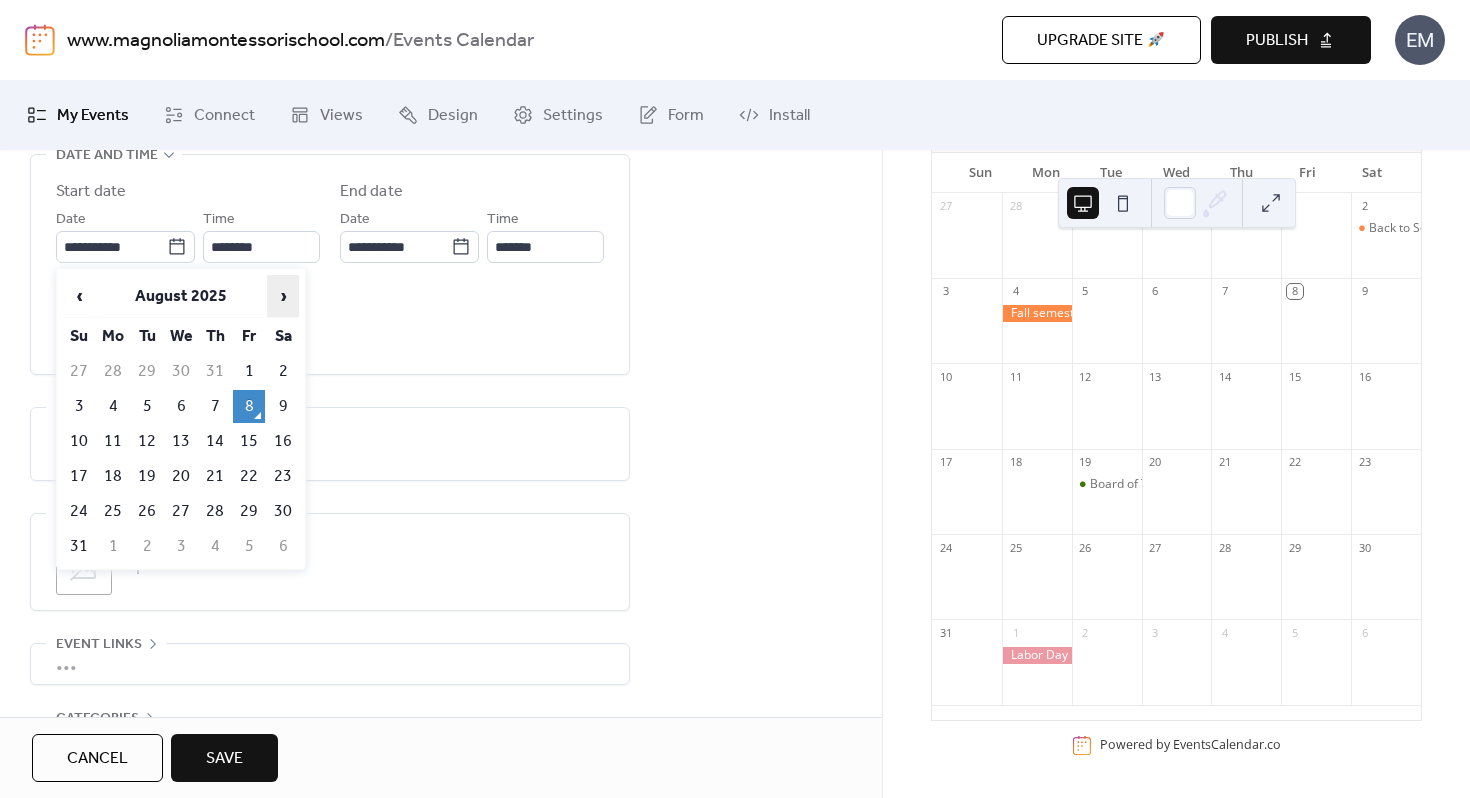 click on "›" at bounding box center (283, 296) 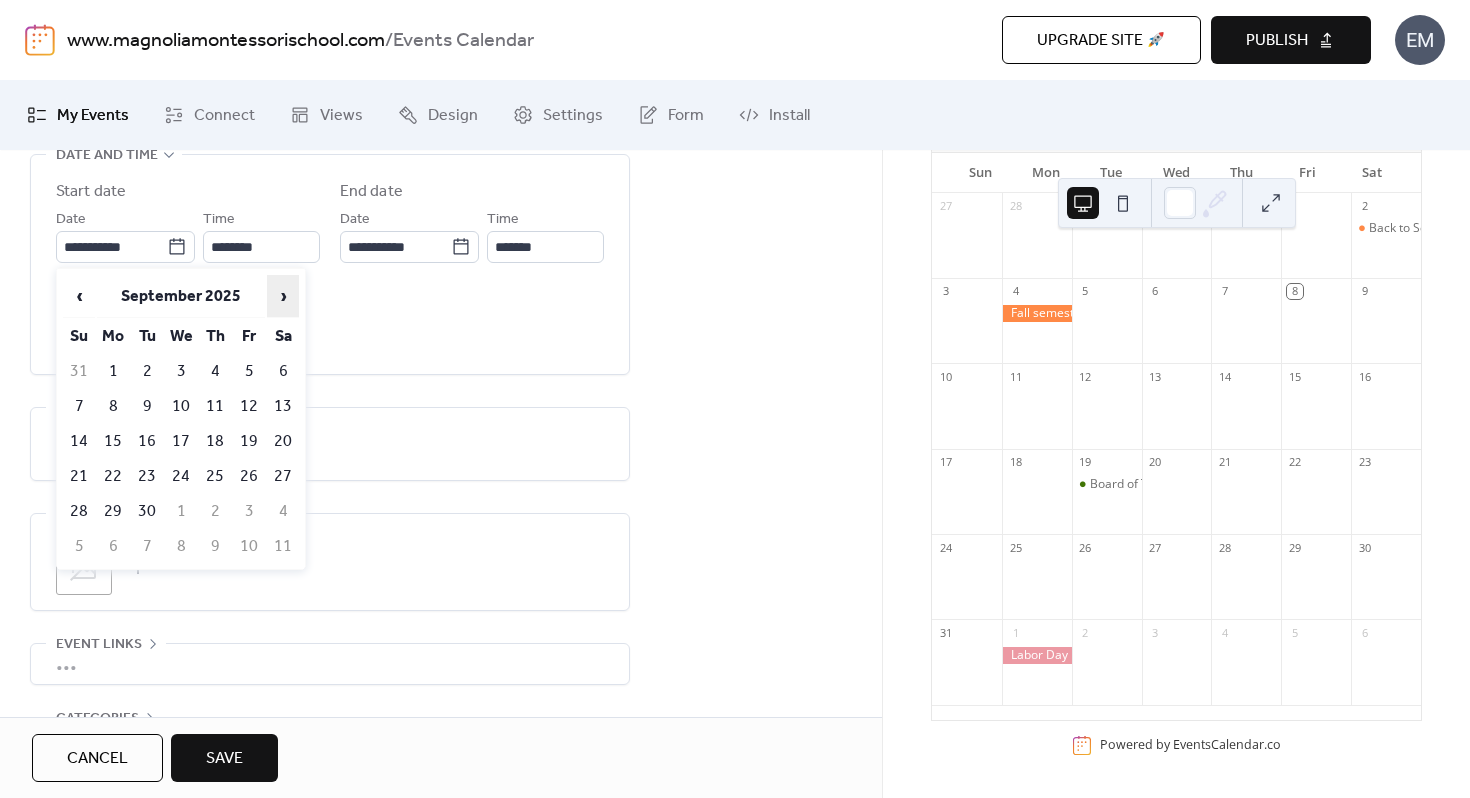 click on "›" at bounding box center [283, 296] 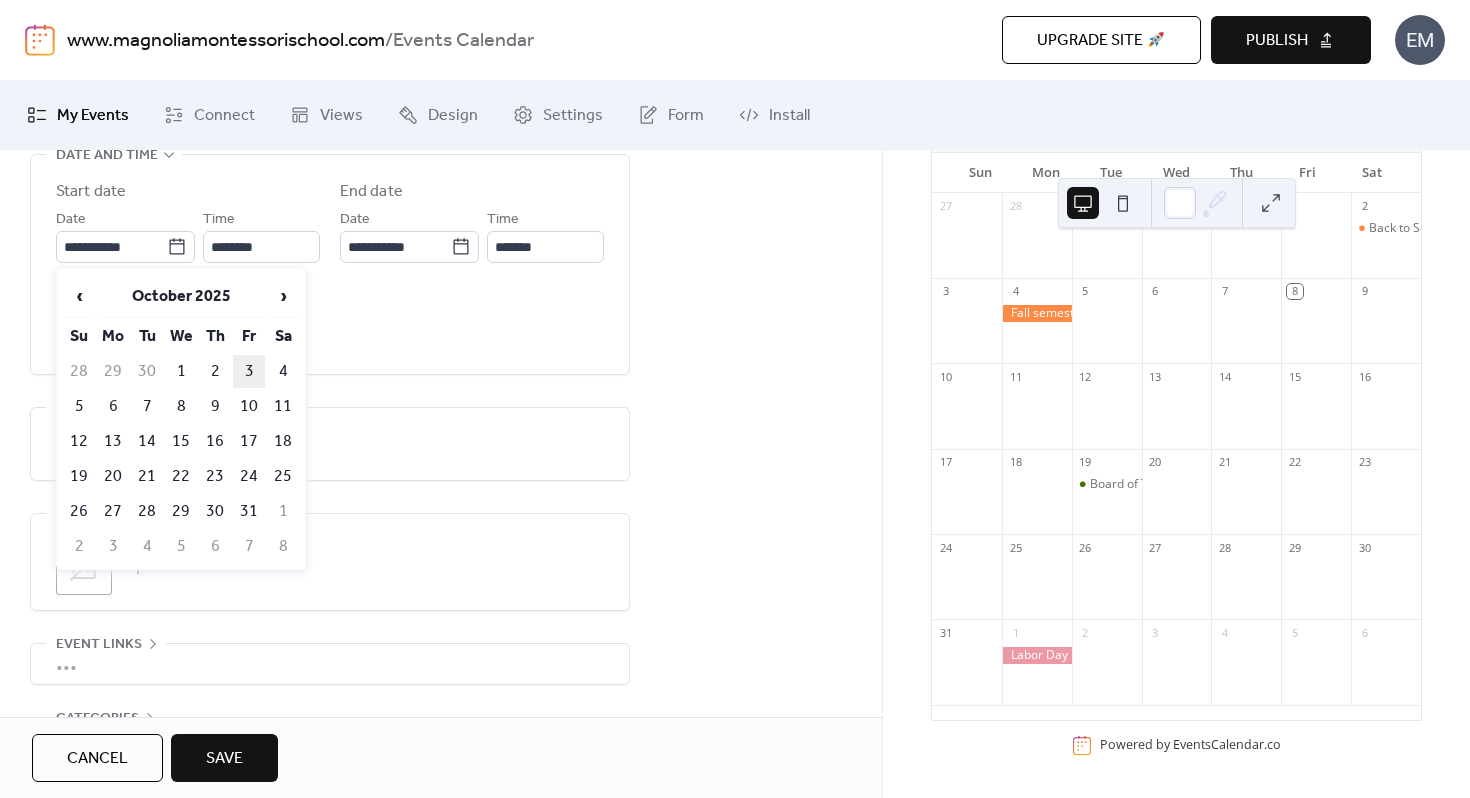 click on "3" at bounding box center (249, 371) 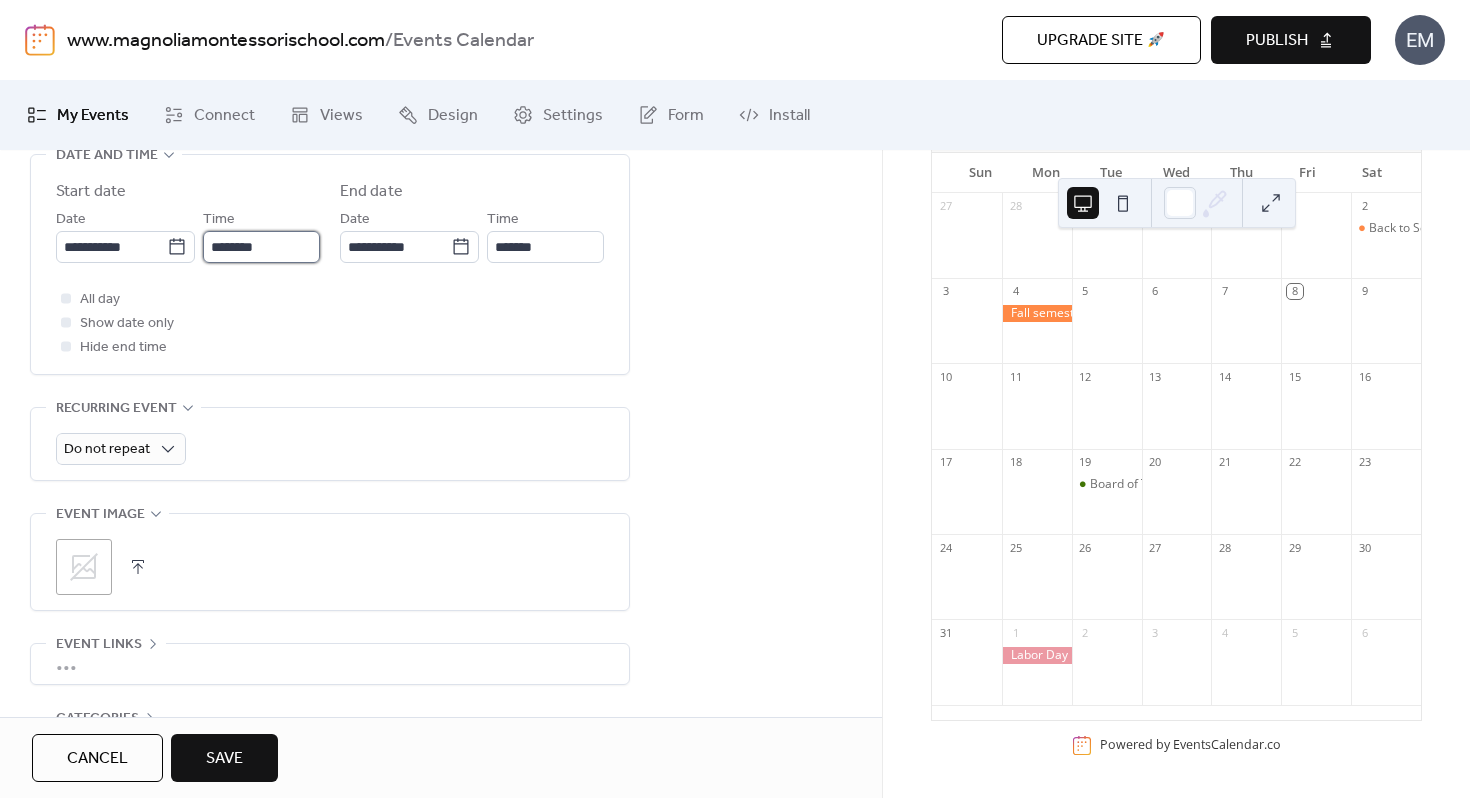 click on "********" at bounding box center [261, 247] 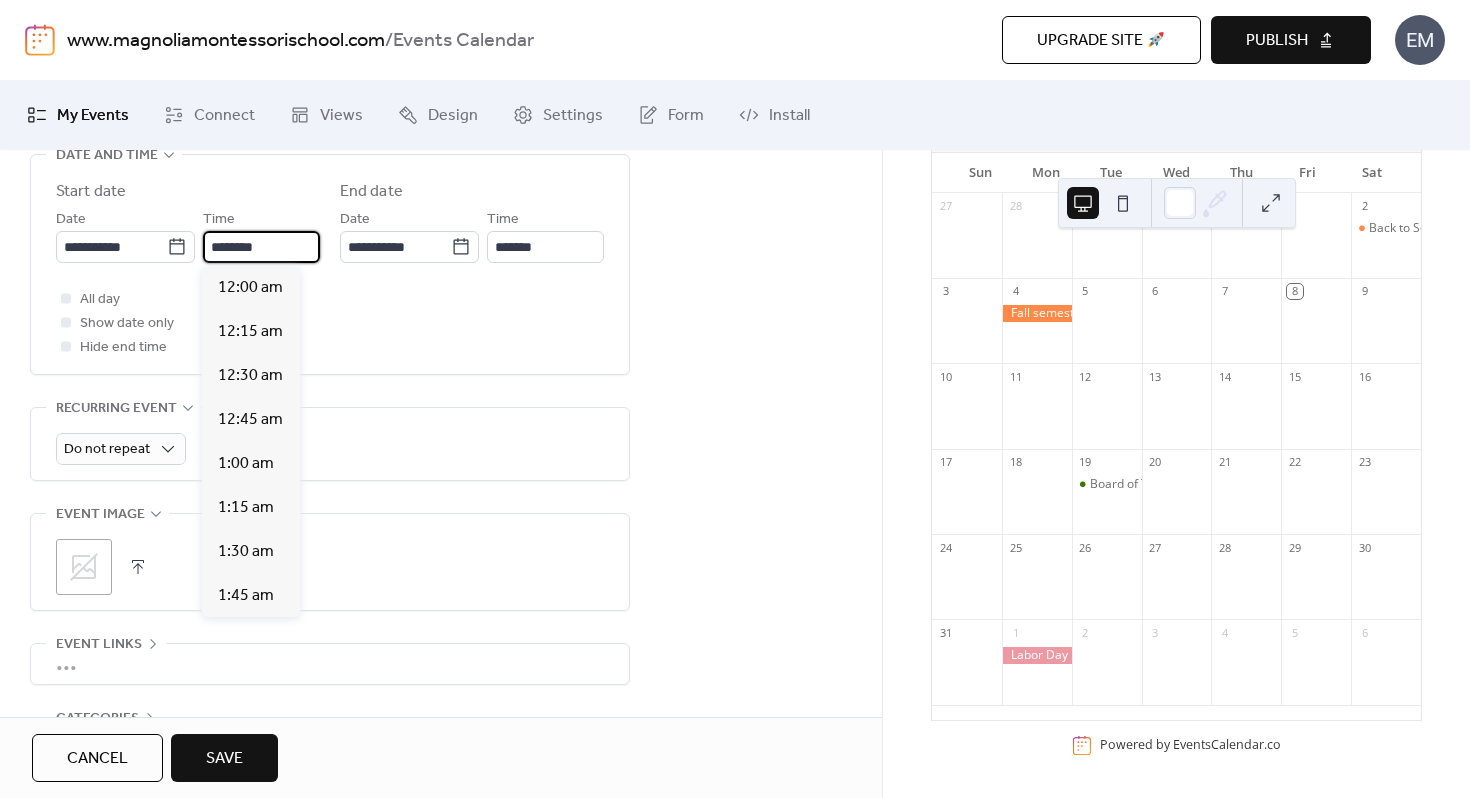 scroll, scrollTop: 2112, scrollLeft: 0, axis: vertical 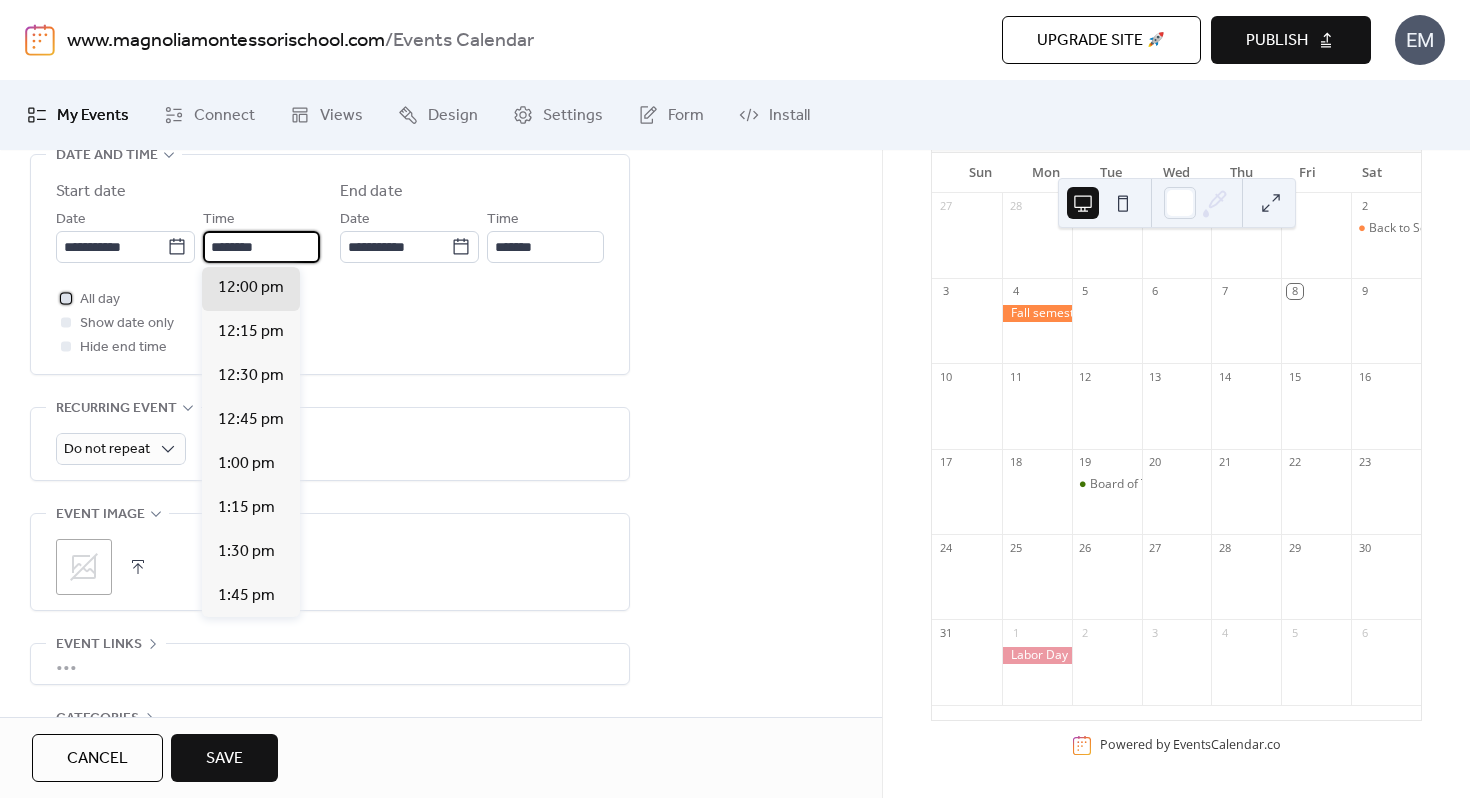 click at bounding box center [66, 298] 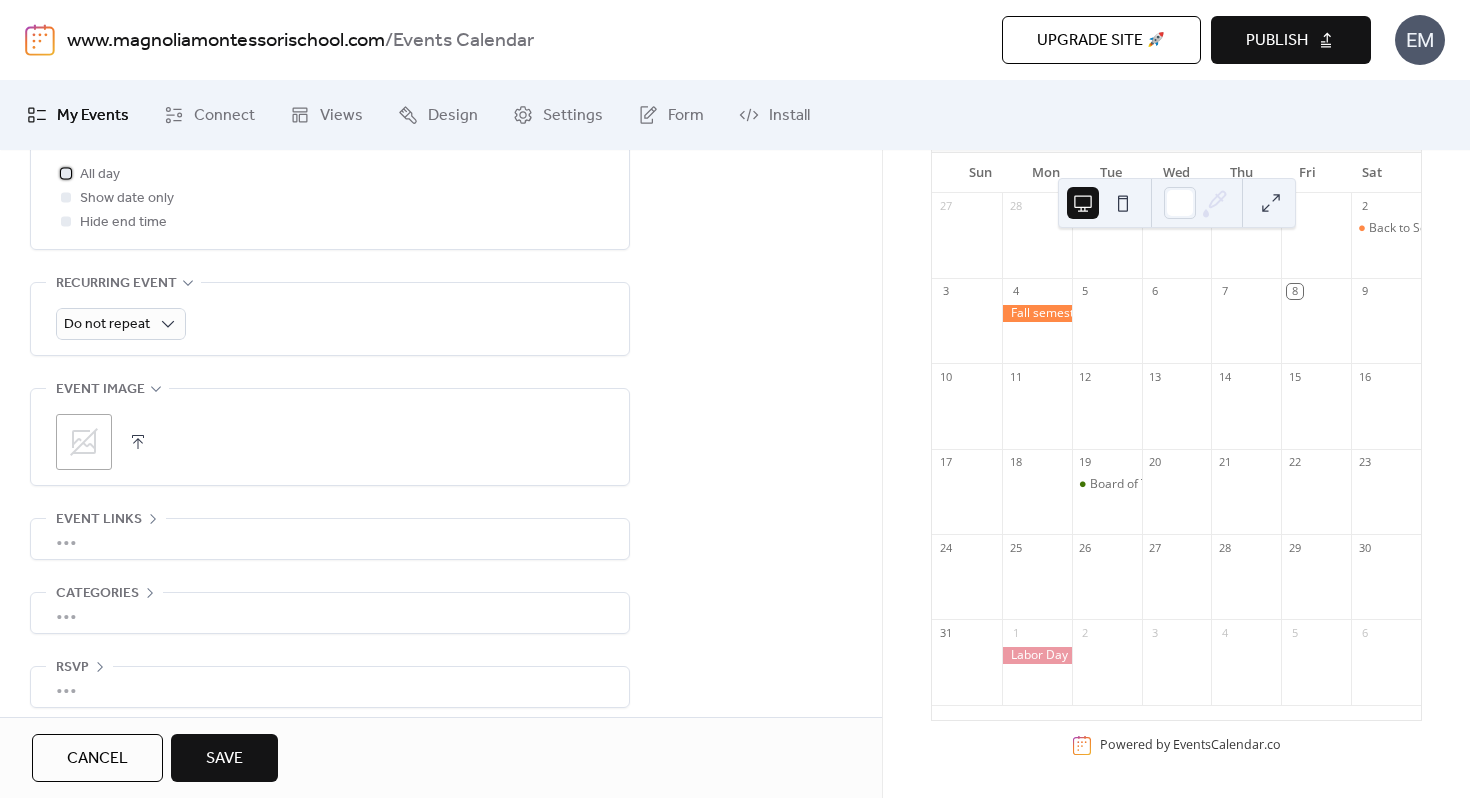 scroll, scrollTop: 829, scrollLeft: 0, axis: vertical 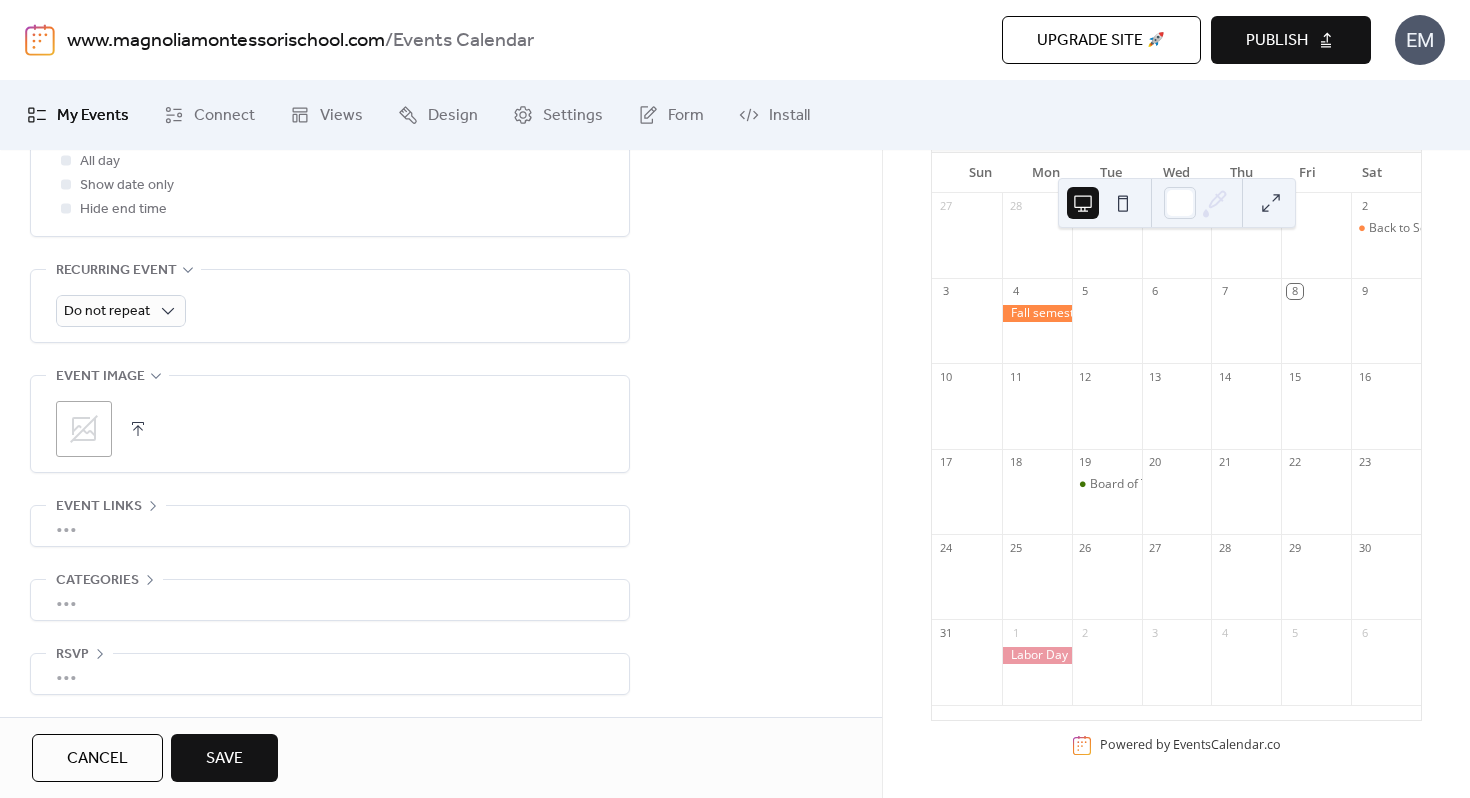 click on "Save" at bounding box center [224, 759] 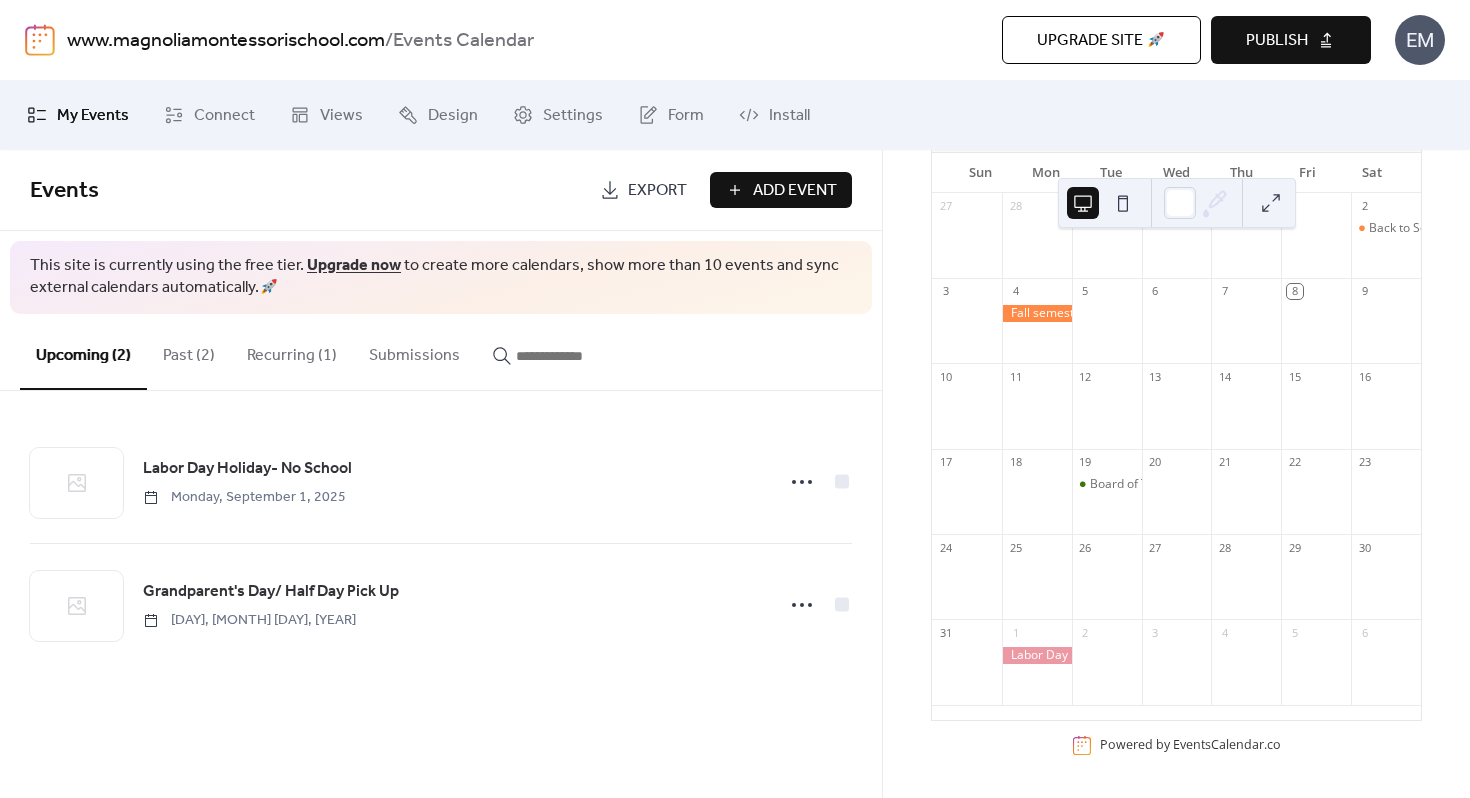 click on "Add Event" at bounding box center (795, 191) 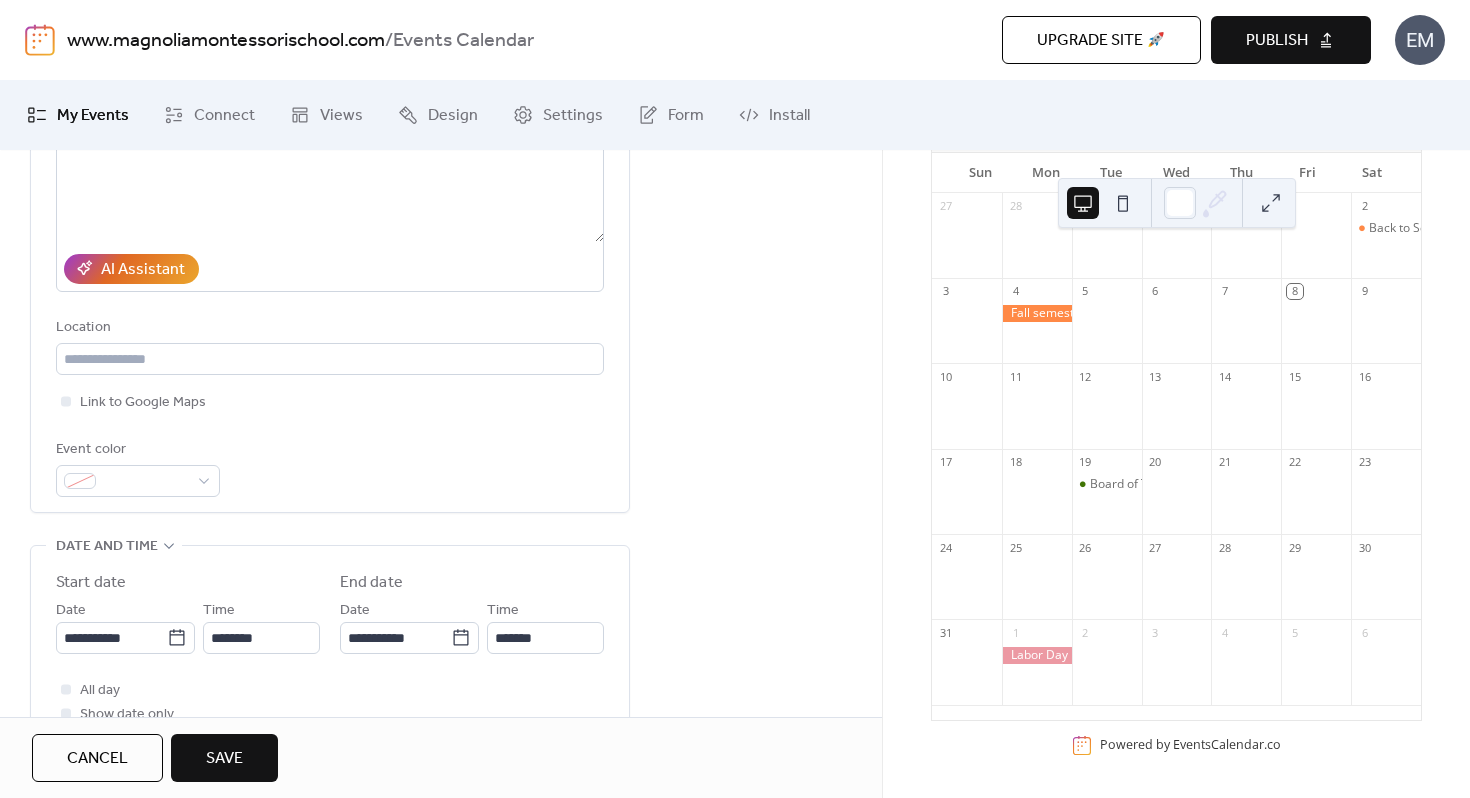 scroll, scrollTop: 324, scrollLeft: 0, axis: vertical 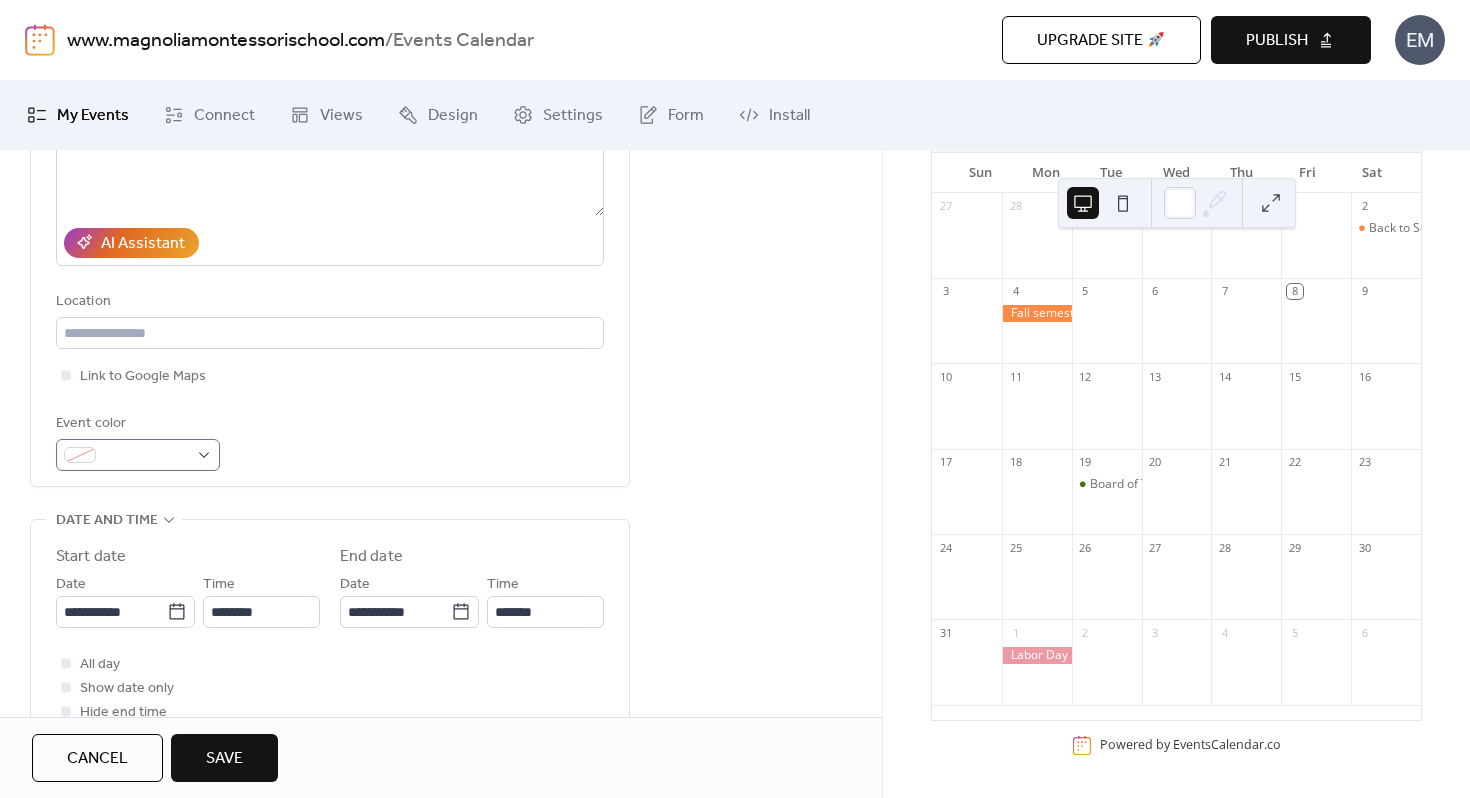 type on "**********" 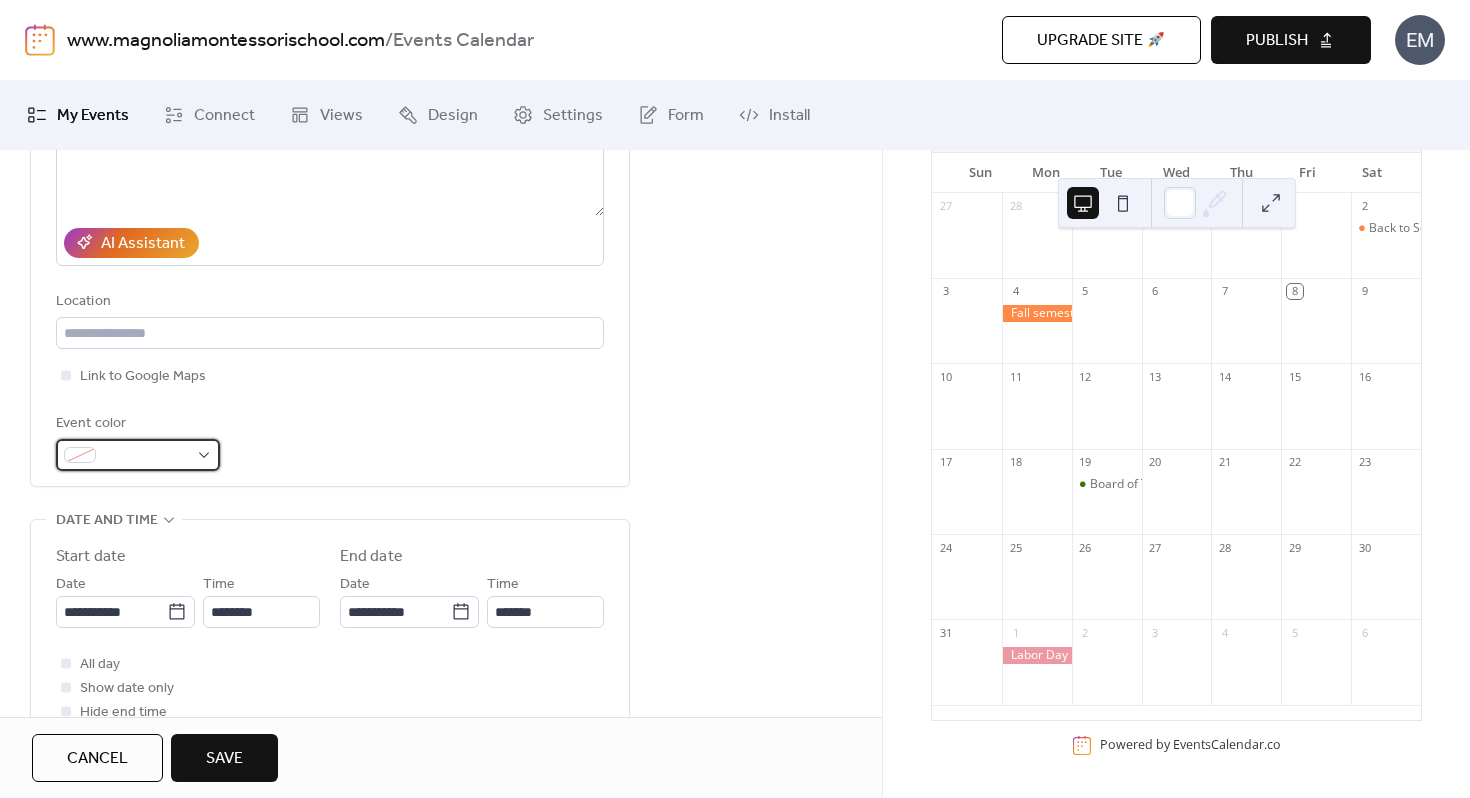 click at bounding box center [146, 456] 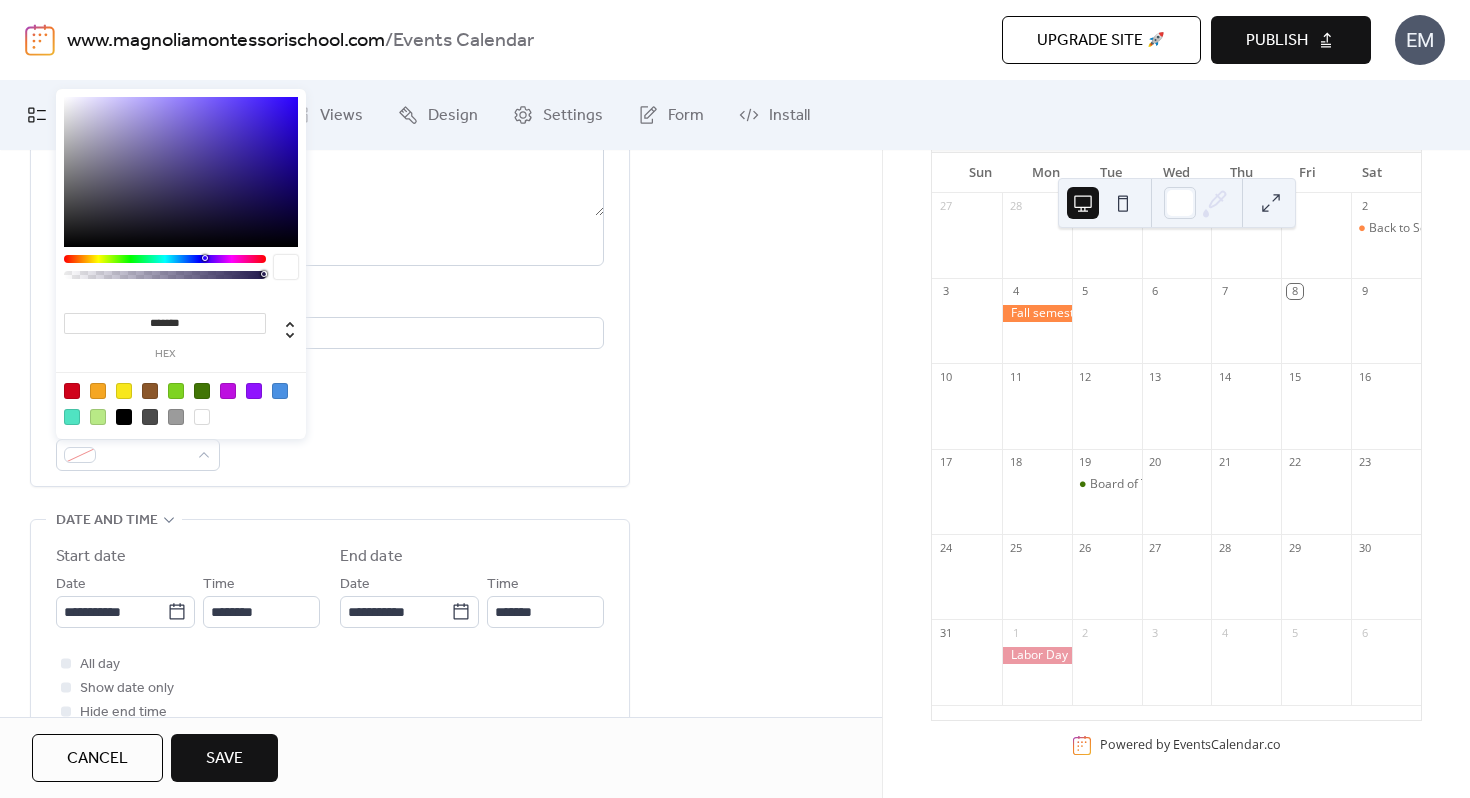 click at bounding box center (72, 391) 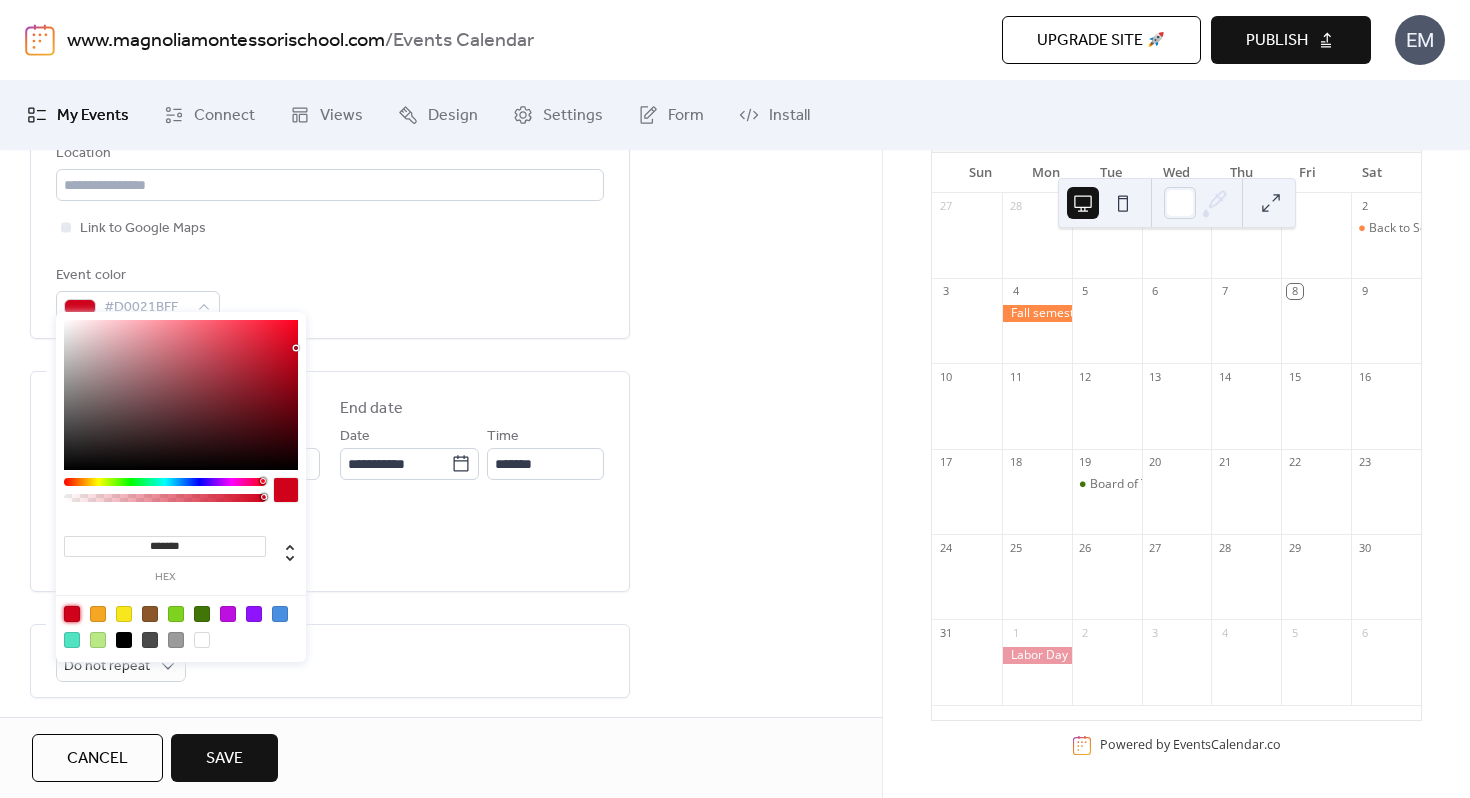 scroll, scrollTop: 519, scrollLeft: 0, axis: vertical 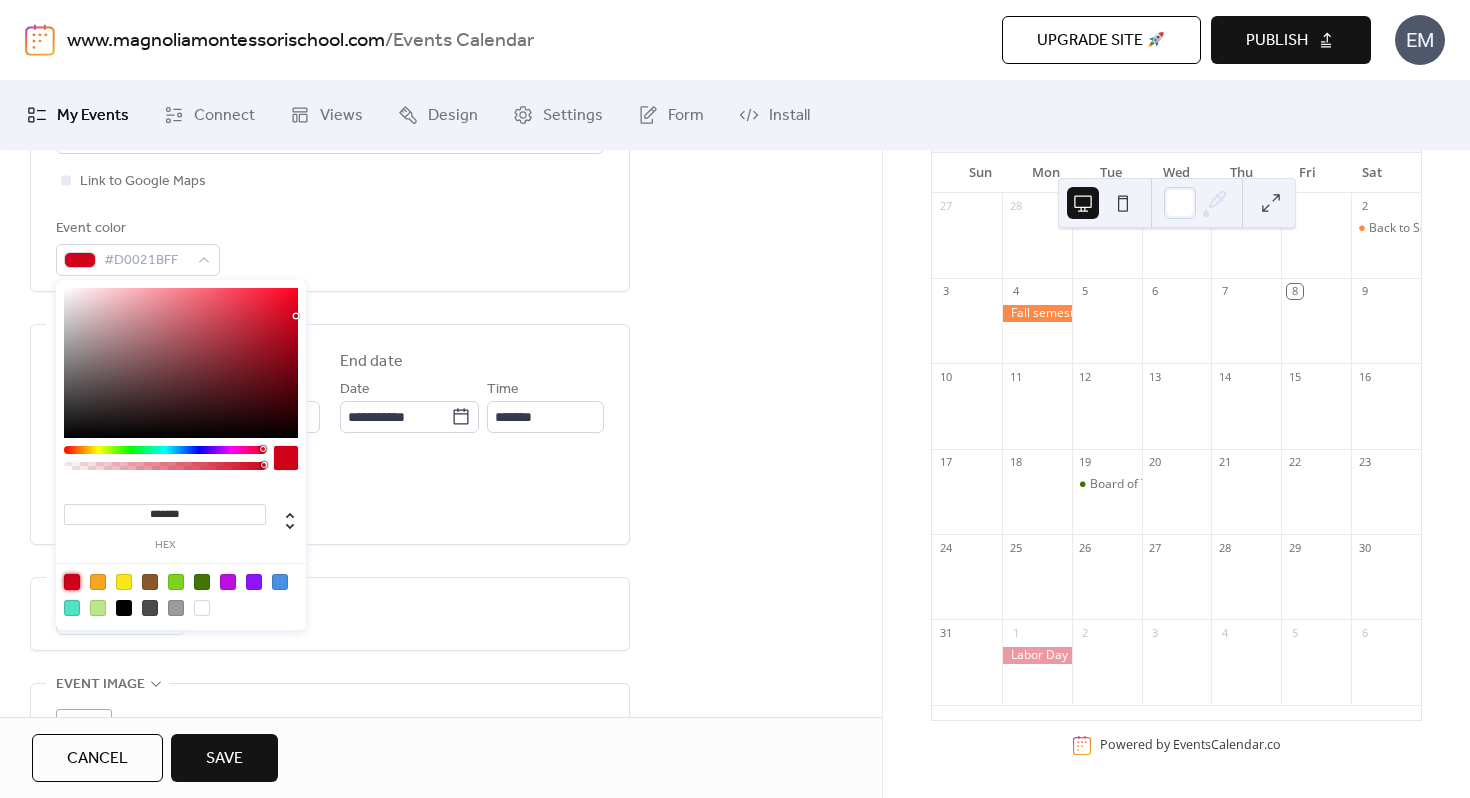 click on "**********" at bounding box center [330, 434] 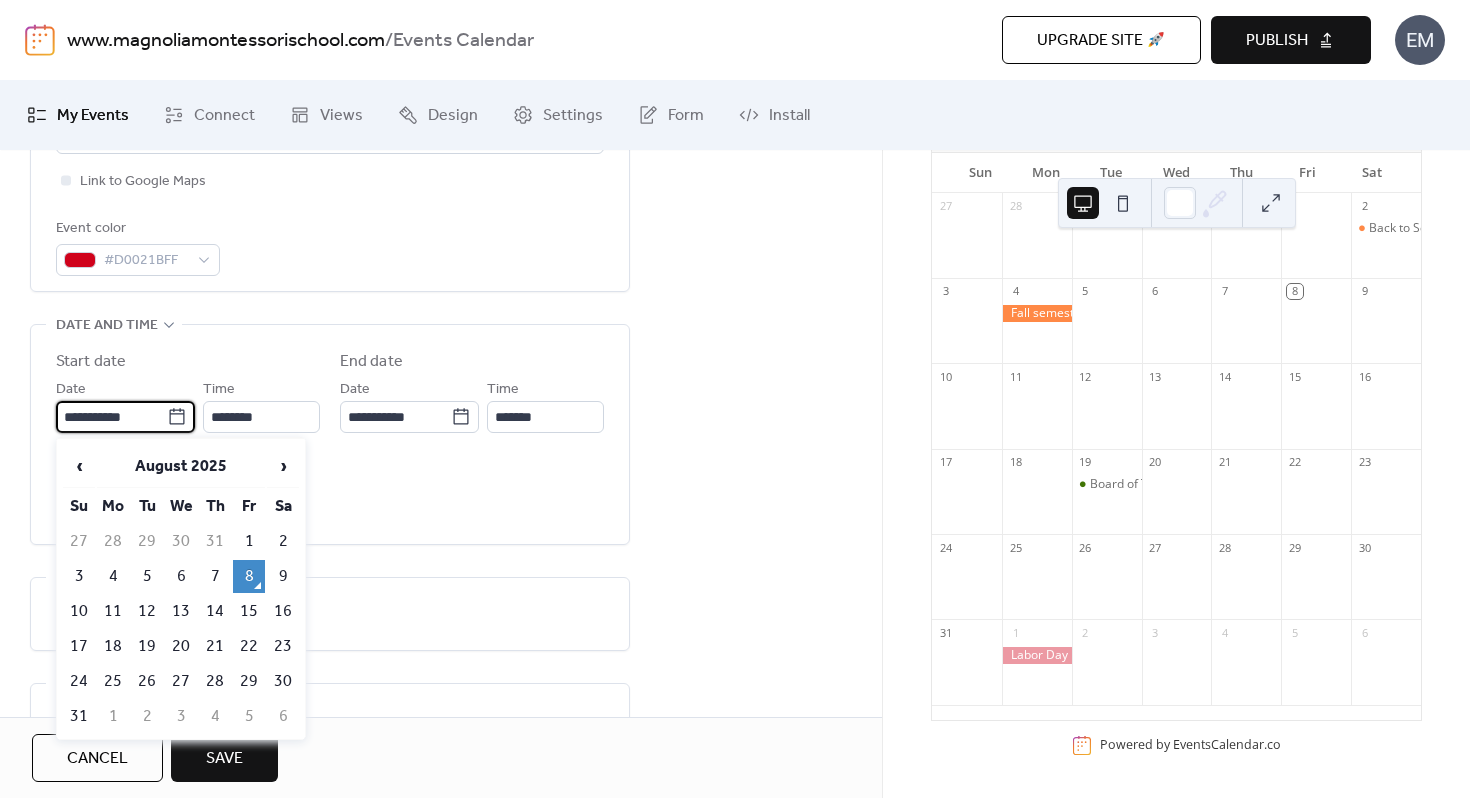 click on "**********" at bounding box center (111, 417) 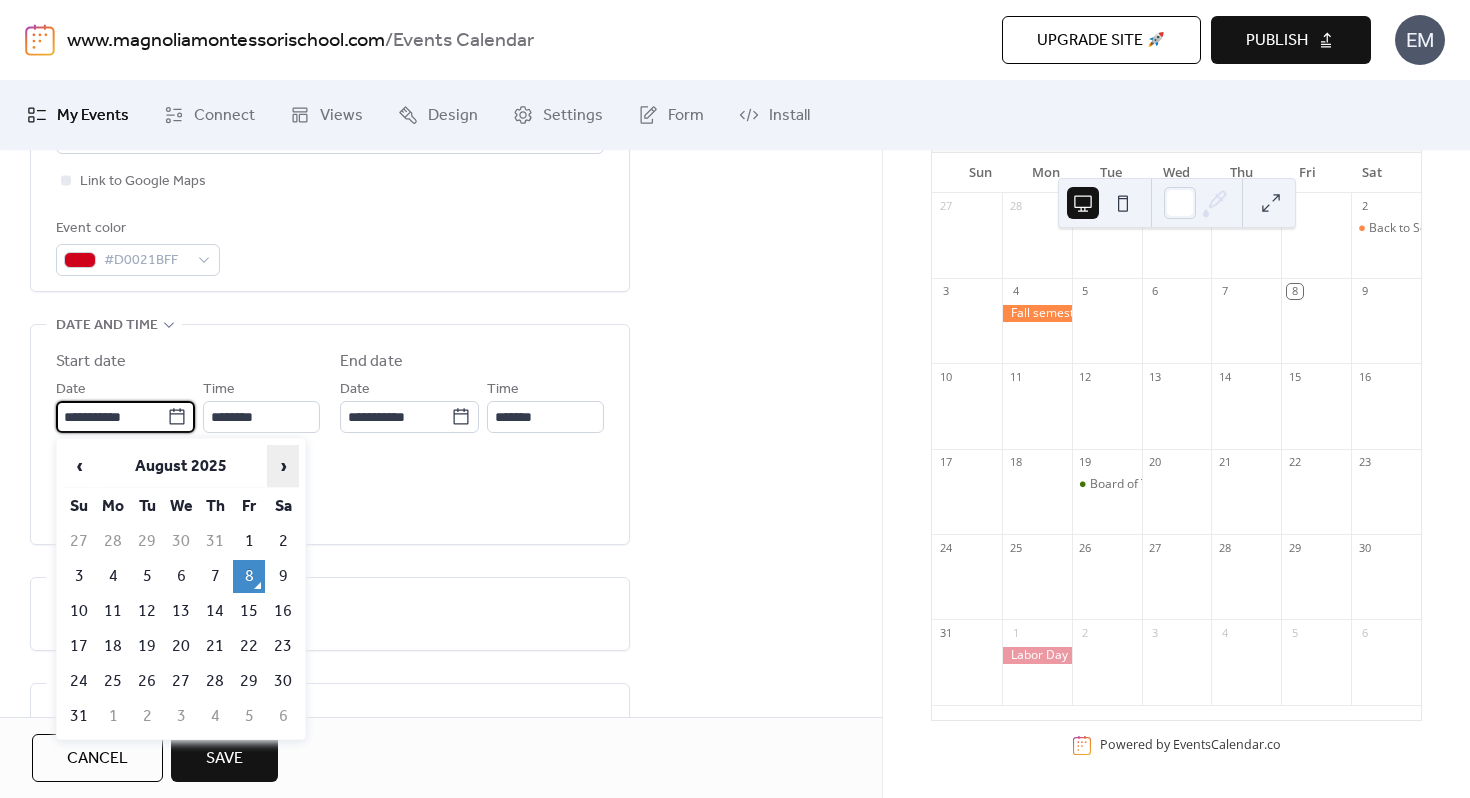 click on "›" at bounding box center (283, 466) 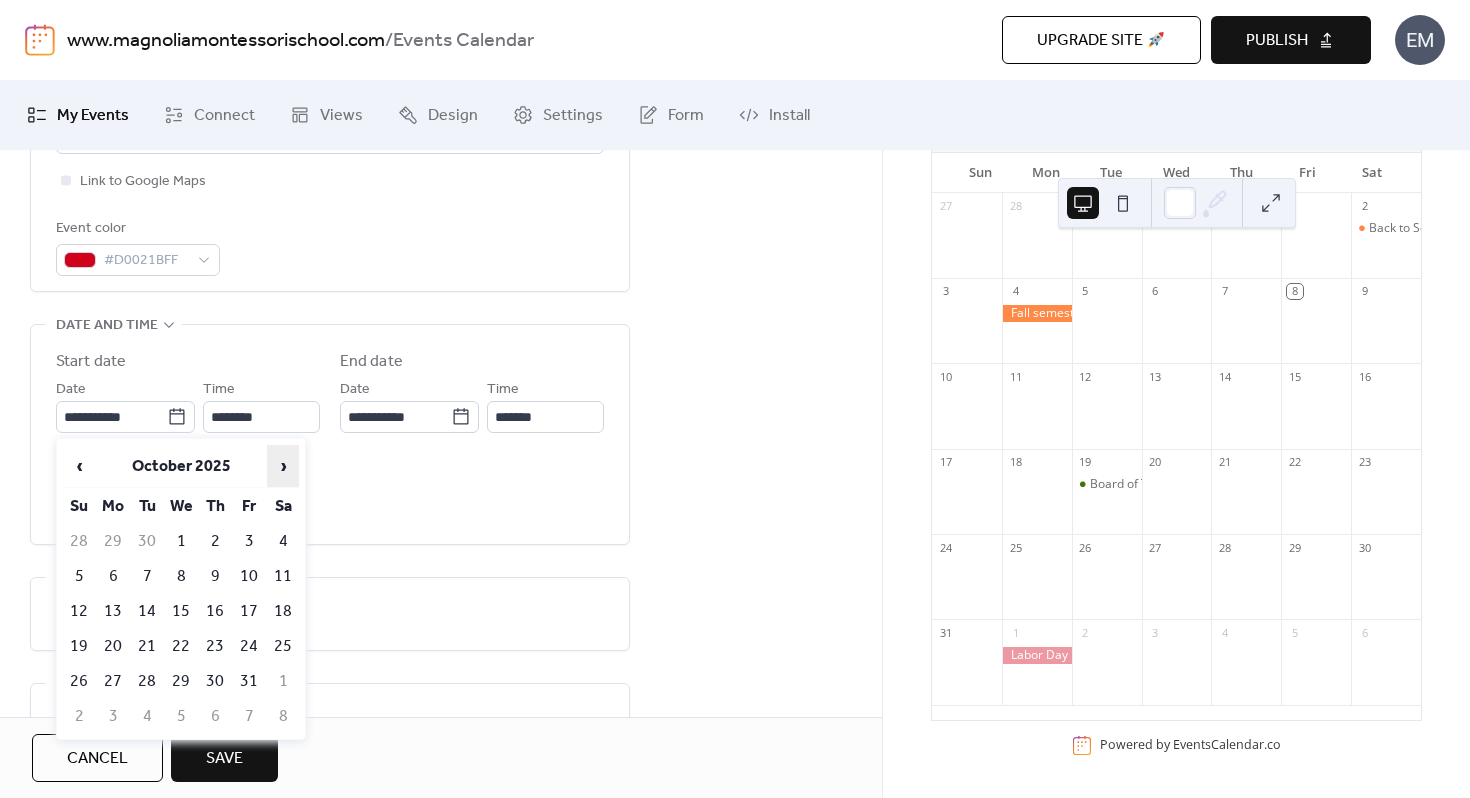 click on "›" at bounding box center [283, 466] 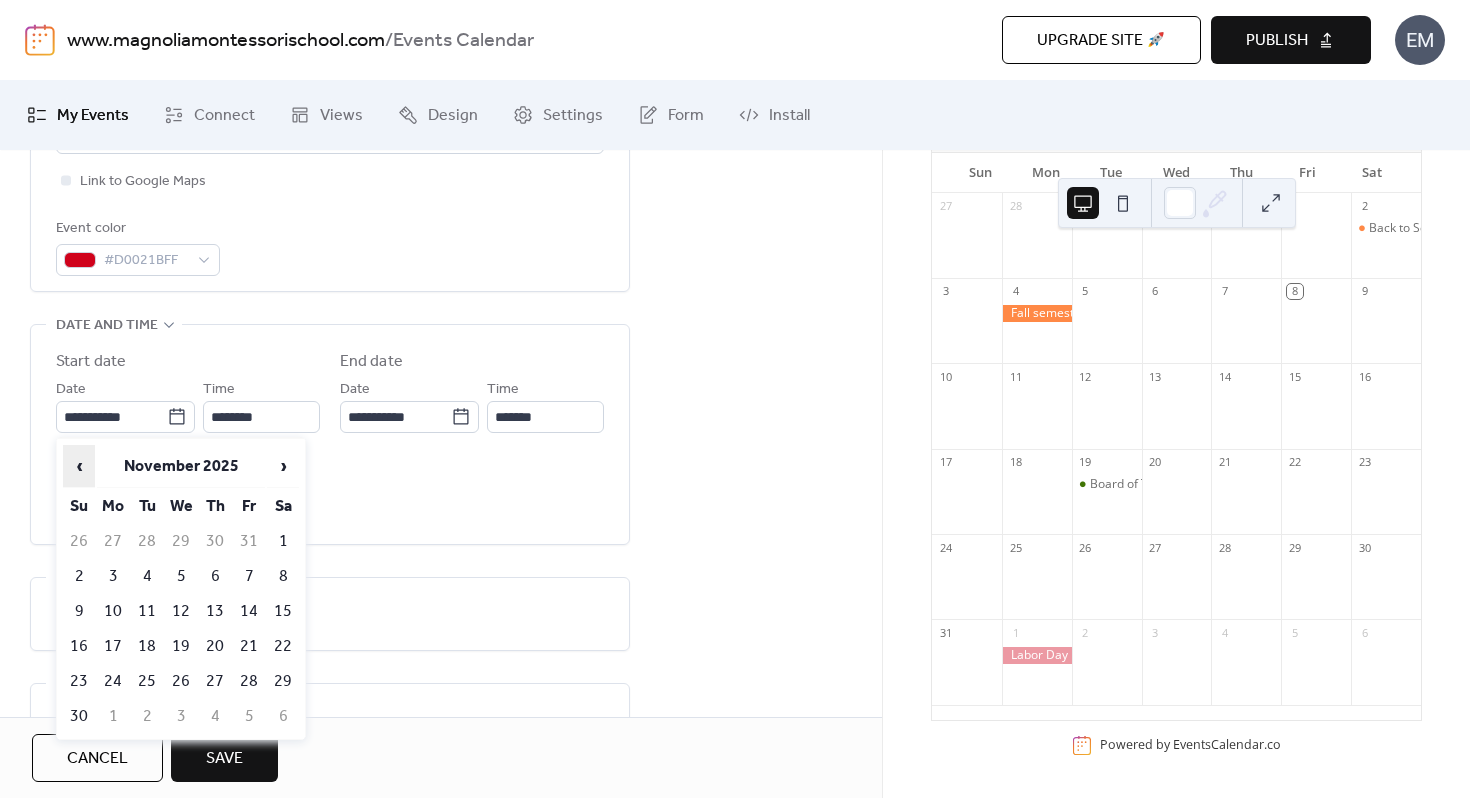 click on "‹" at bounding box center (79, 466) 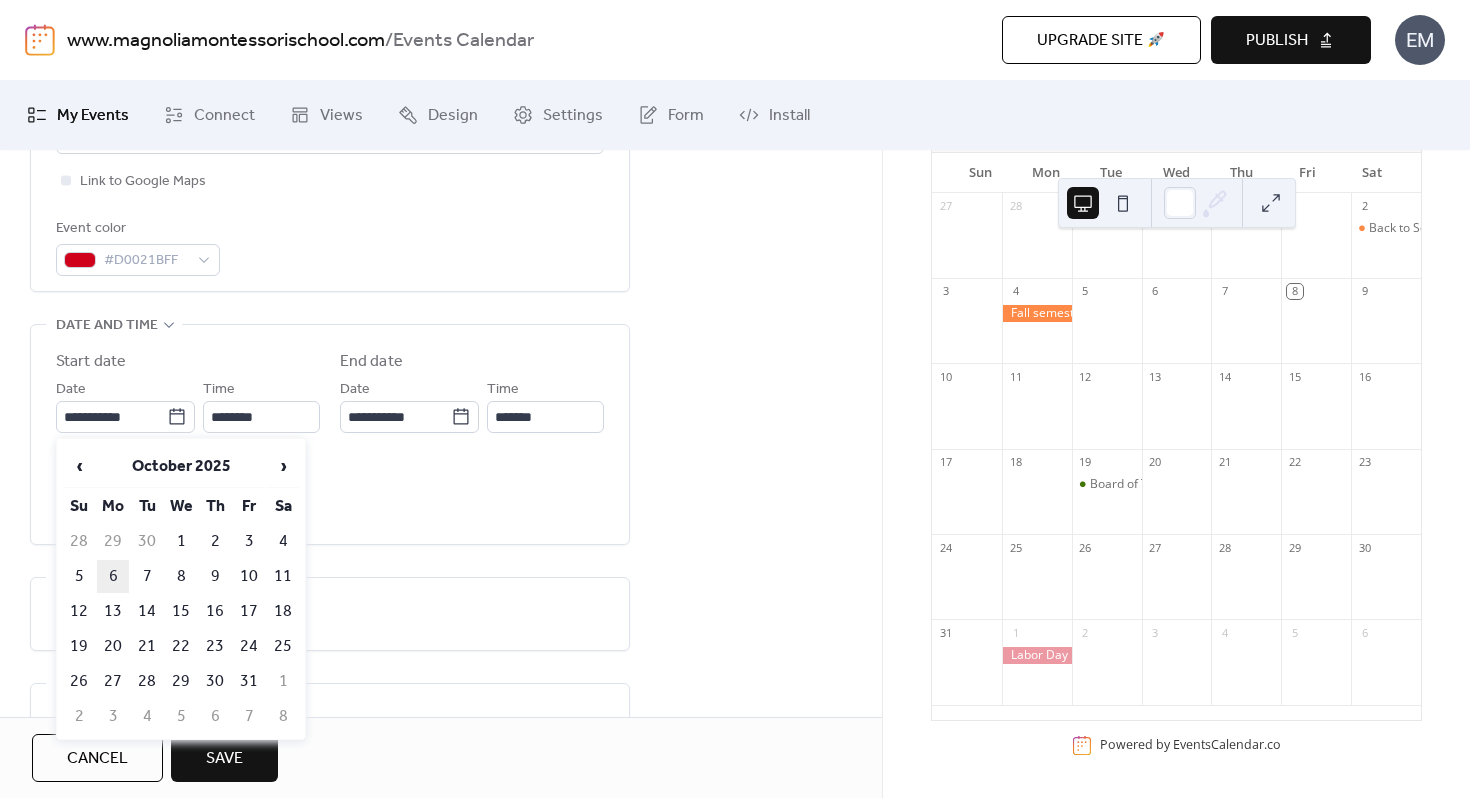 click on "6" at bounding box center (113, 576) 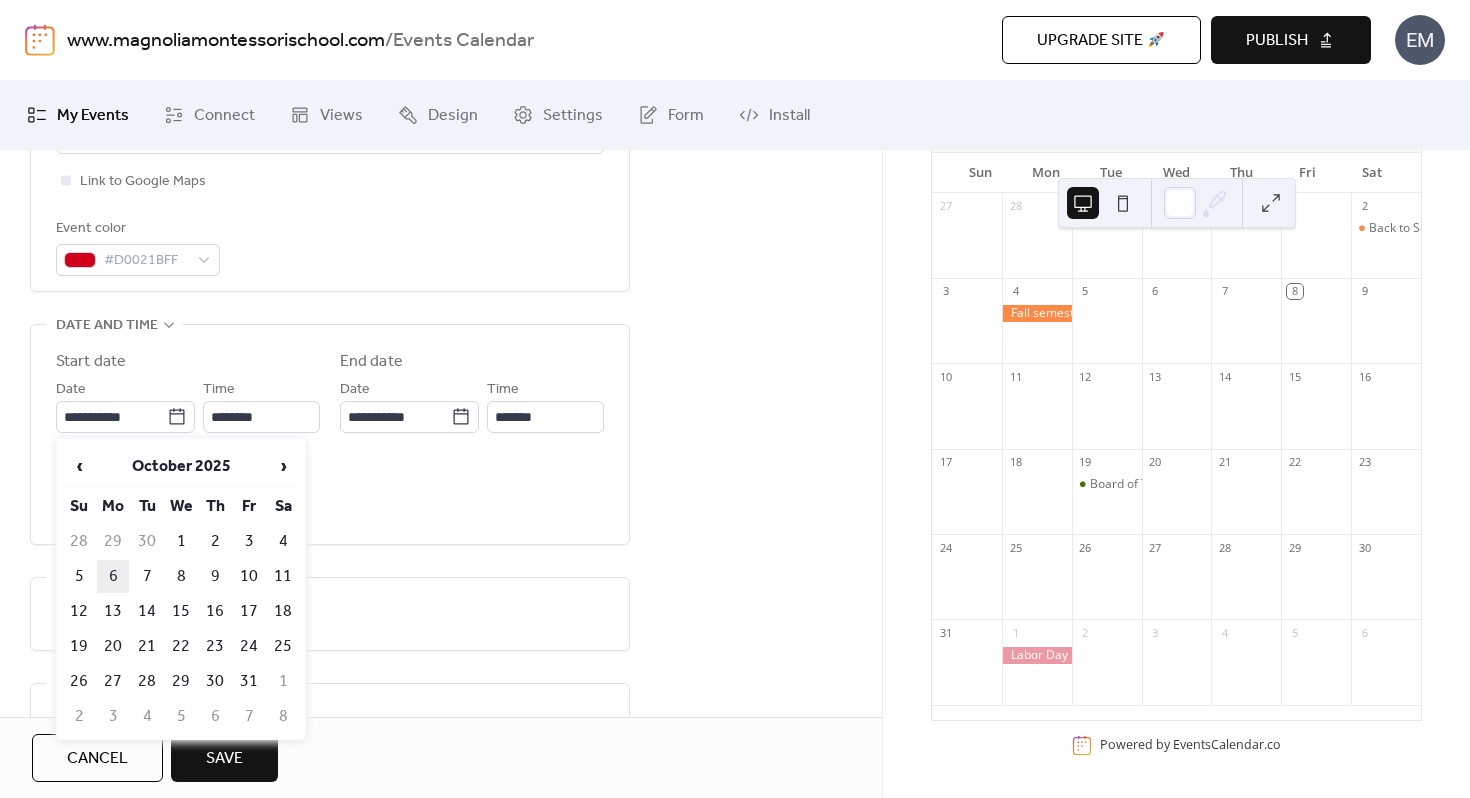 type on "**********" 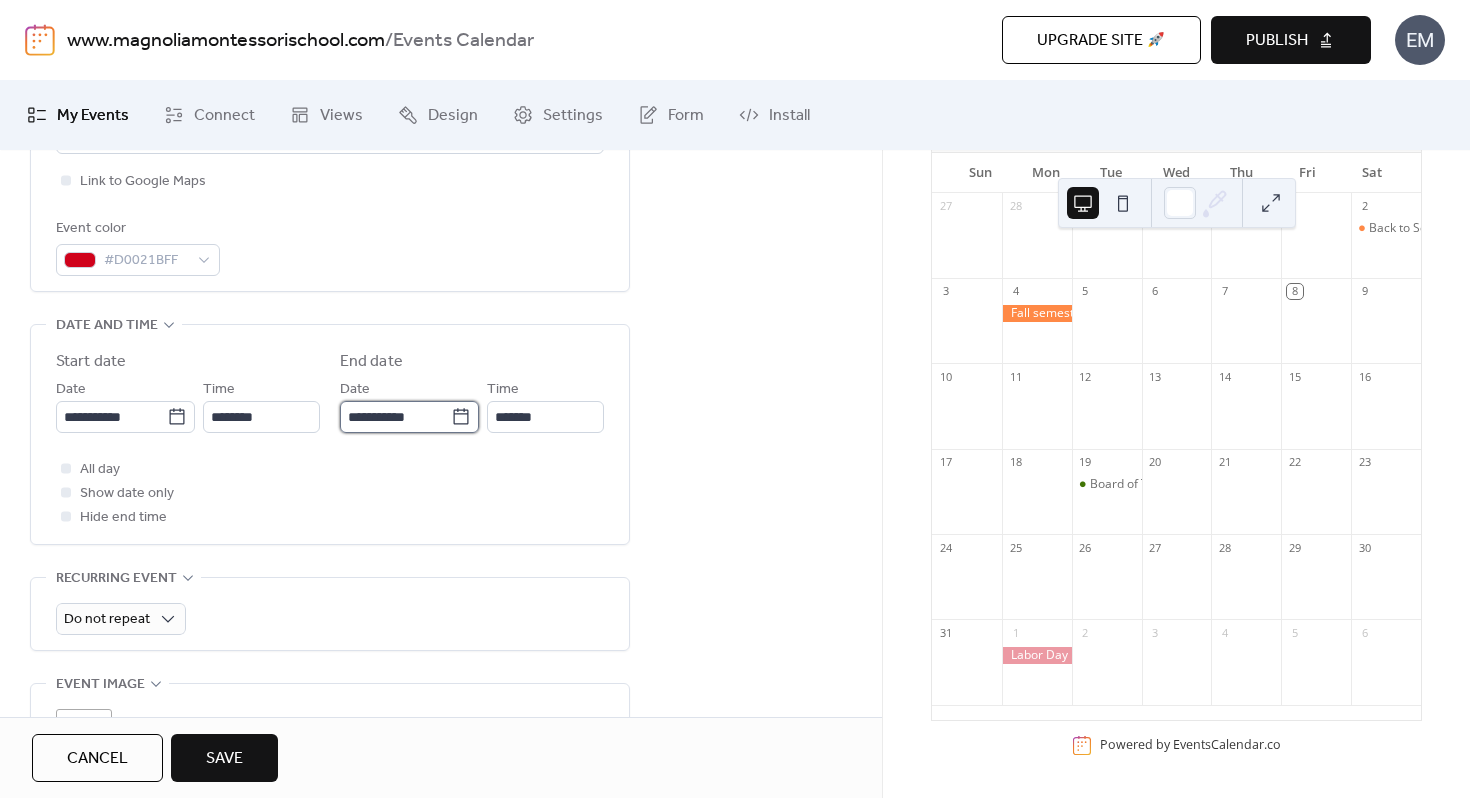 click on "**********" at bounding box center (395, 417) 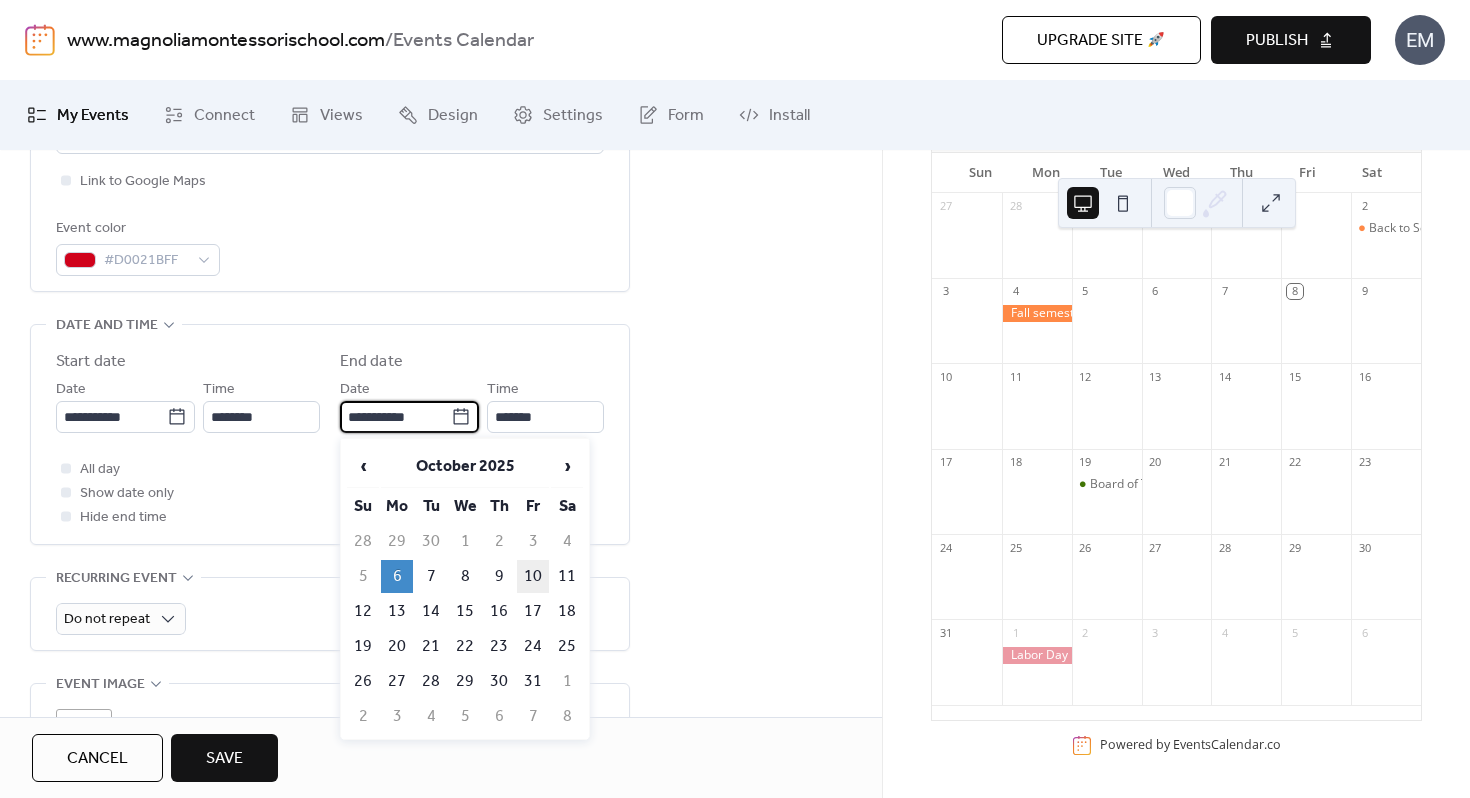 click on "10" at bounding box center [533, 576] 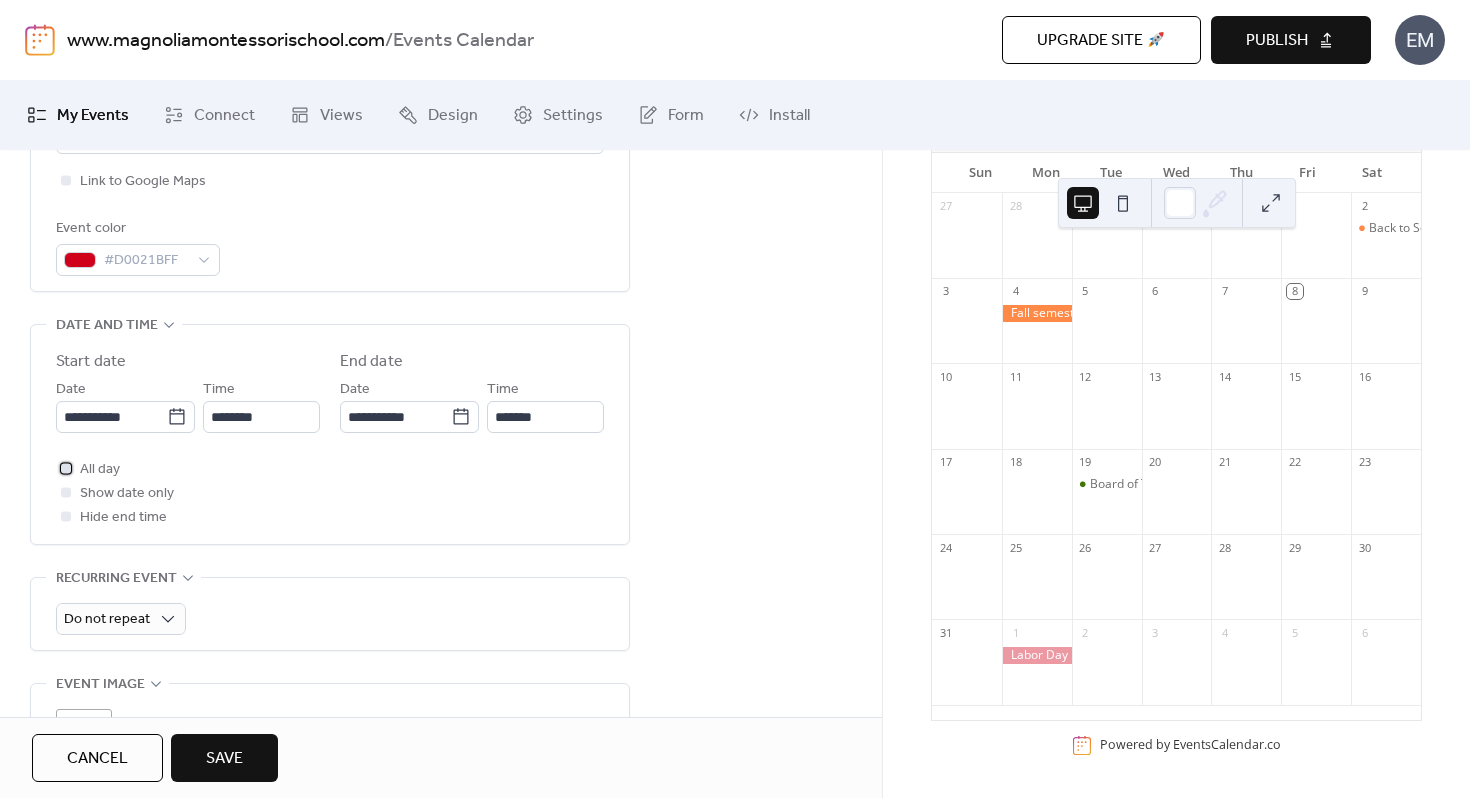 click at bounding box center (66, 468) 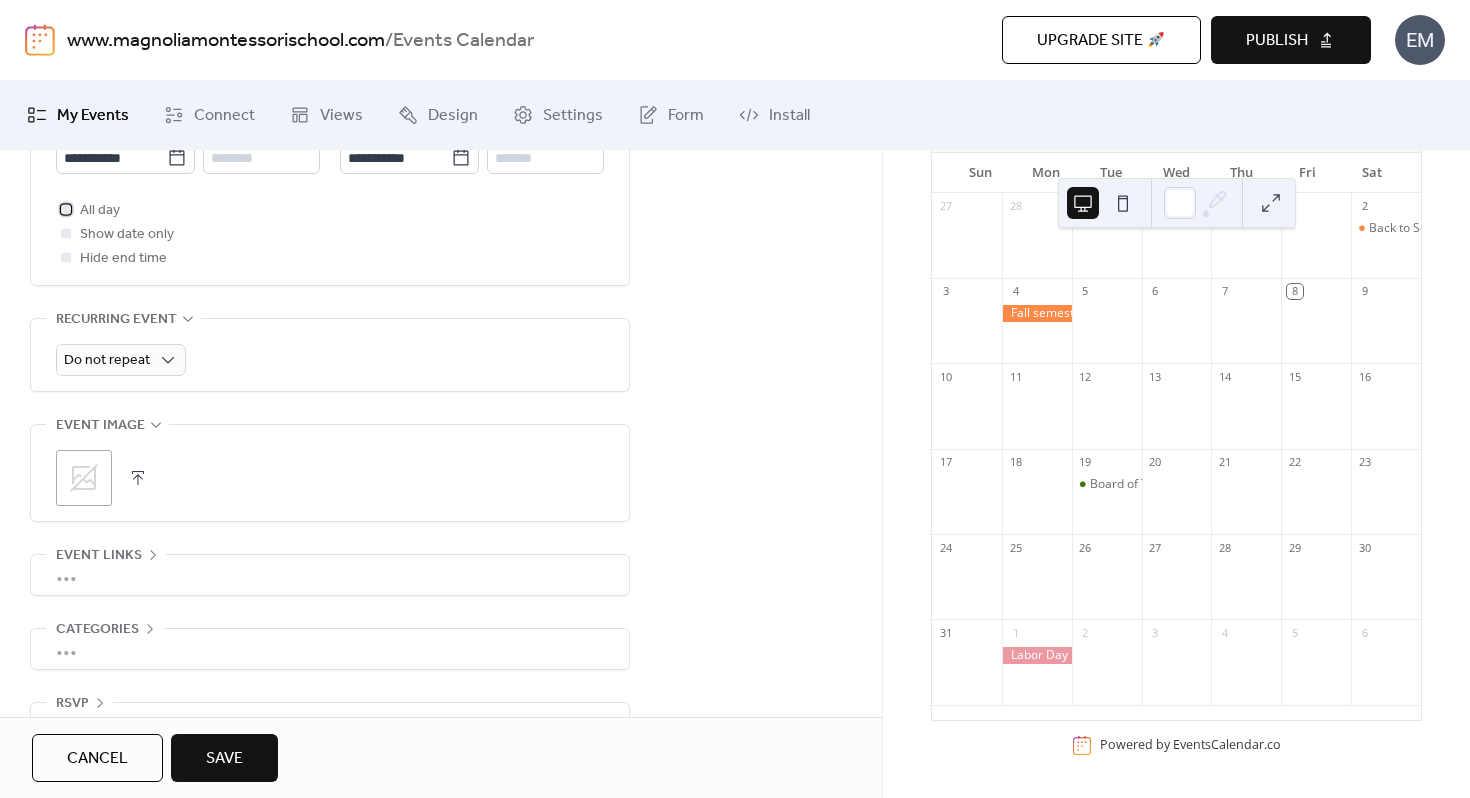 scroll, scrollTop: 829, scrollLeft: 0, axis: vertical 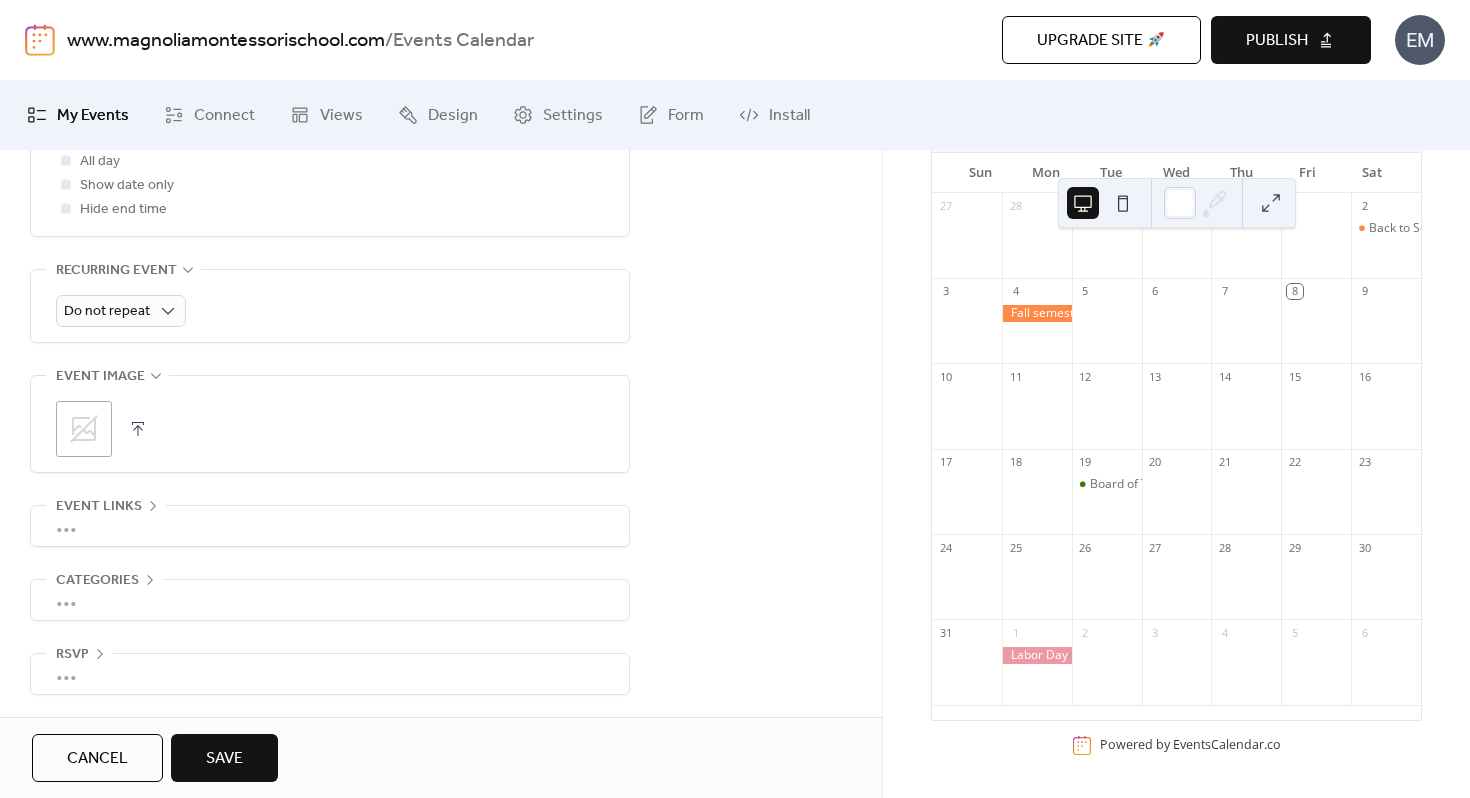click on "Save" at bounding box center [224, 759] 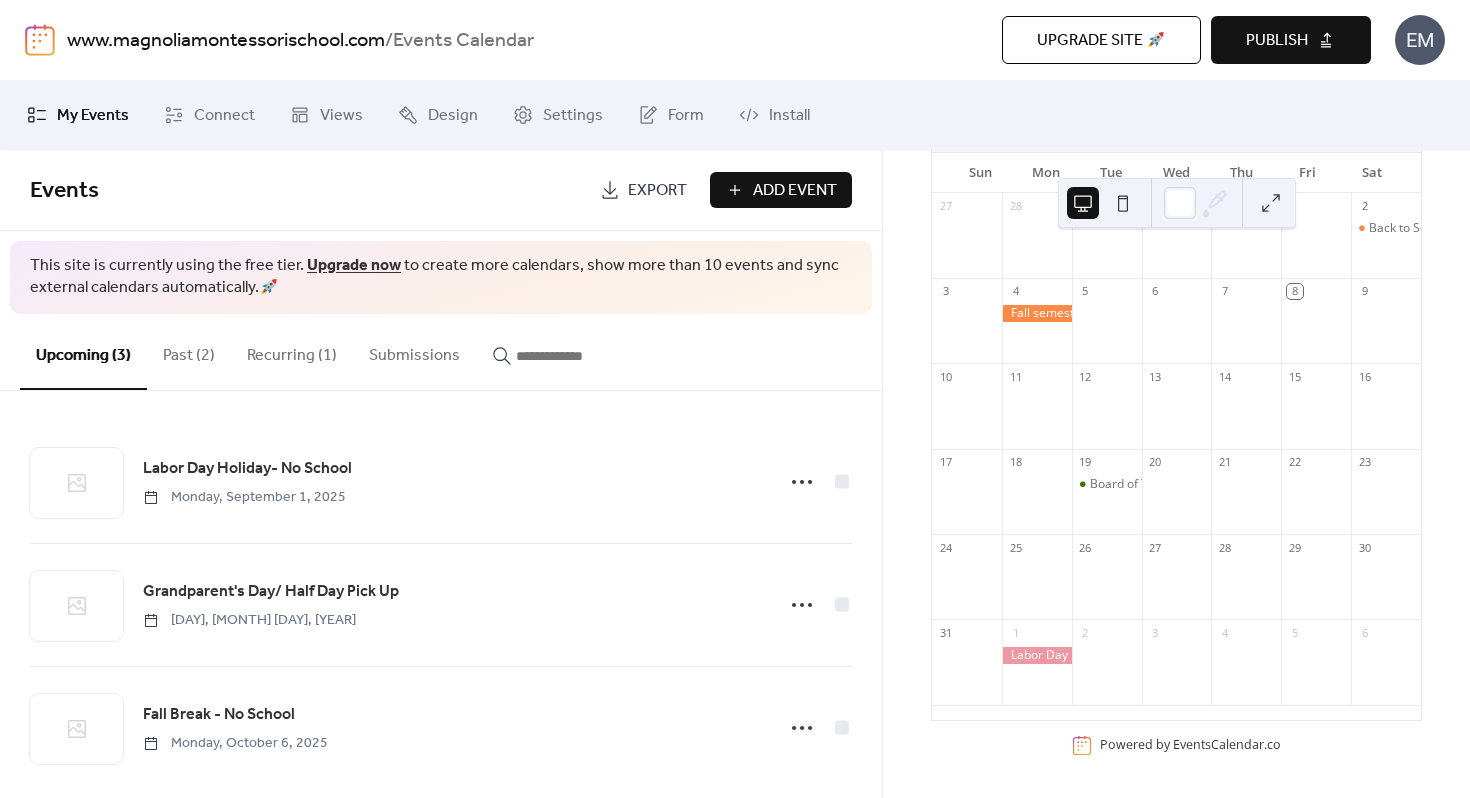 click on "Add Event" at bounding box center (795, 191) 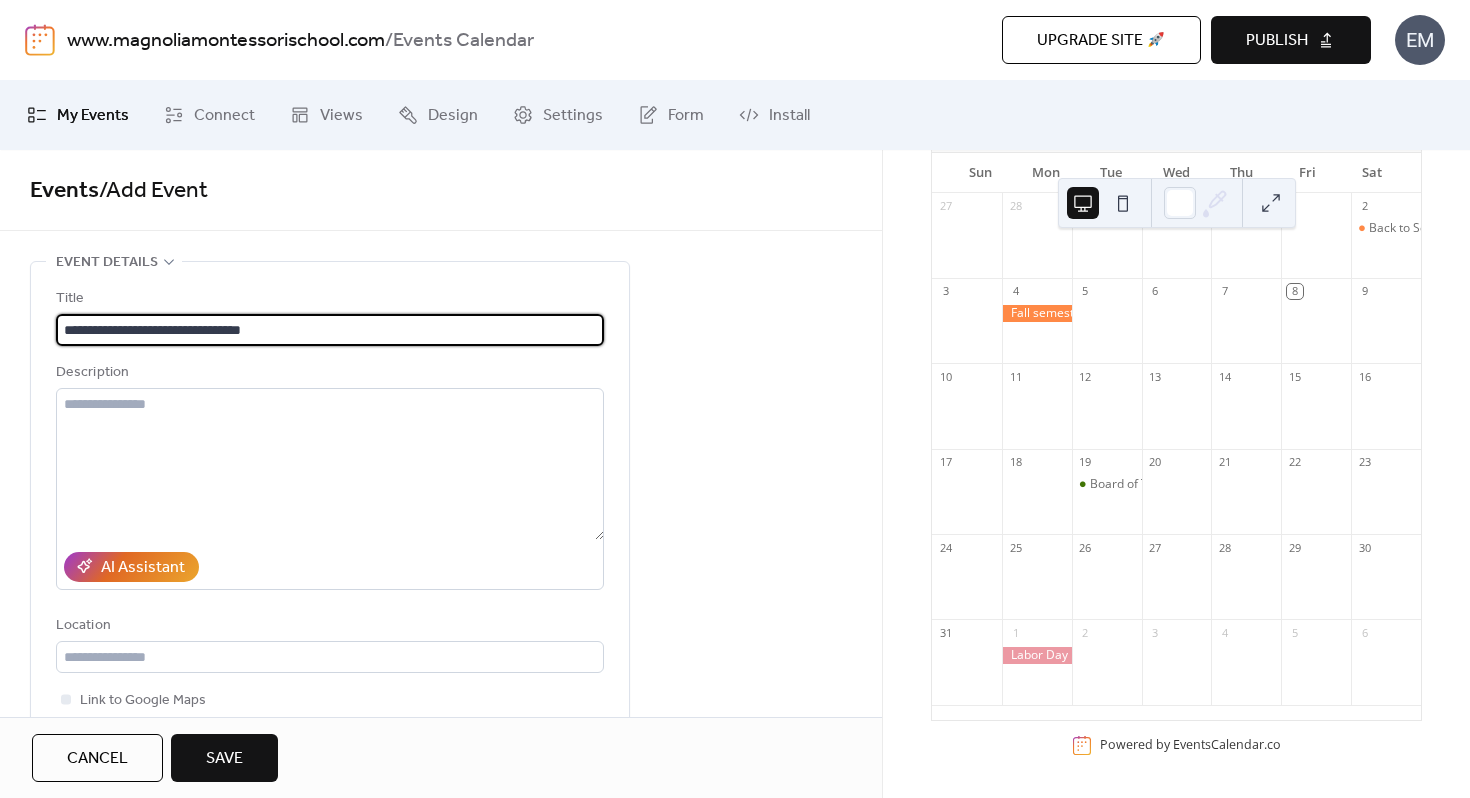type on "**********" 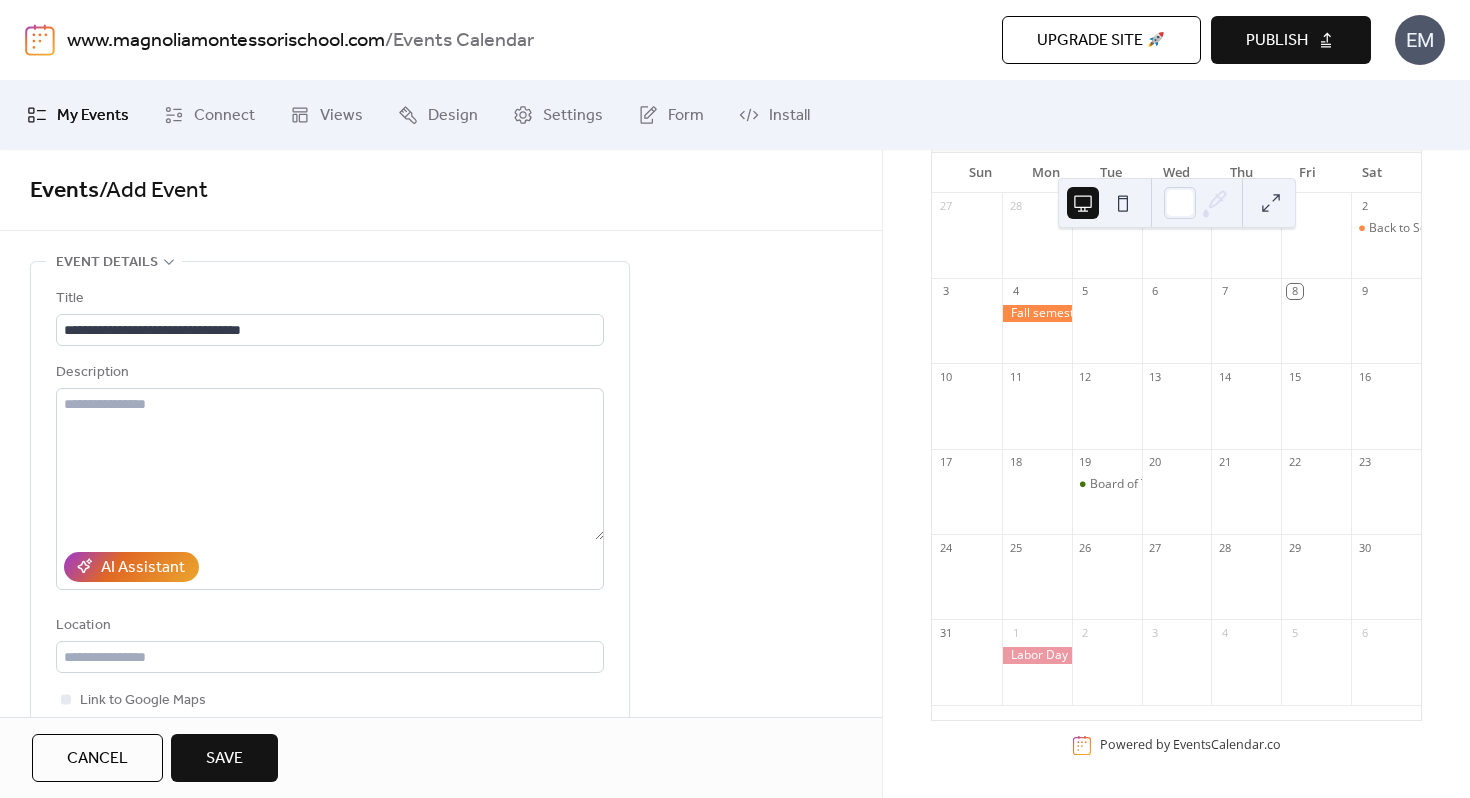 click on "**********" at bounding box center (330, 536) 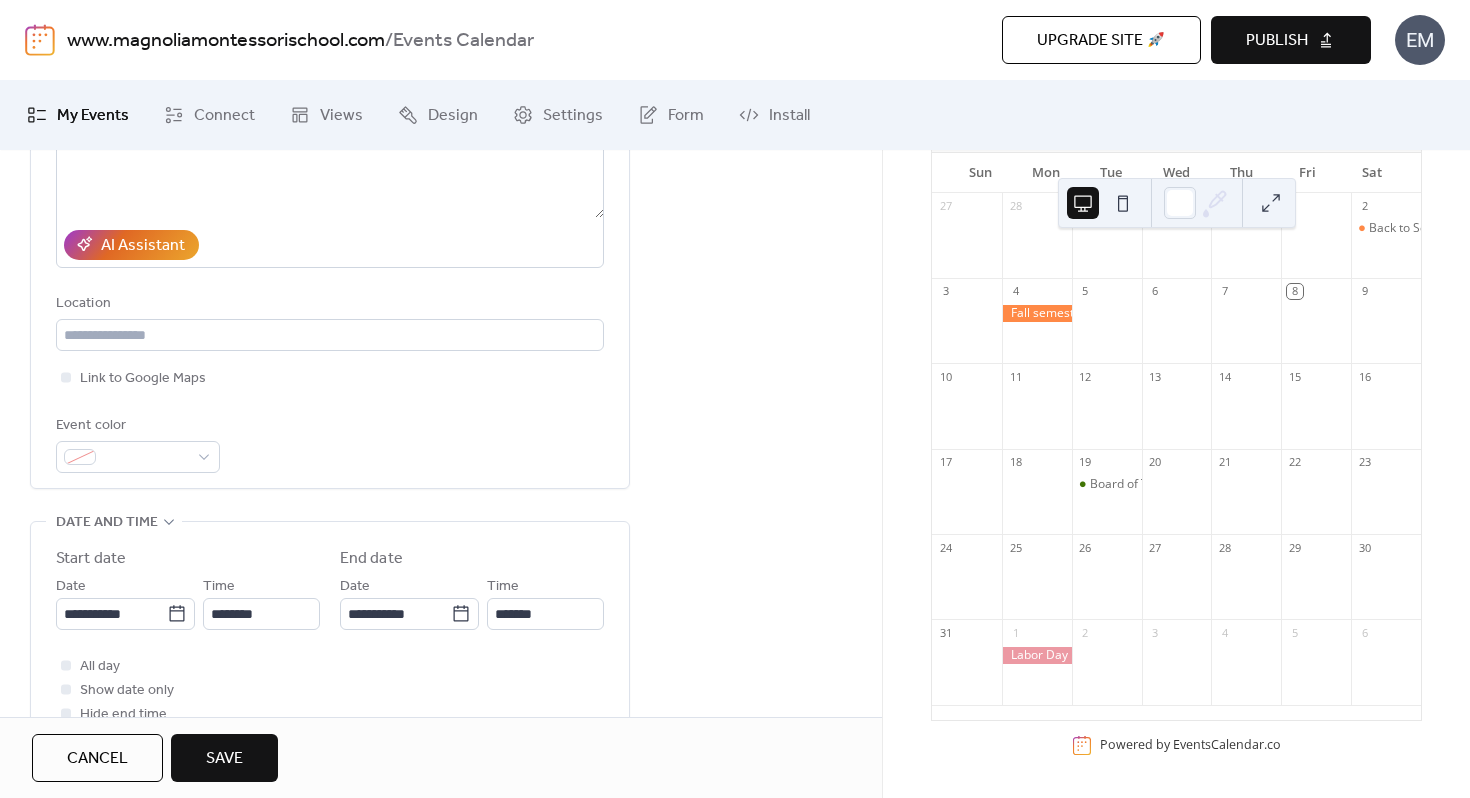 scroll, scrollTop: 329, scrollLeft: 0, axis: vertical 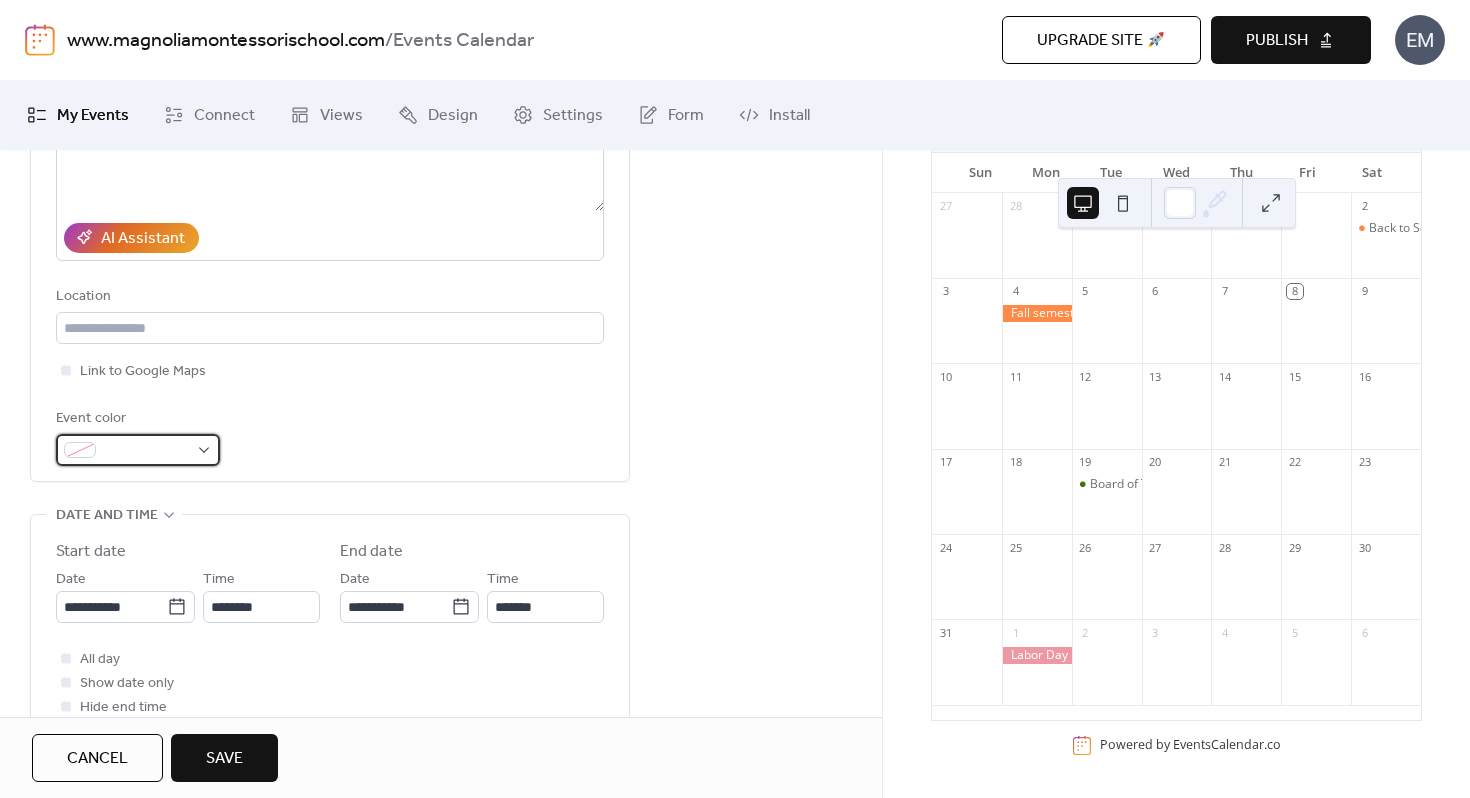 click at bounding box center (138, 450) 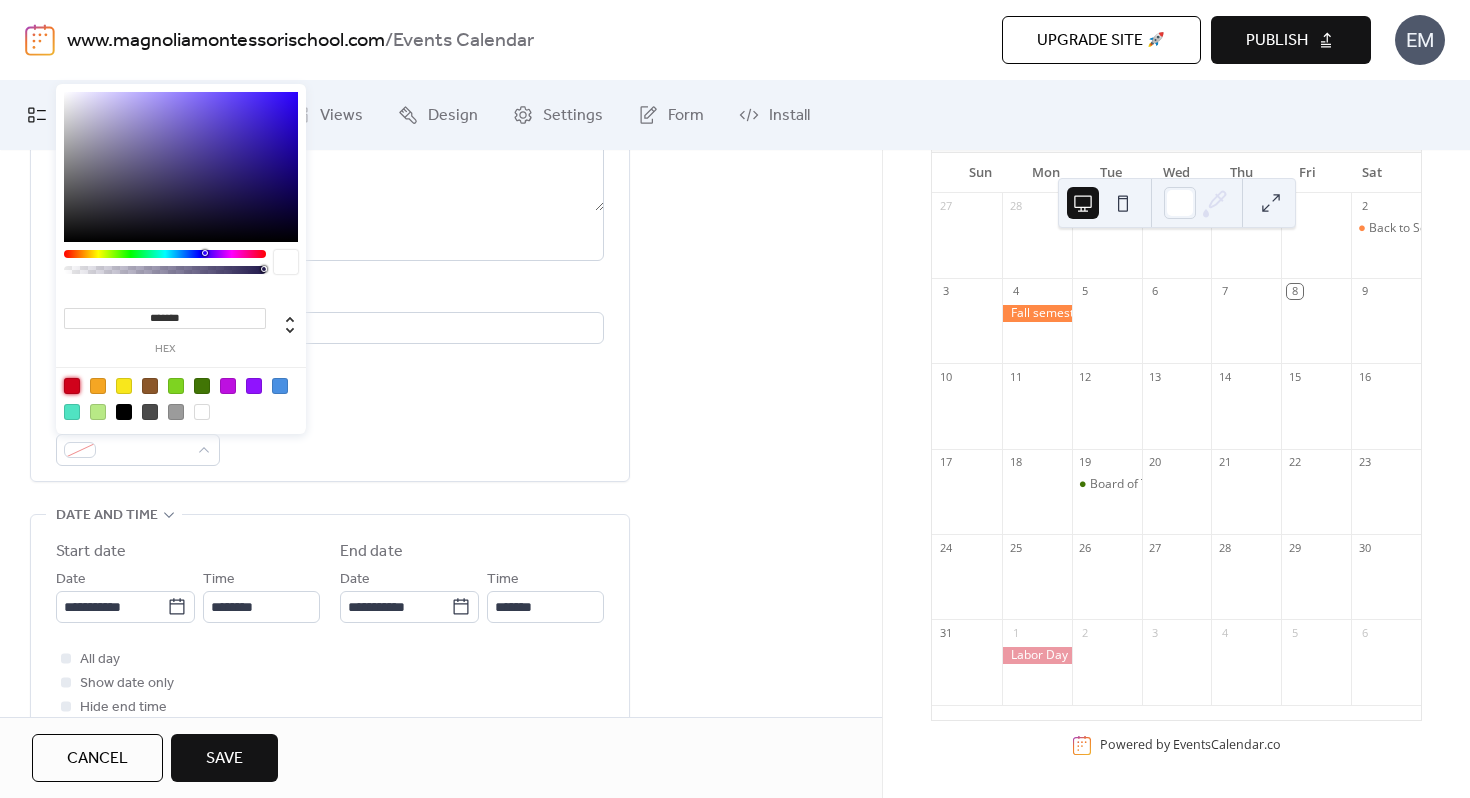 click at bounding box center (72, 386) 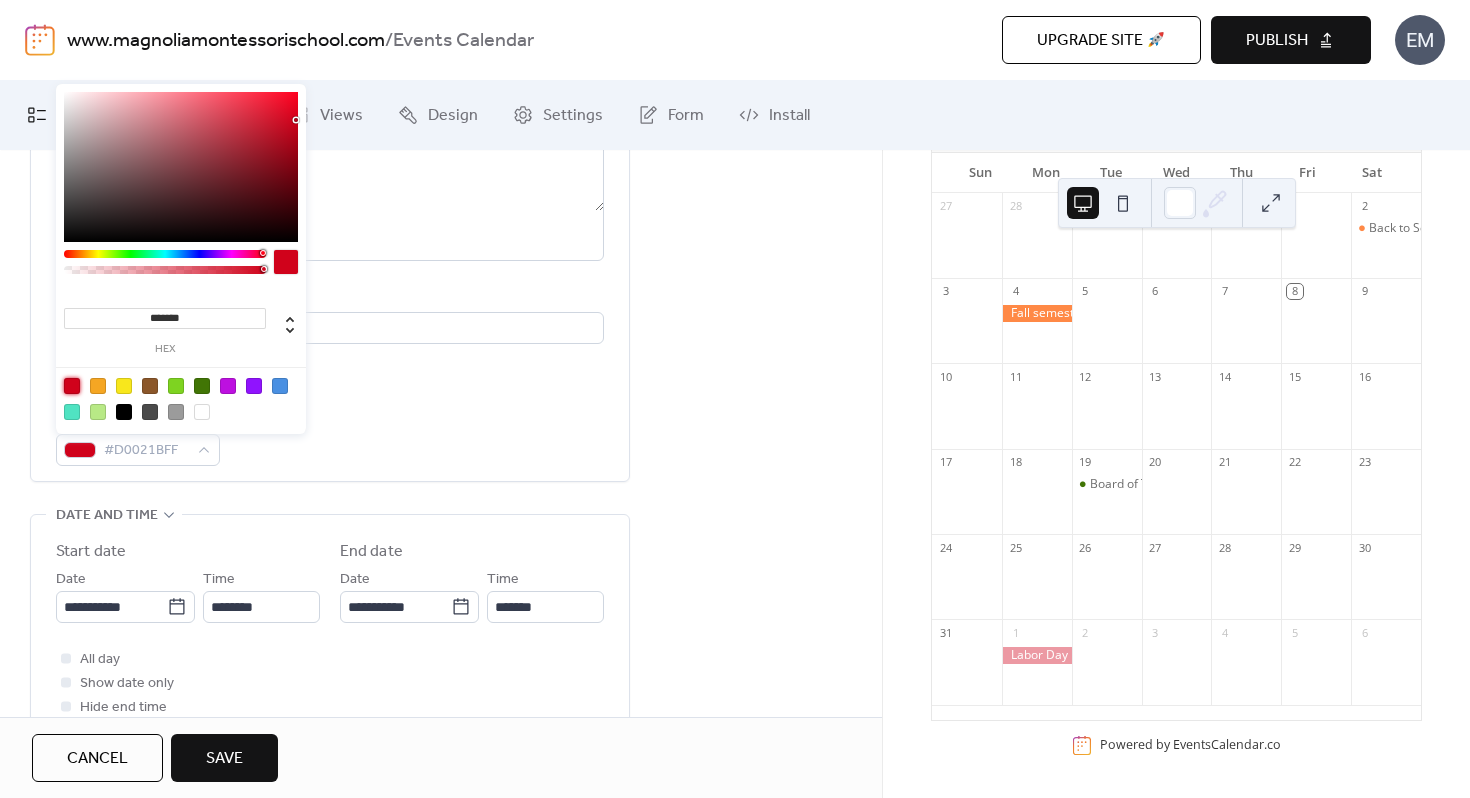 click on "Event color #D0021BFF" at bounding box center (330, 436) 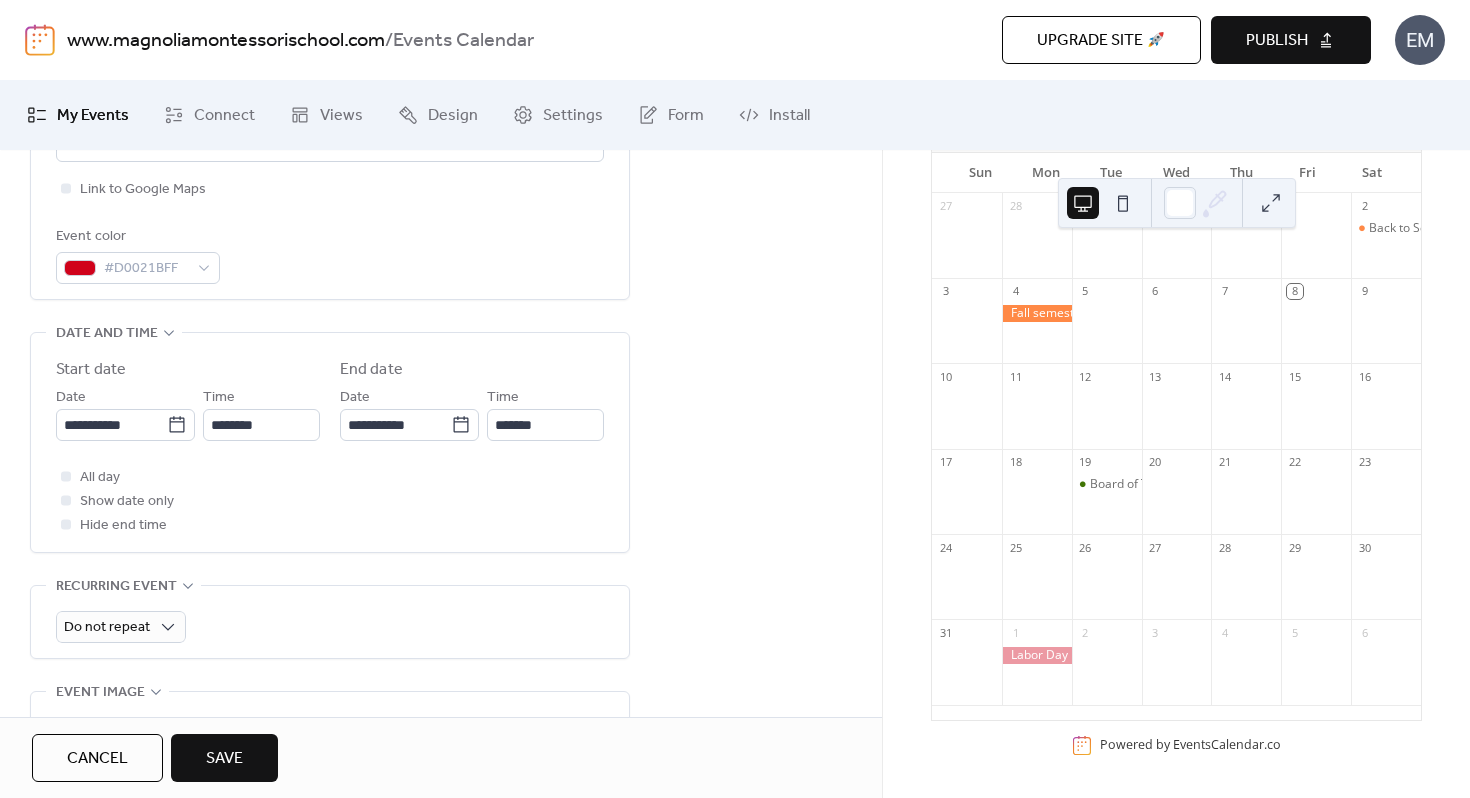 scroll, scrollTop: 514, scrollLeft: 0, axis: vertical 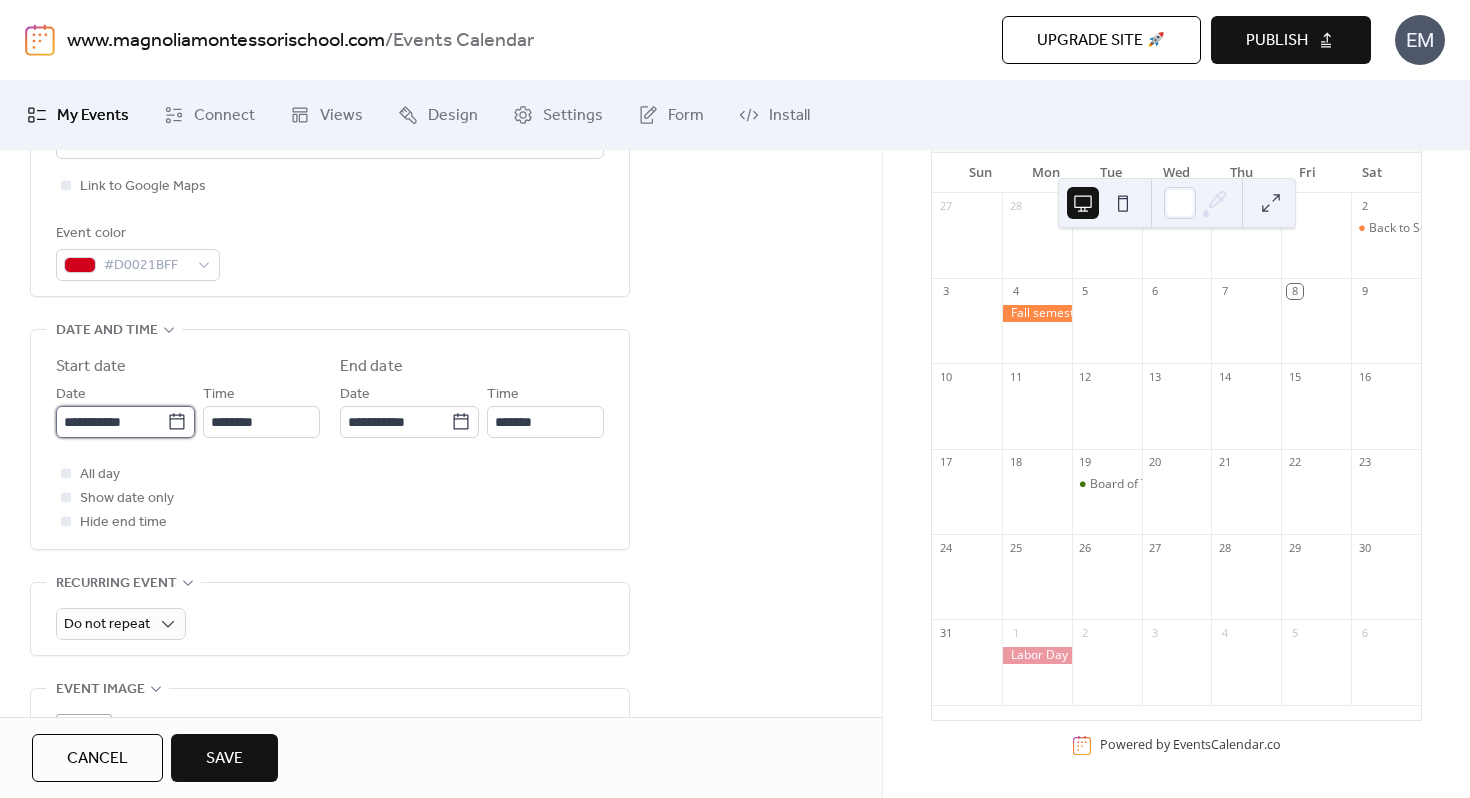 click on "**********" at bounding box center (111, 422) 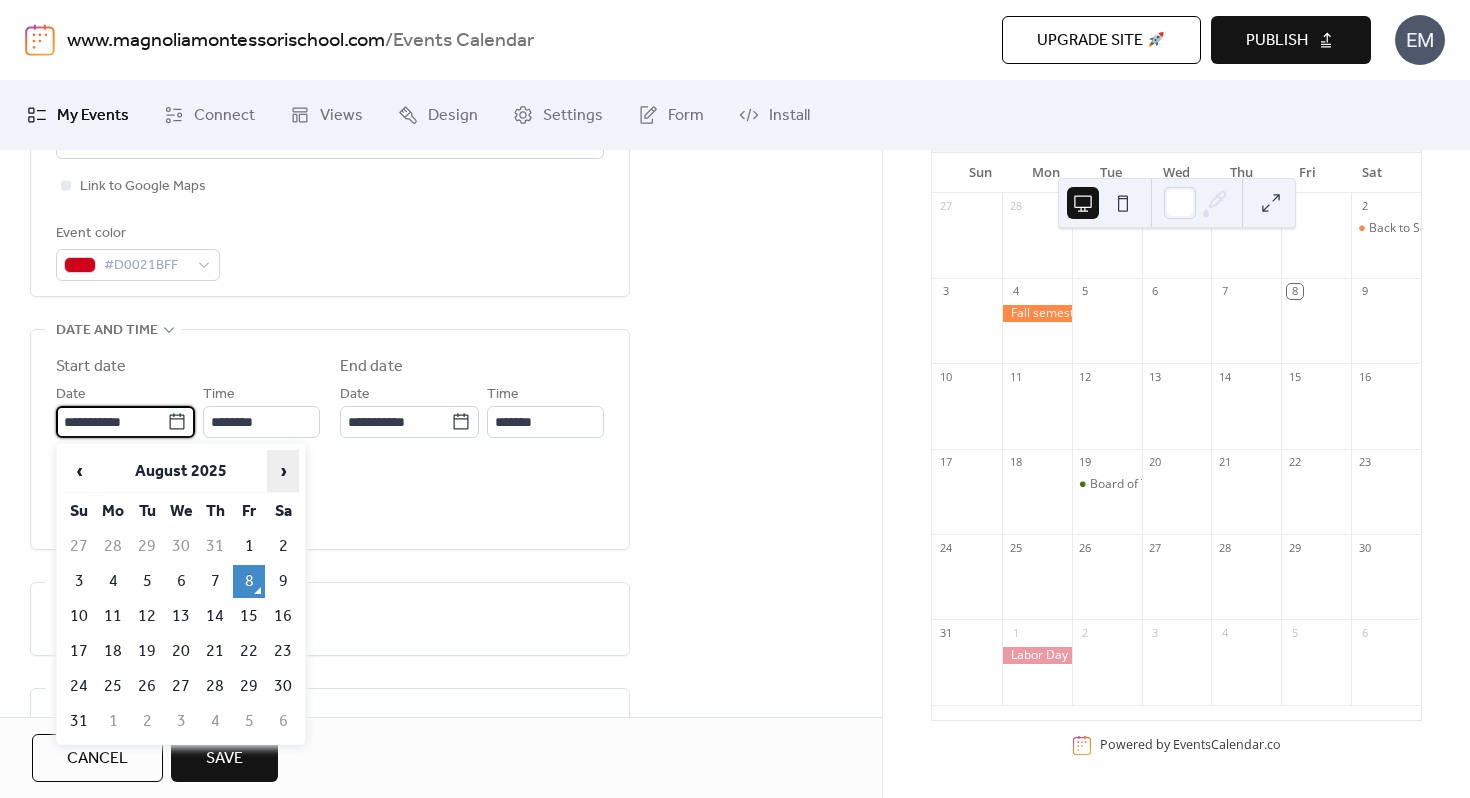 click on "›" at bounding box center [283, 471] 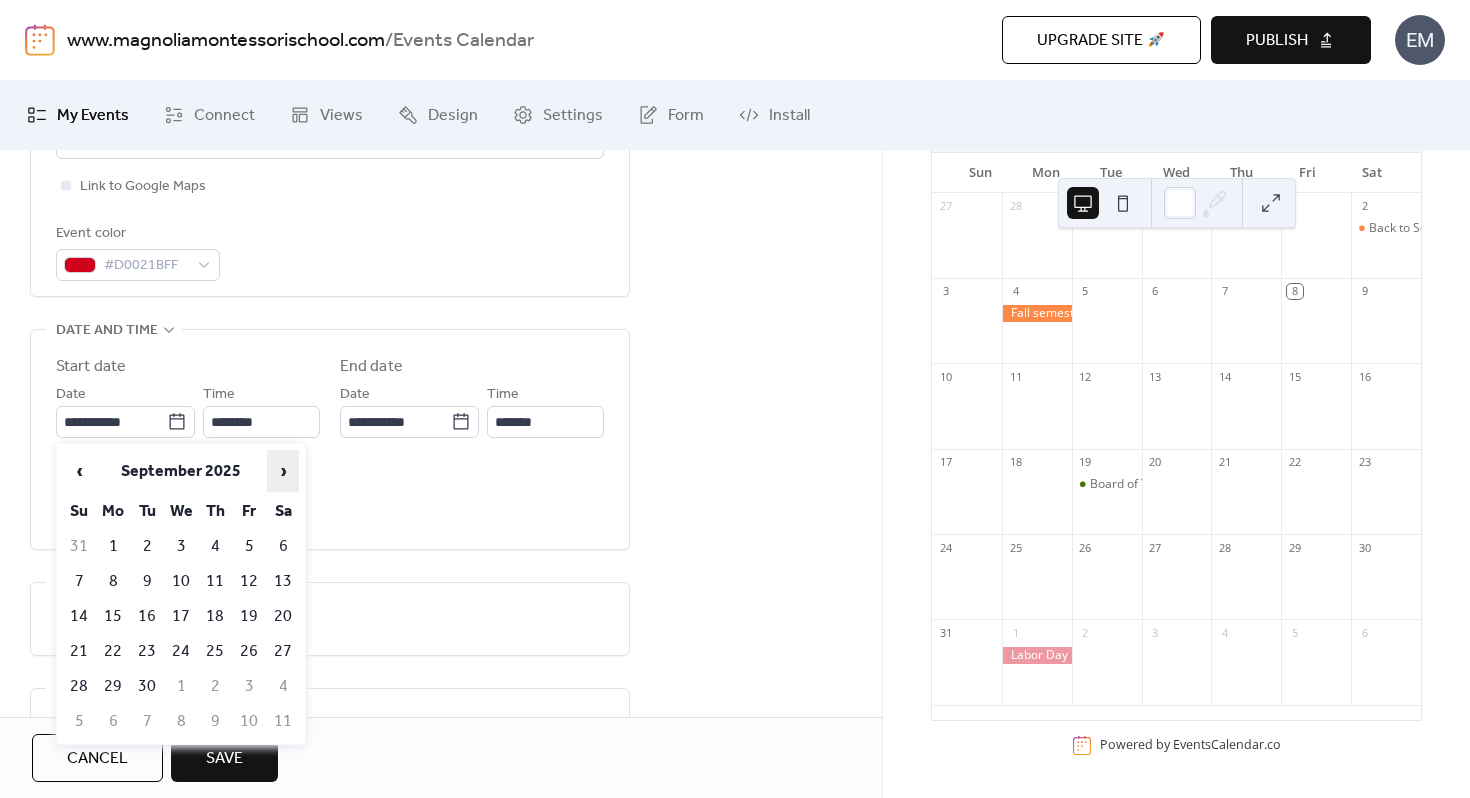 click on "›" at bounding box center (283, 471) 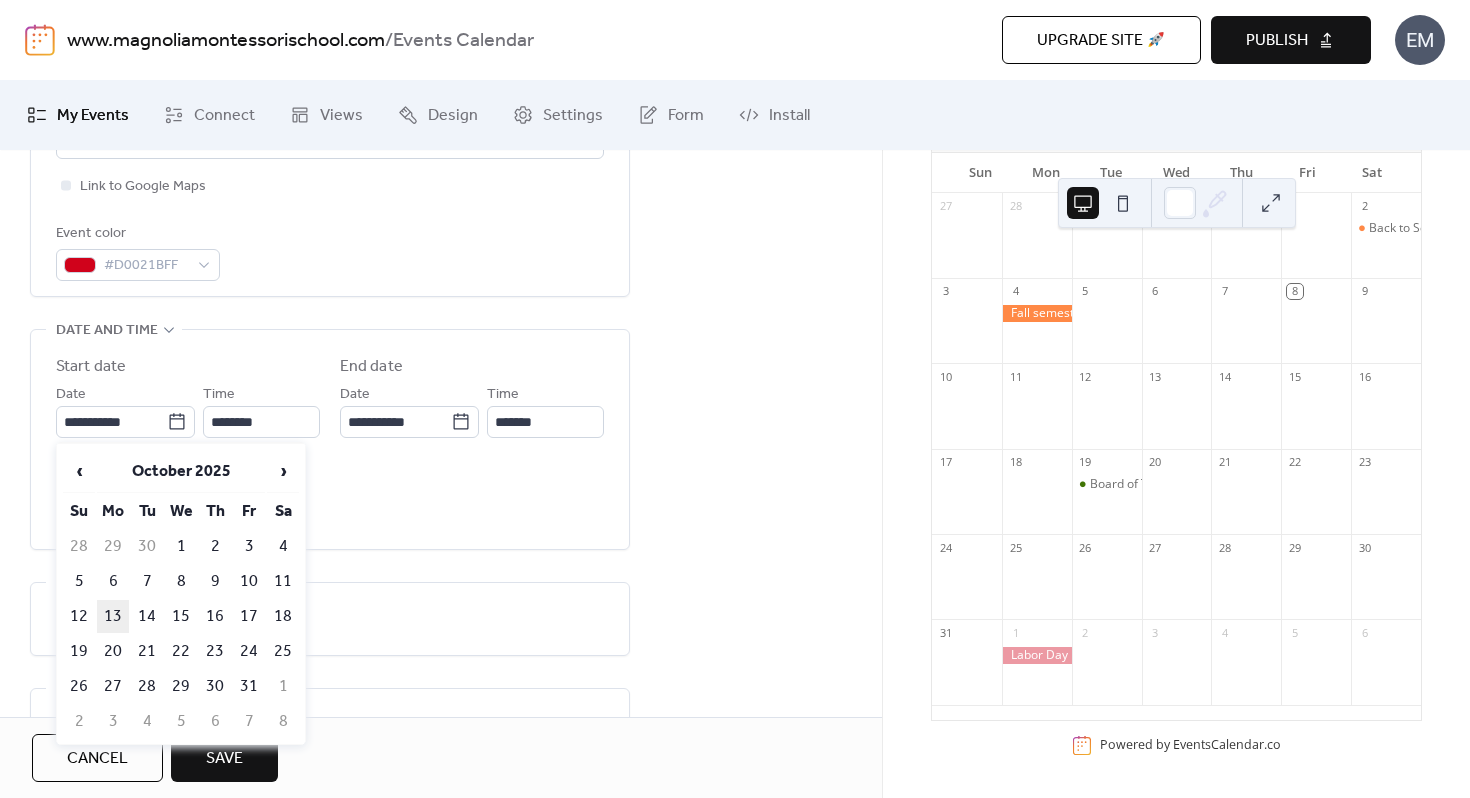 click on "13" at bounding box center (113, 616) 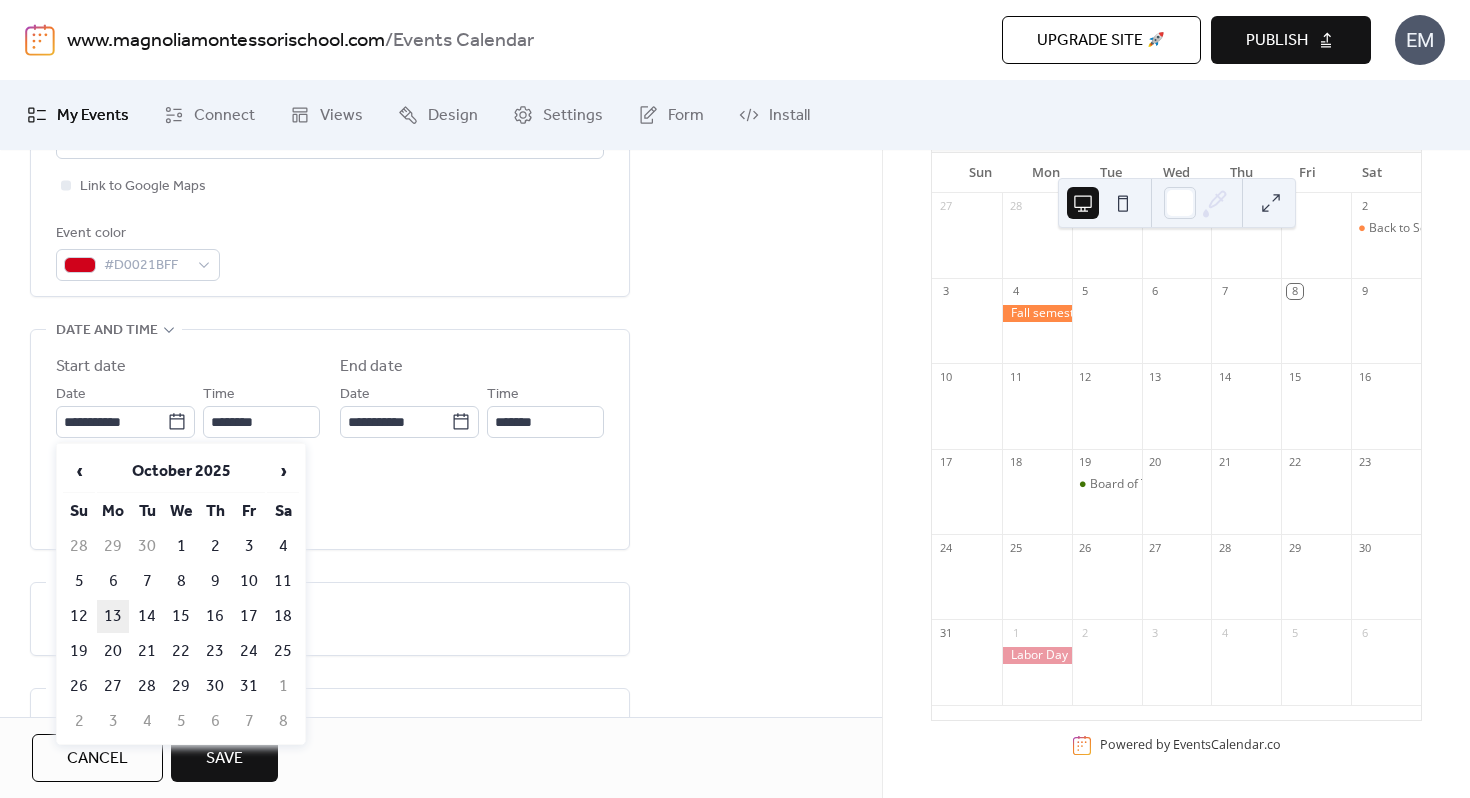 type on "**********" 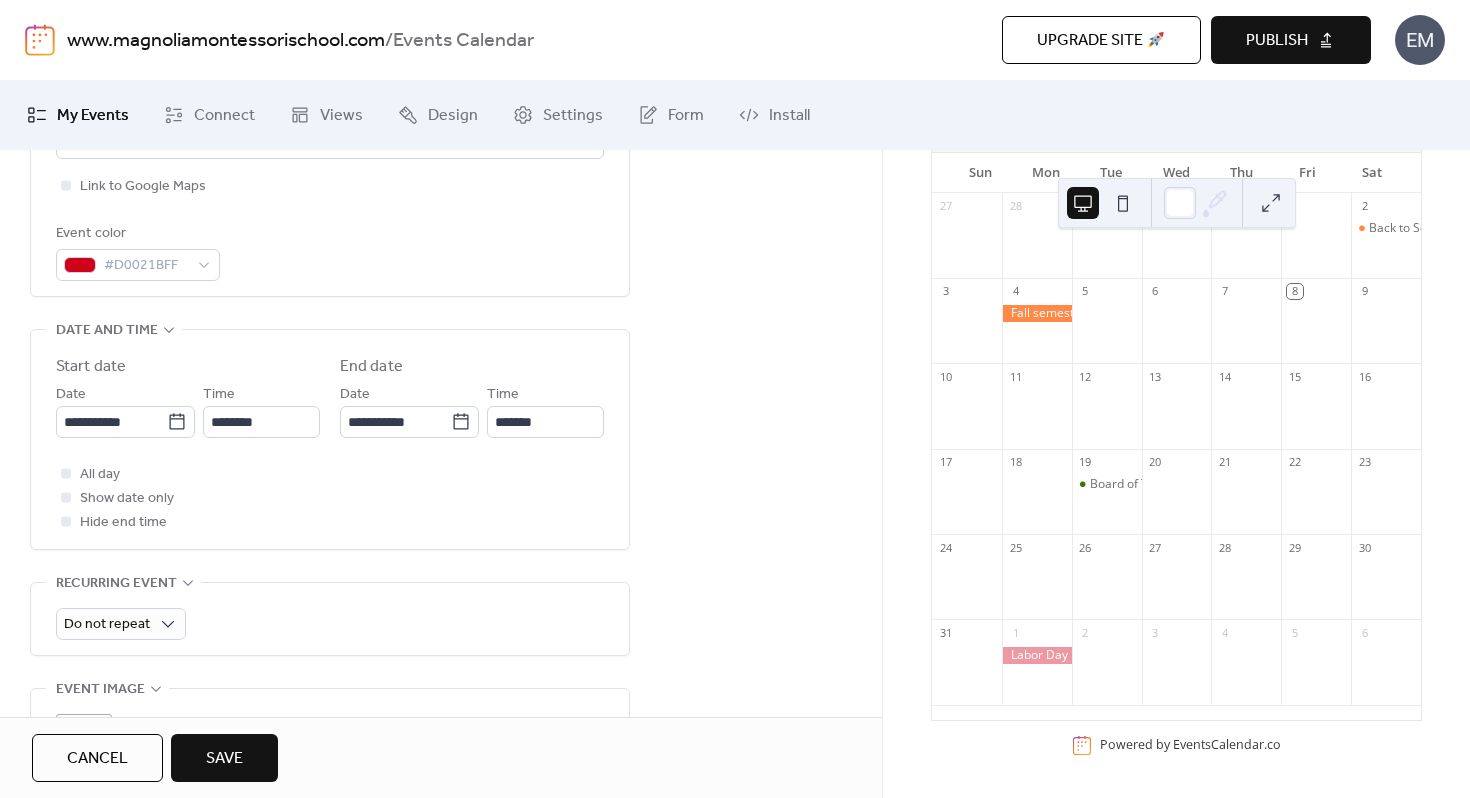 click on "All day Show date only Hide end time" at bounding box center (330, 498) 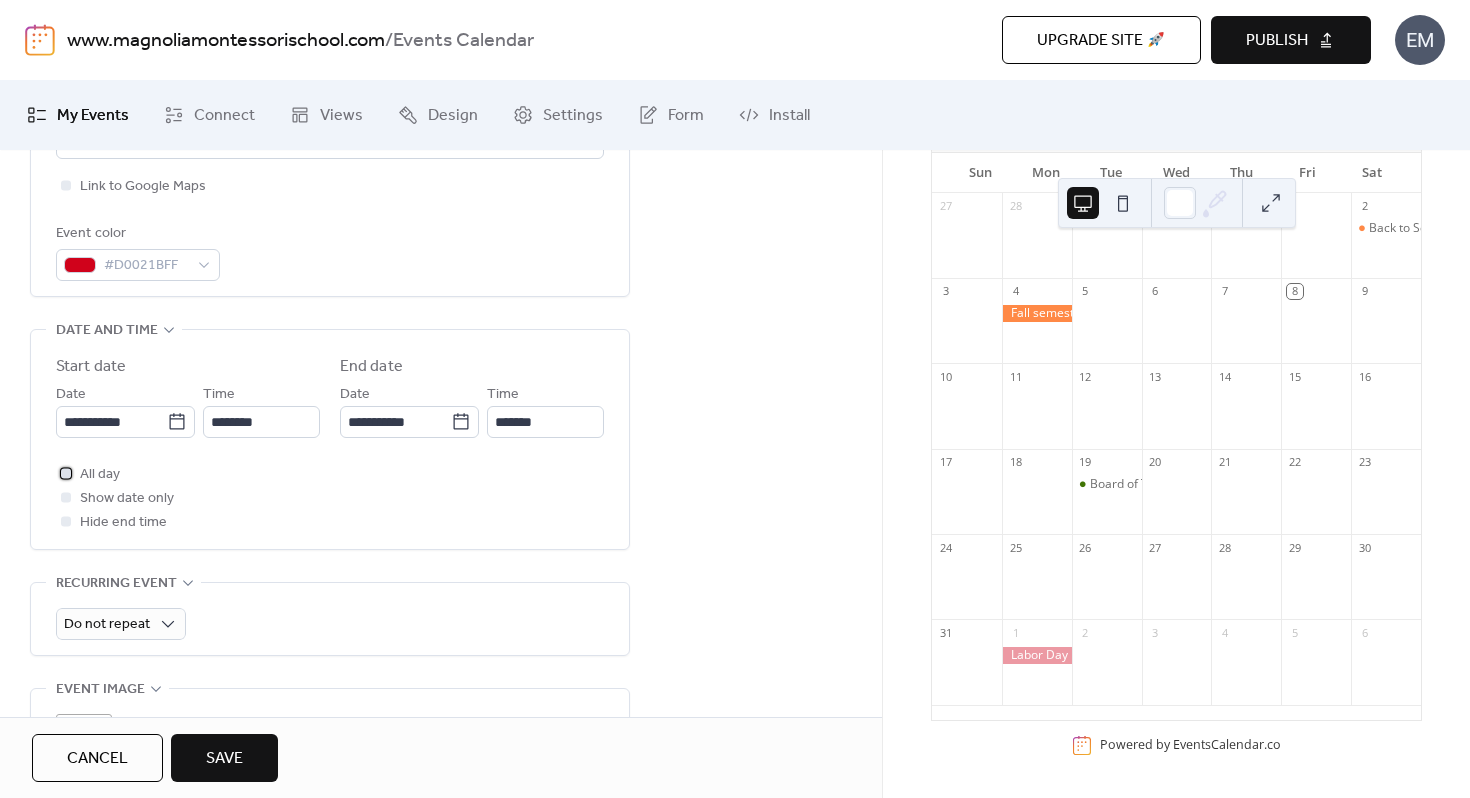 click at bounding box center (66, 473) 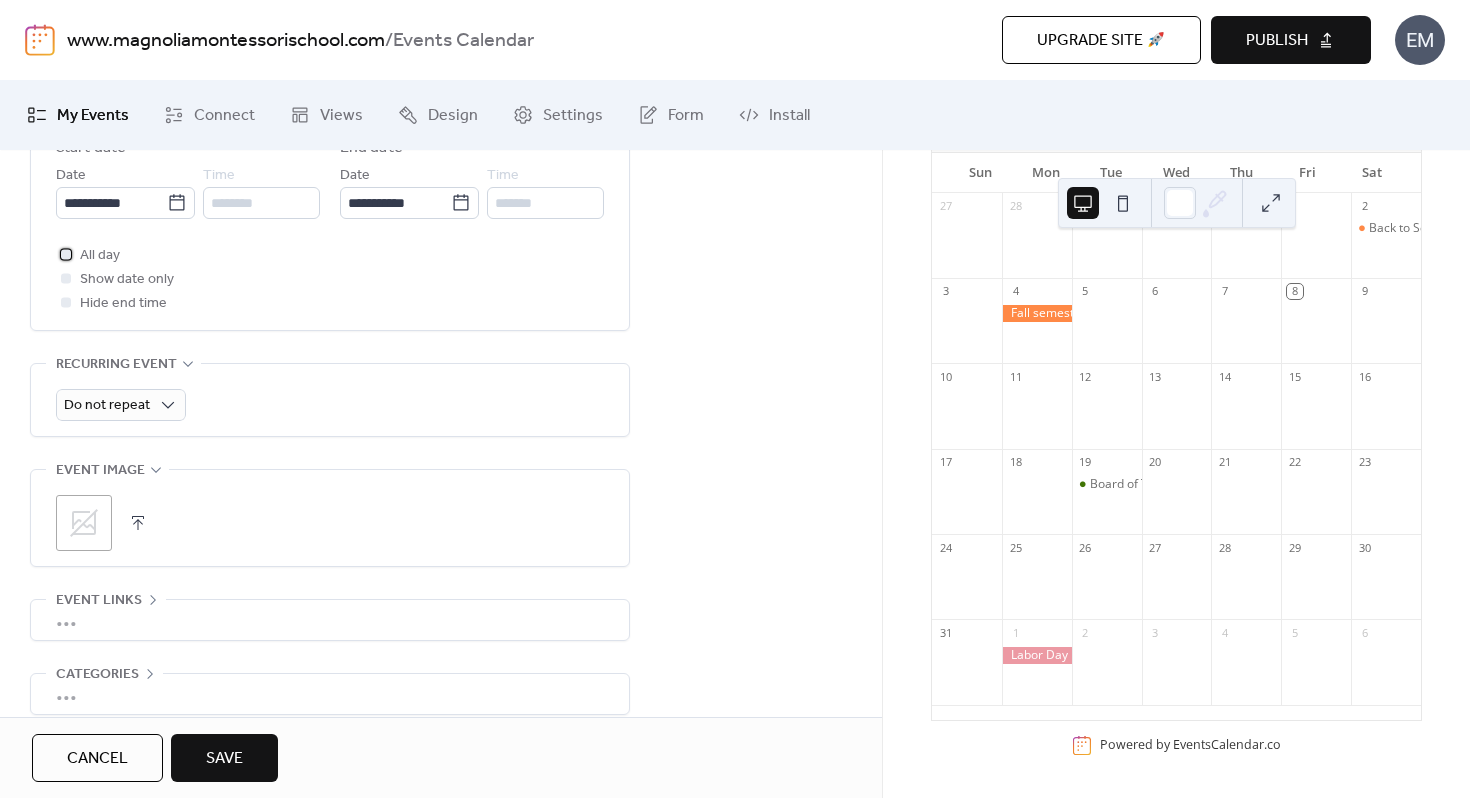 scroll, scrollTop: 748, scrollLeft: 0, axis: vertical 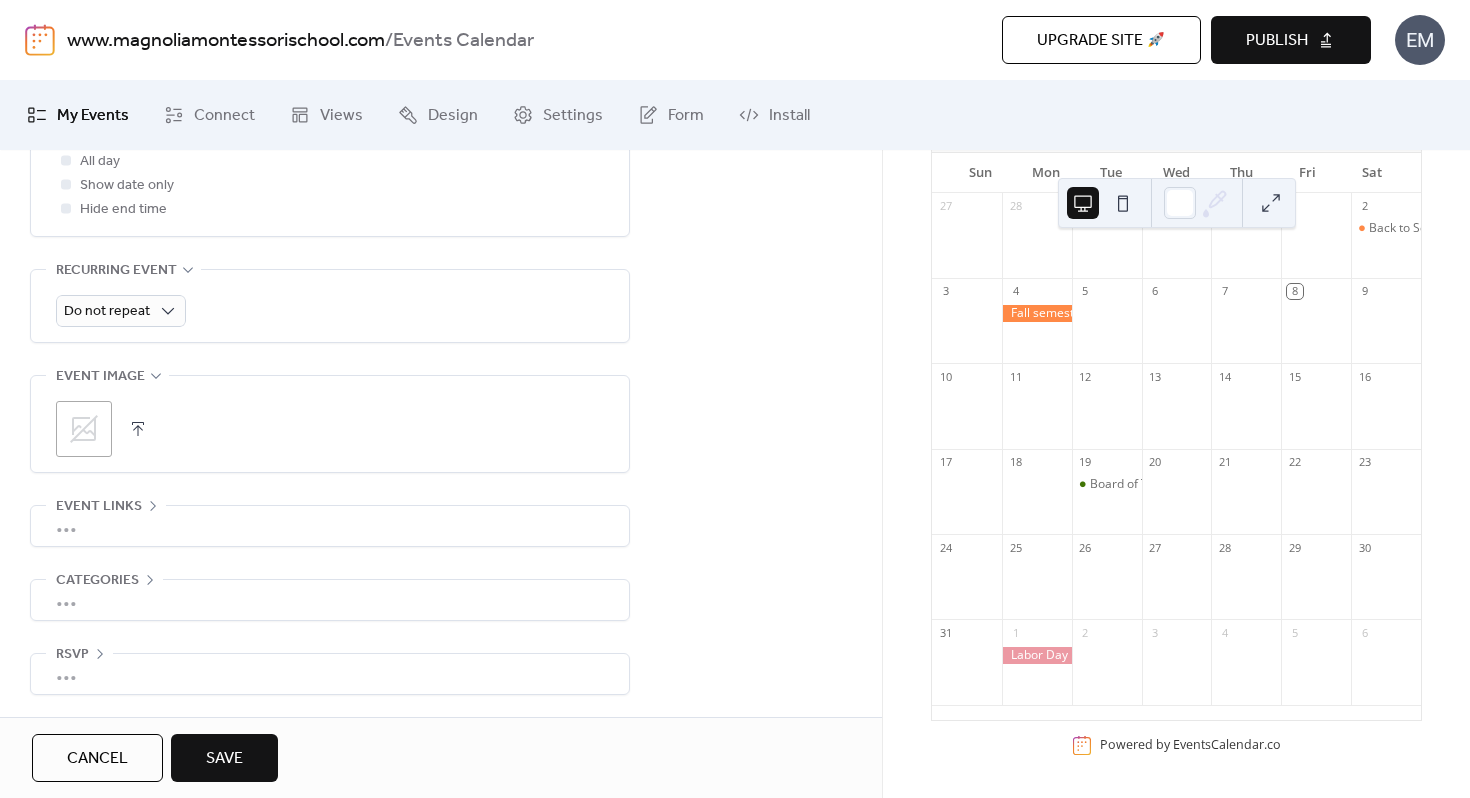 click on "Save" at bounding box center (224, 759) 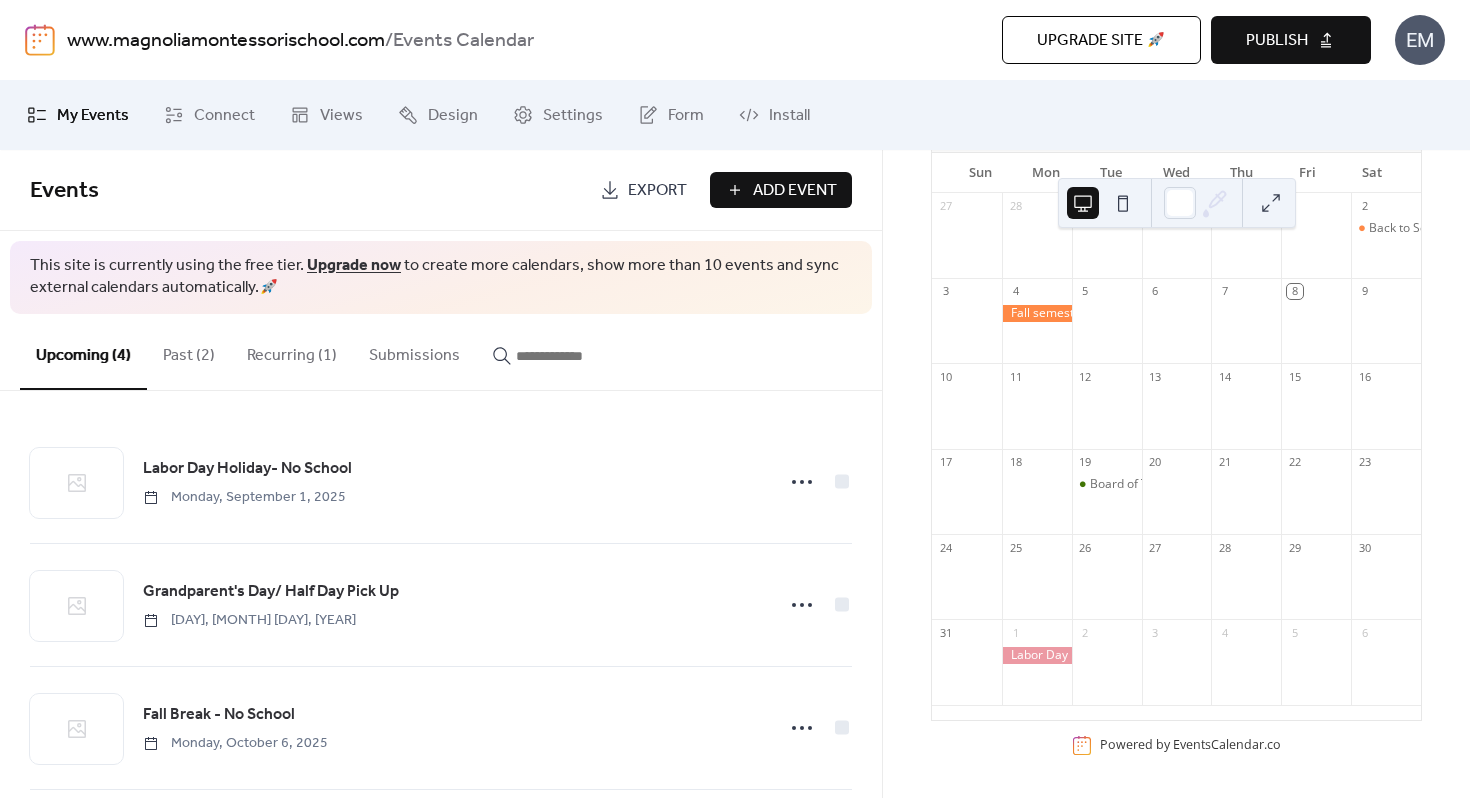 click on "Add Event" at bounding box center [795, 191] 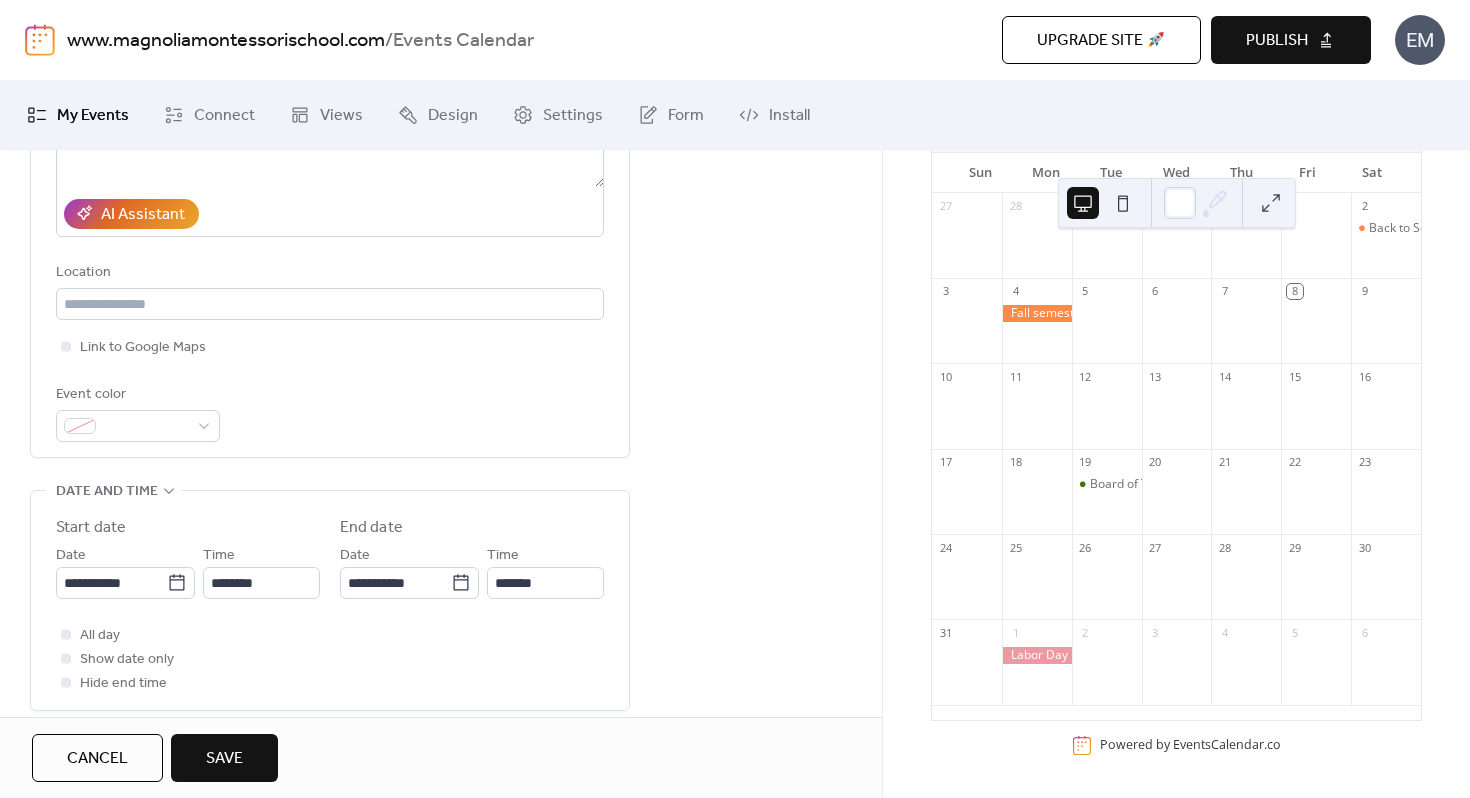 scroll, scrollTop: 354, scrollLeft: 0, axis: vertical 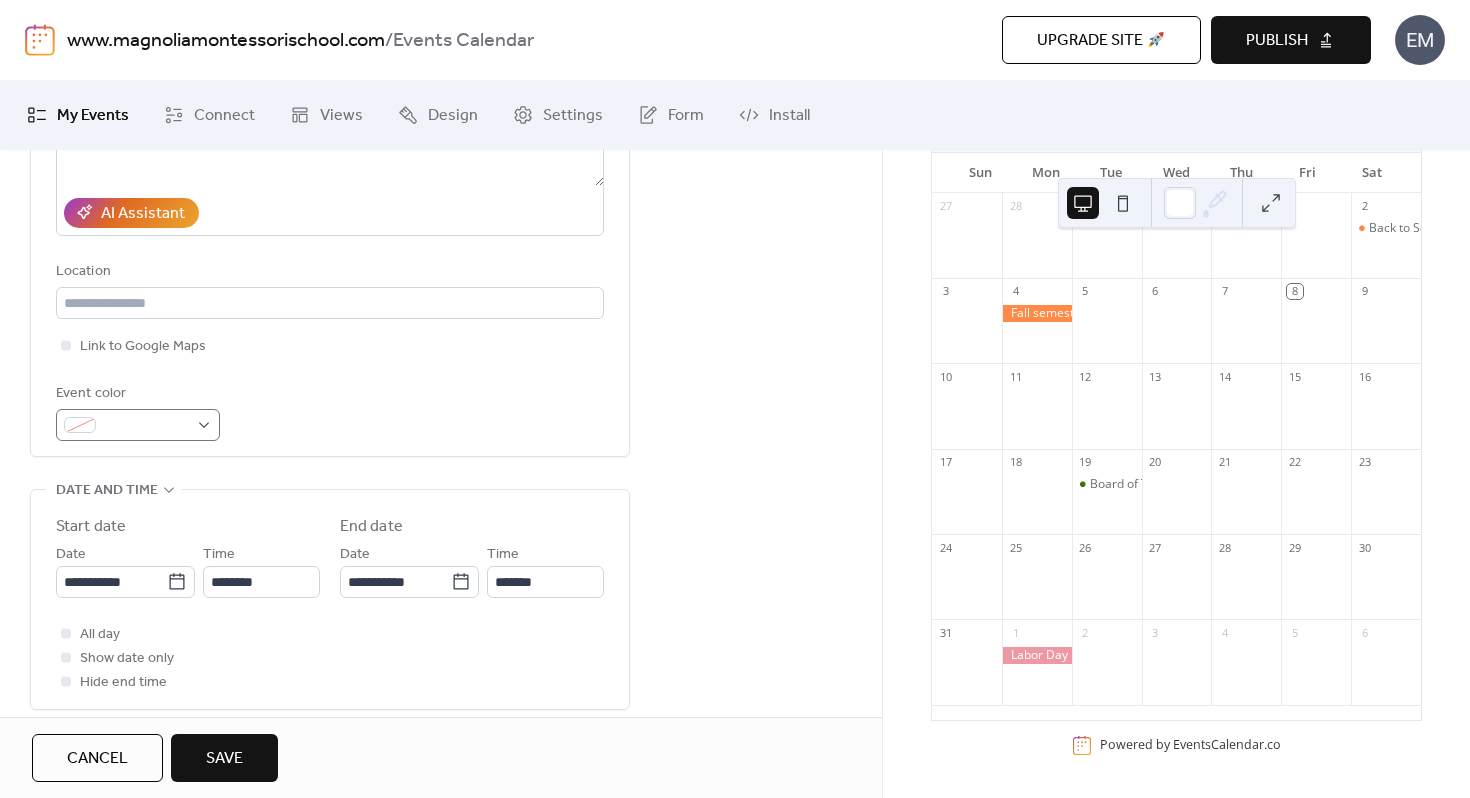 type on "**********" 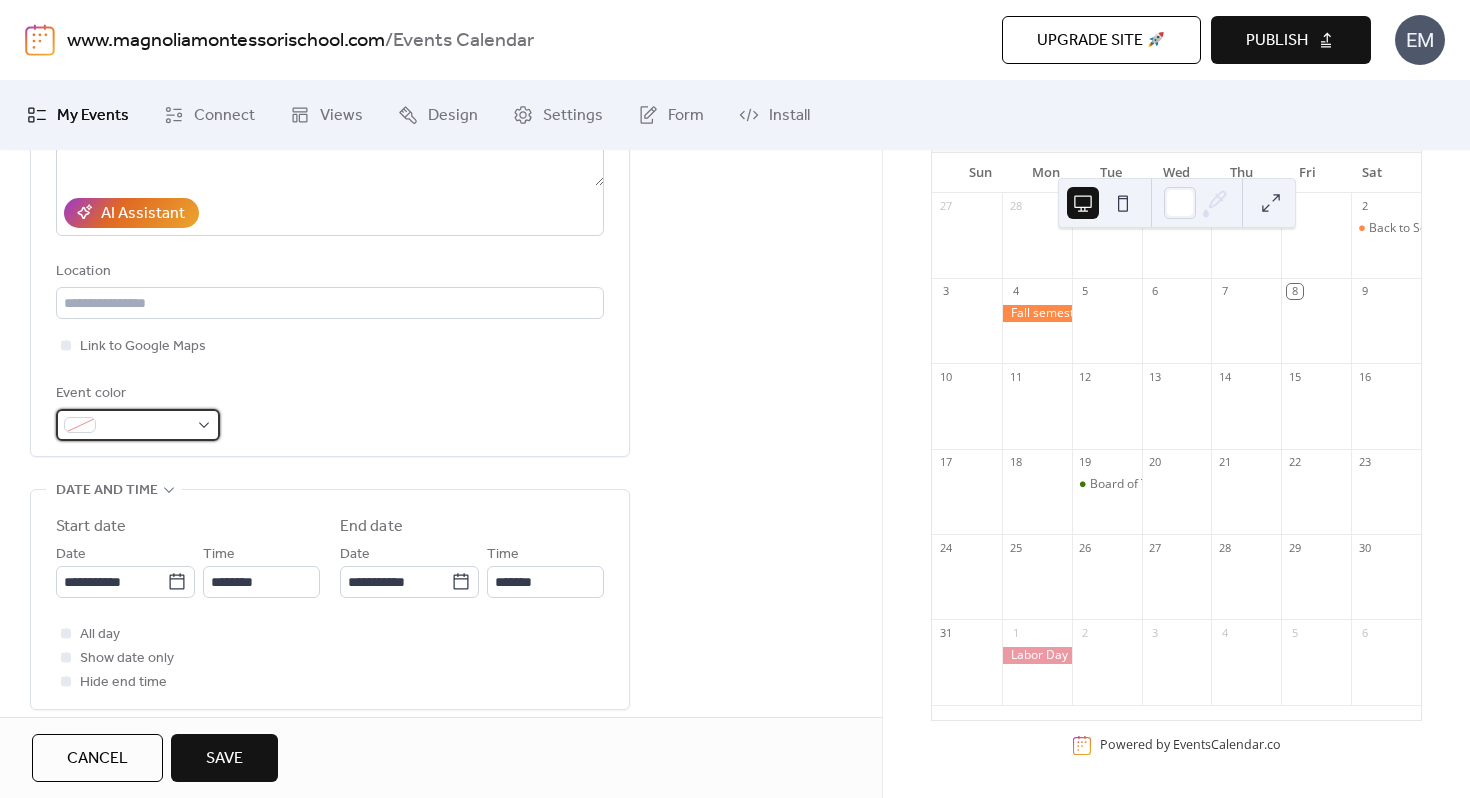 click at bounding box center (146, 426) 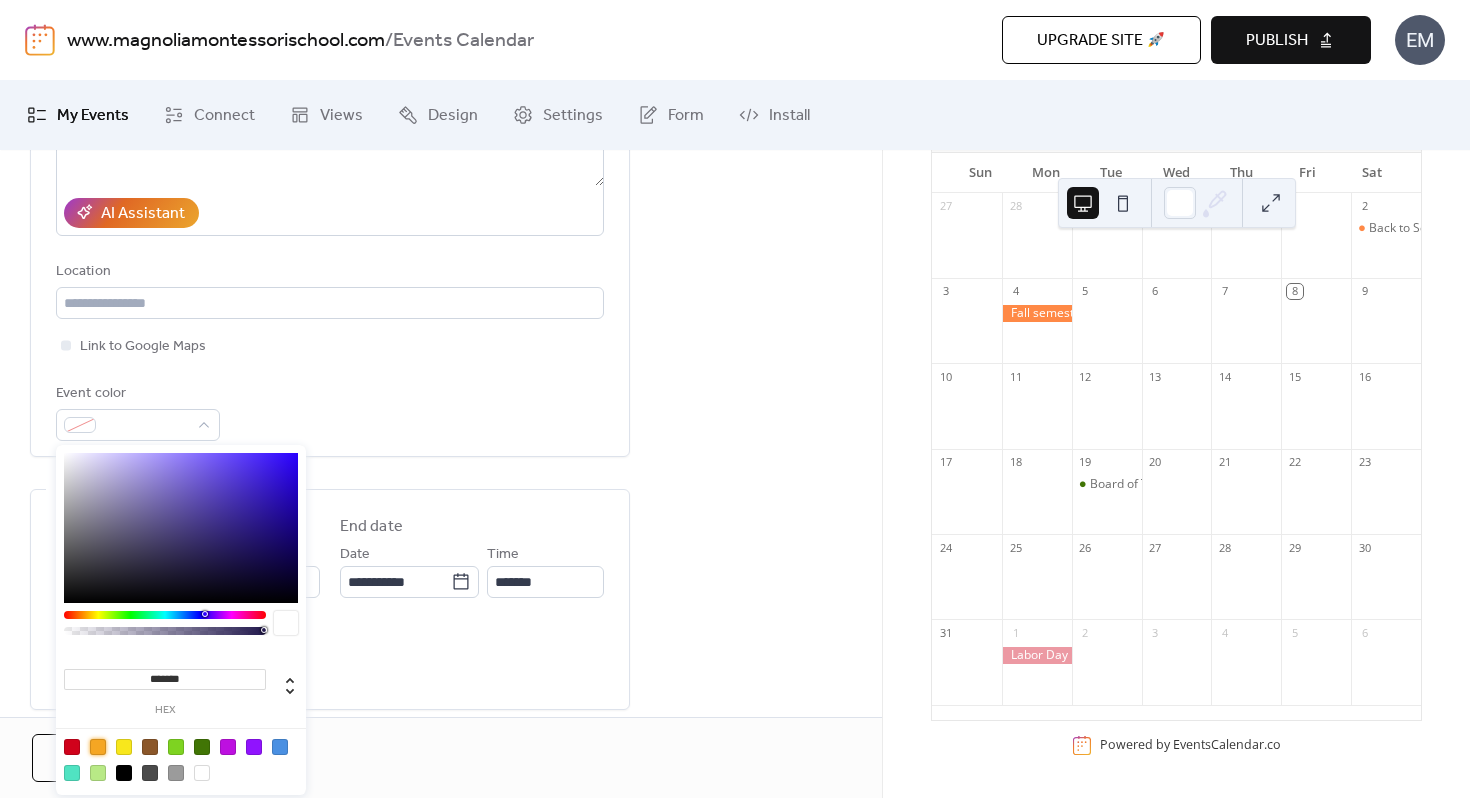click at bounding box center (98, 747) 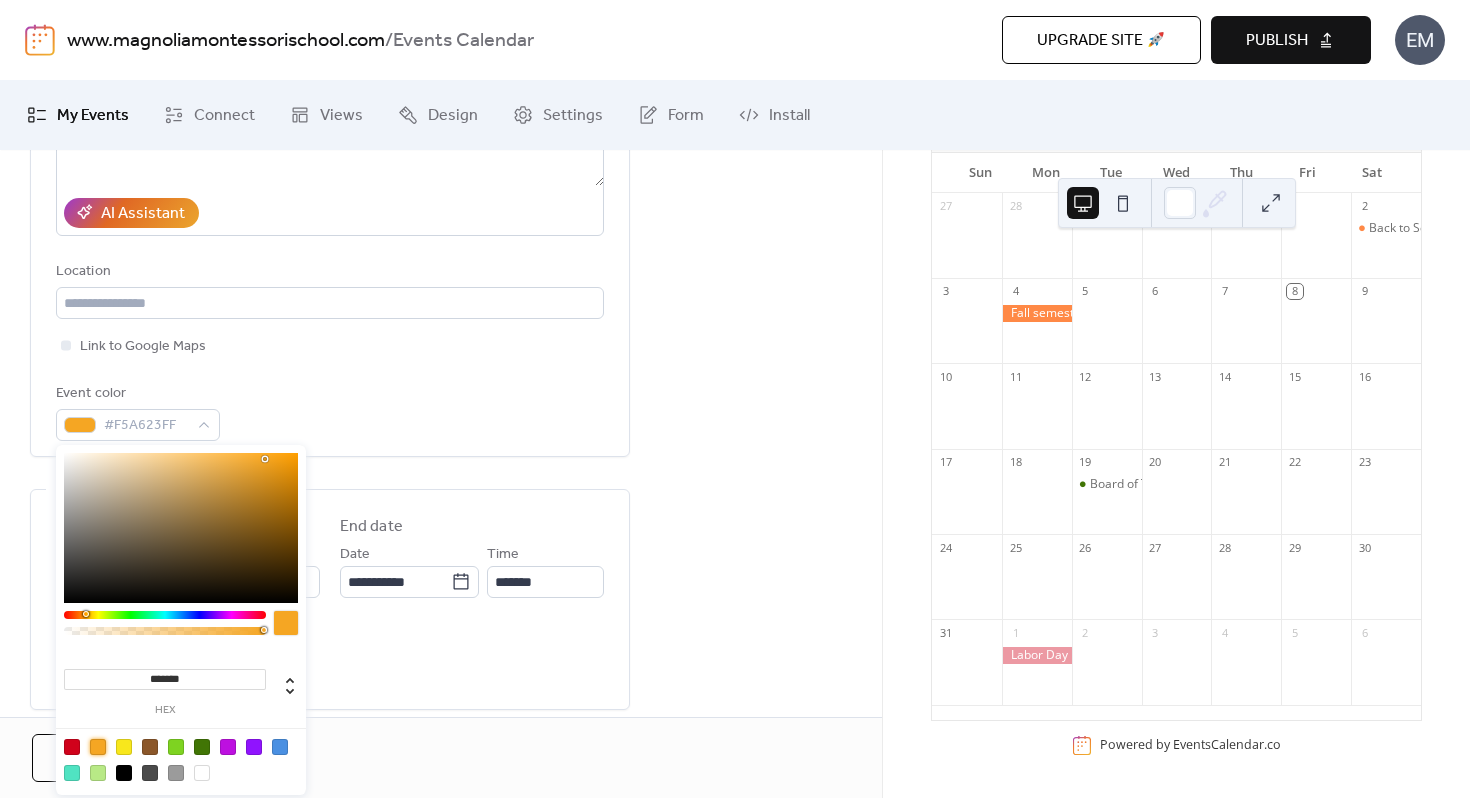 click on "**********" at bounding box center (441, 548) 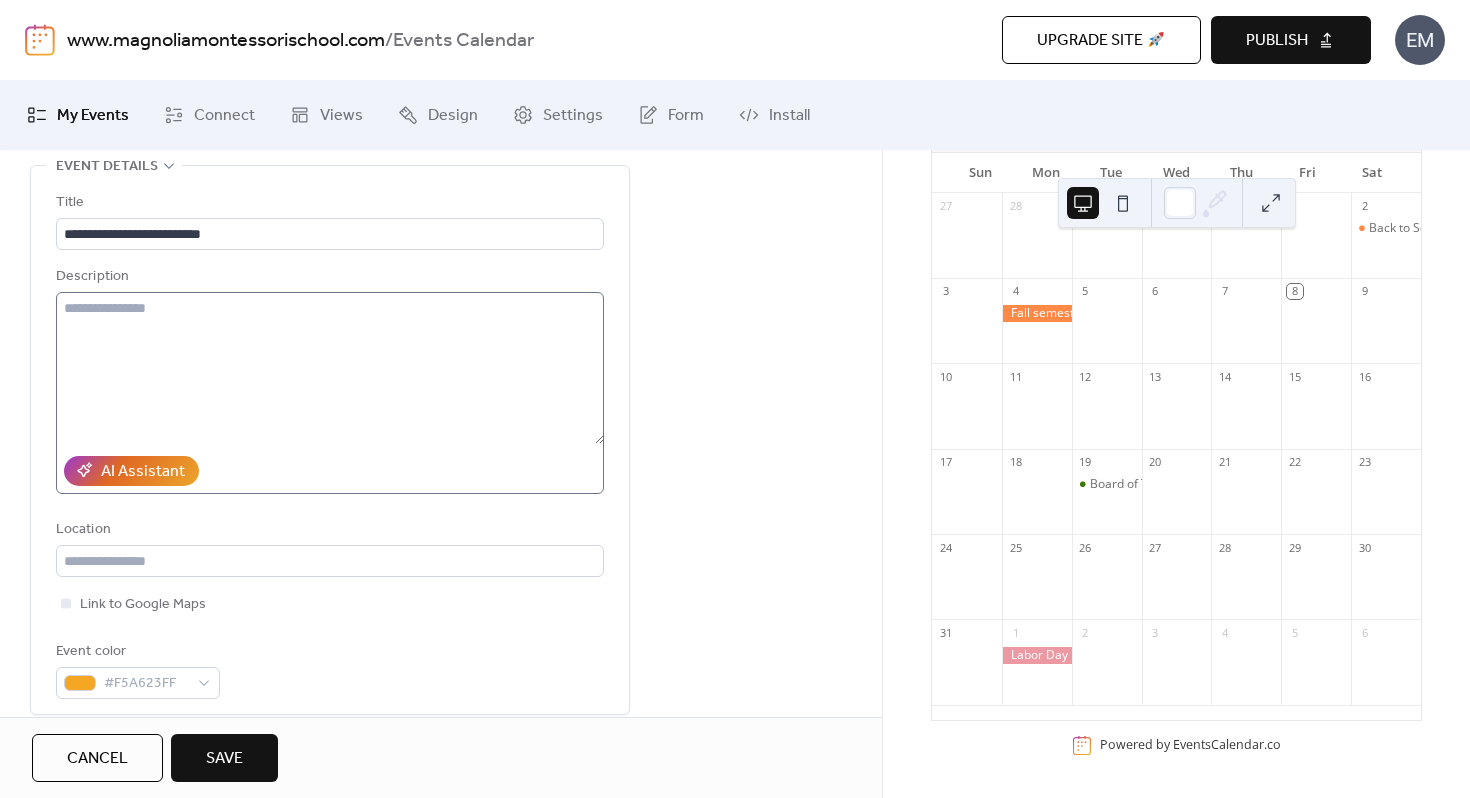 scroll, scrollTop: 90, scrollLeft: 0, axis: vertical 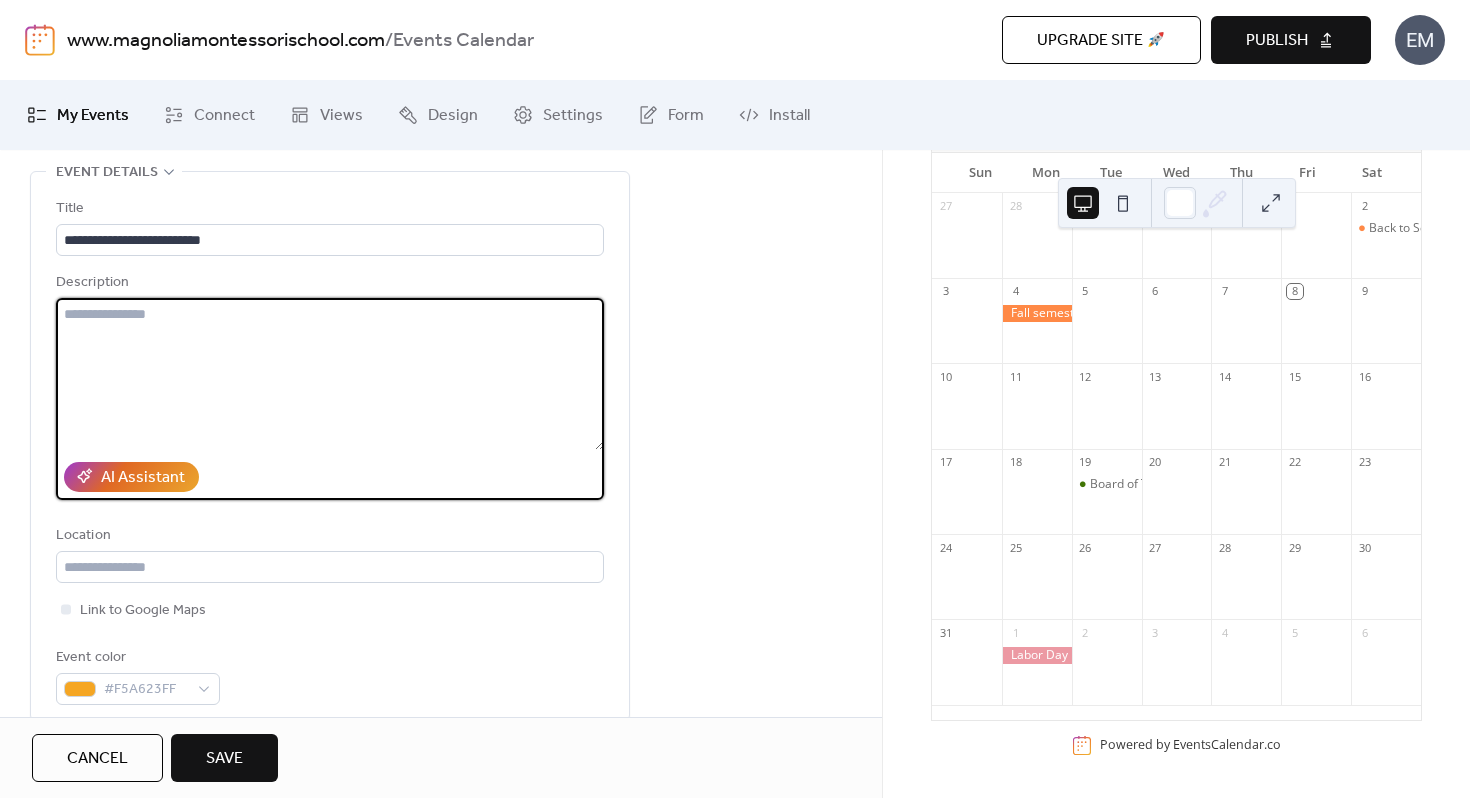 click at bounding box center [330, 374] 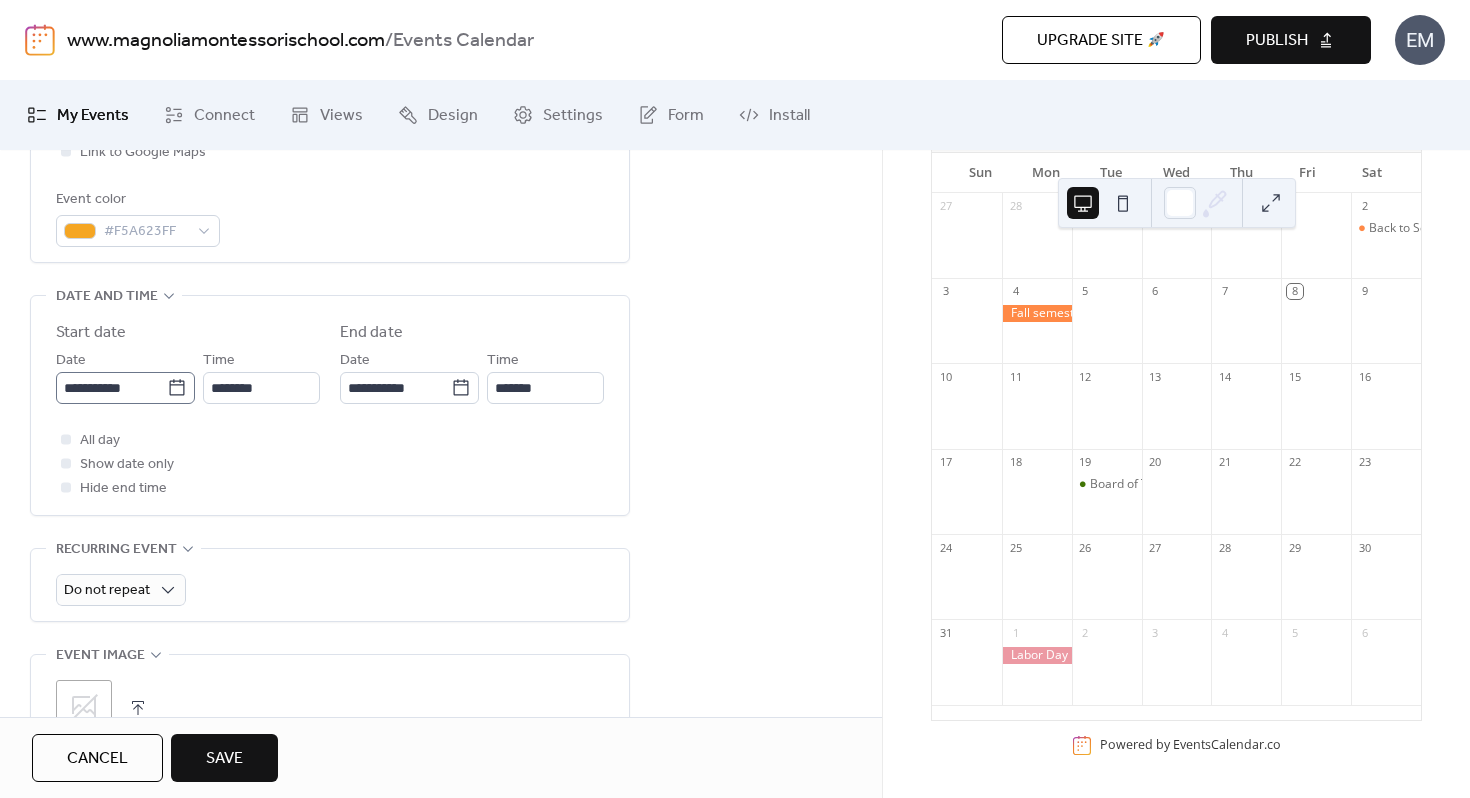 scroll, scrollTop: 540, scrollLeft: 0, axis: vertical 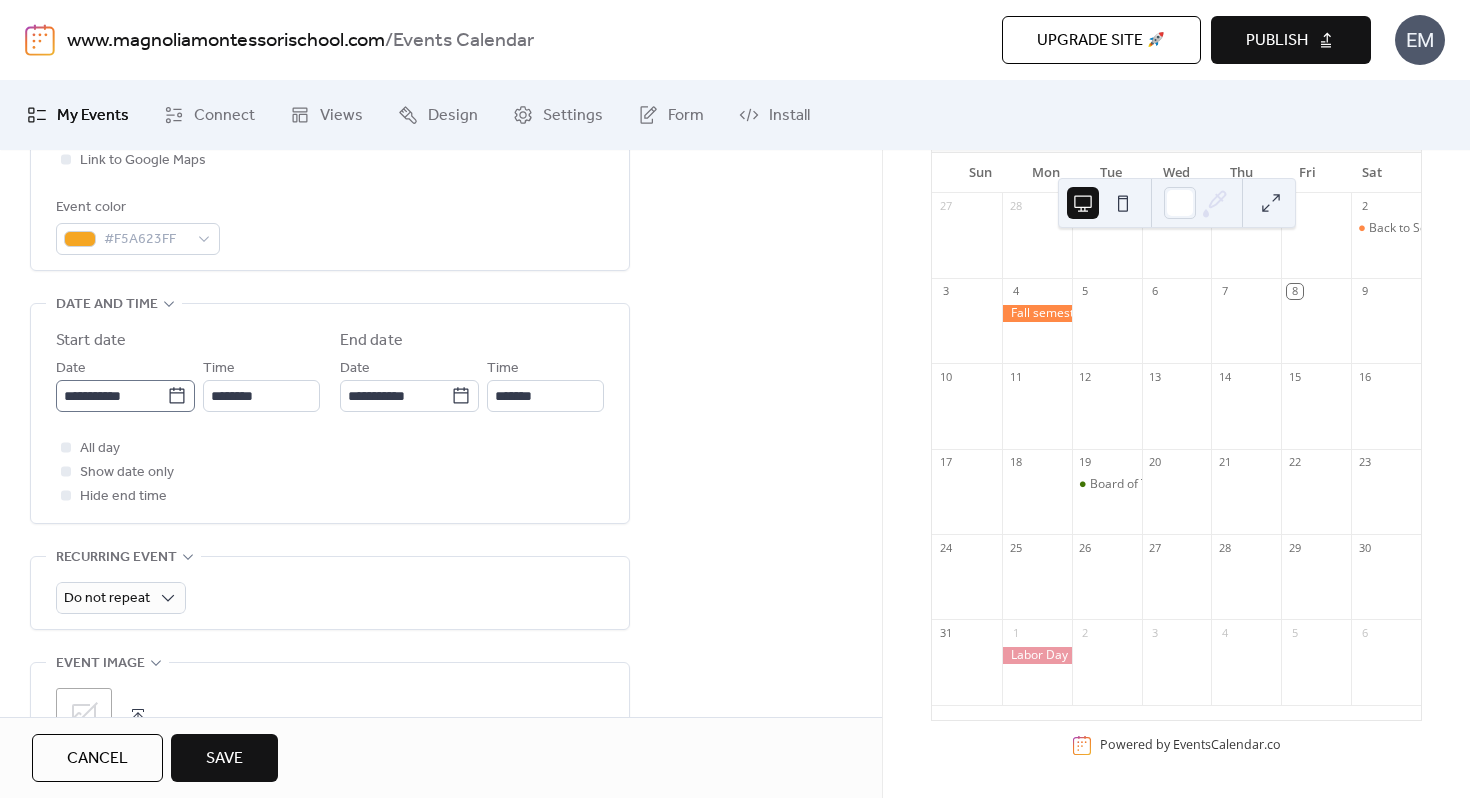 type on "**********" 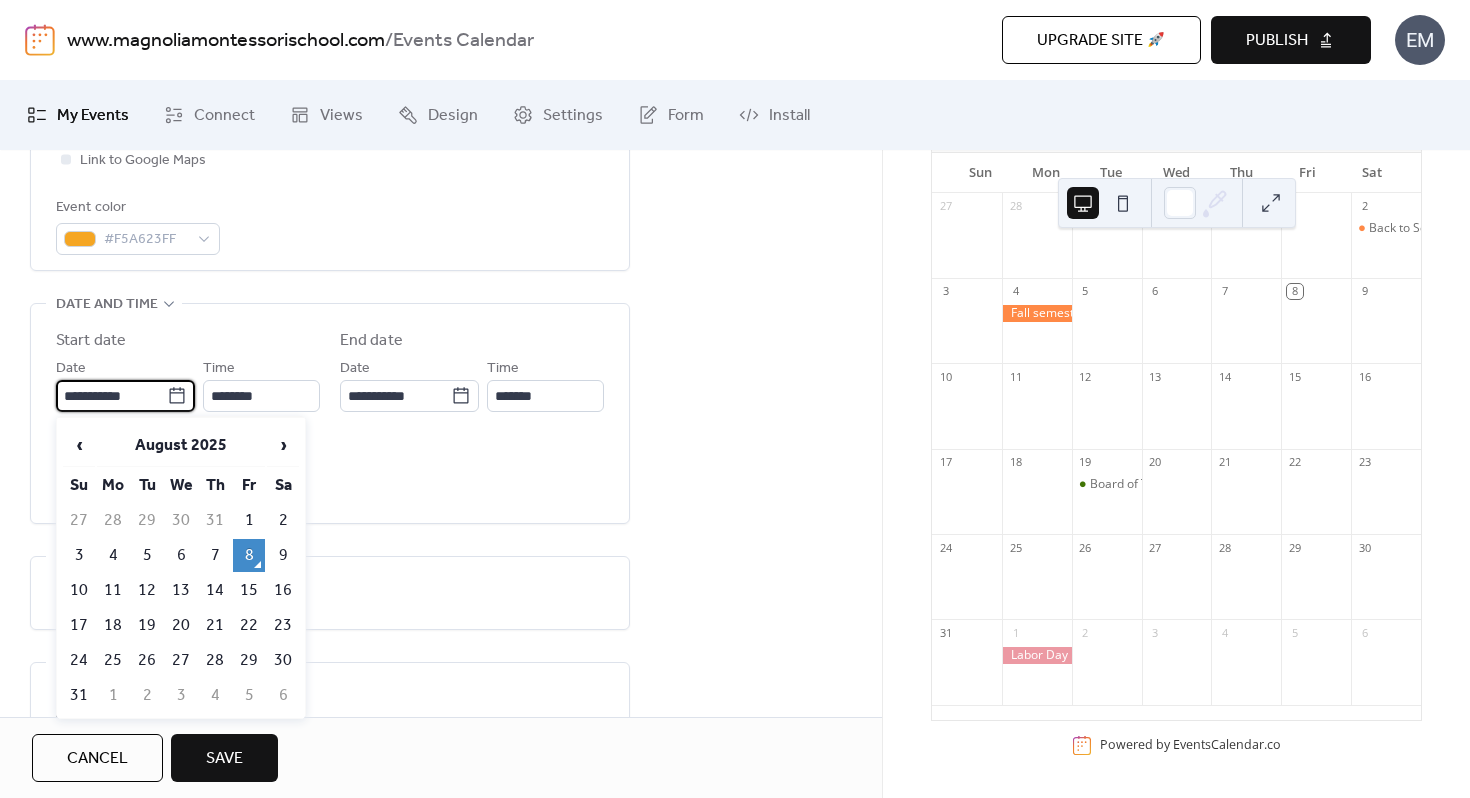 click on "**********" at bounding box center [111, 396] 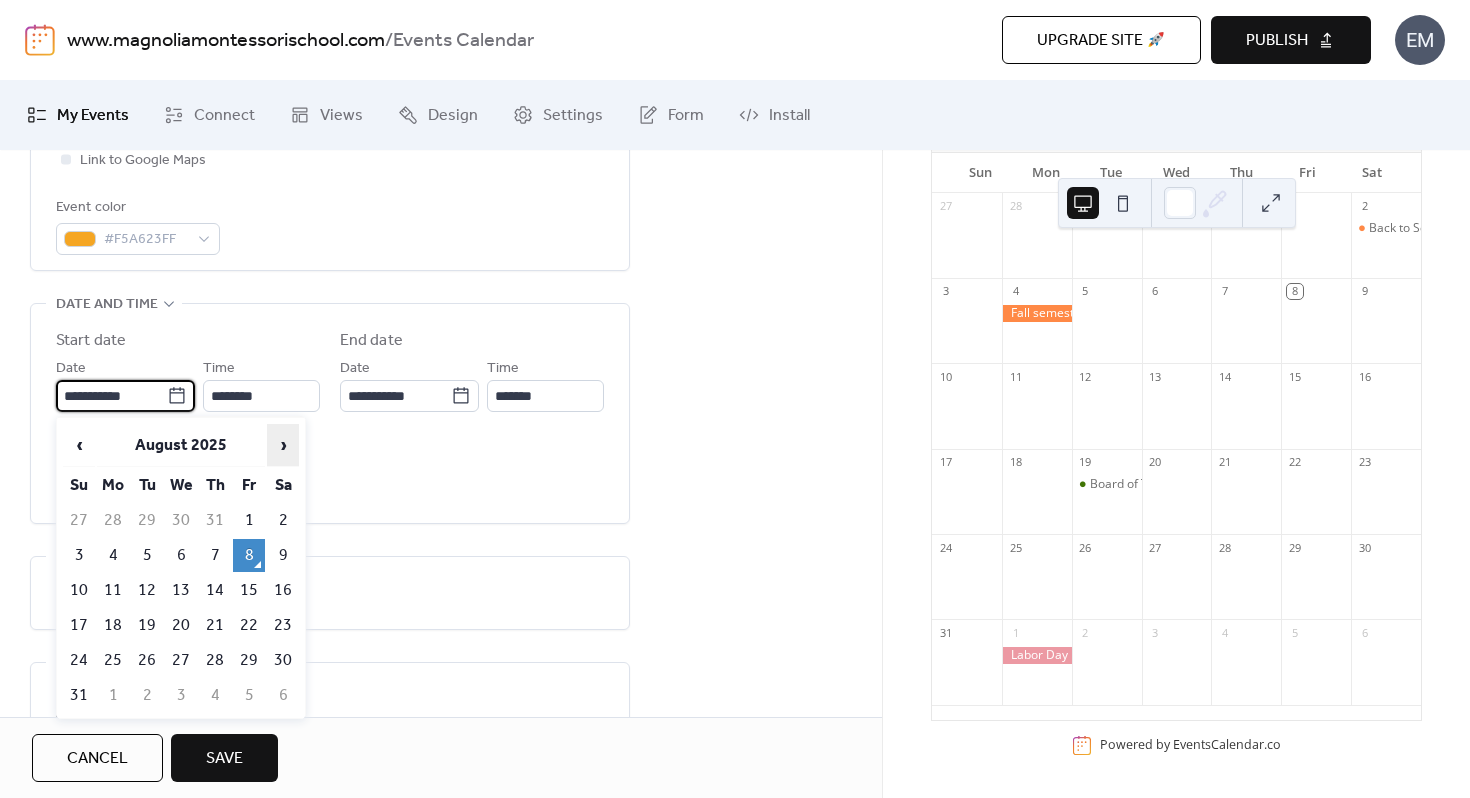 click on "›" at bounding box center [283, 445] 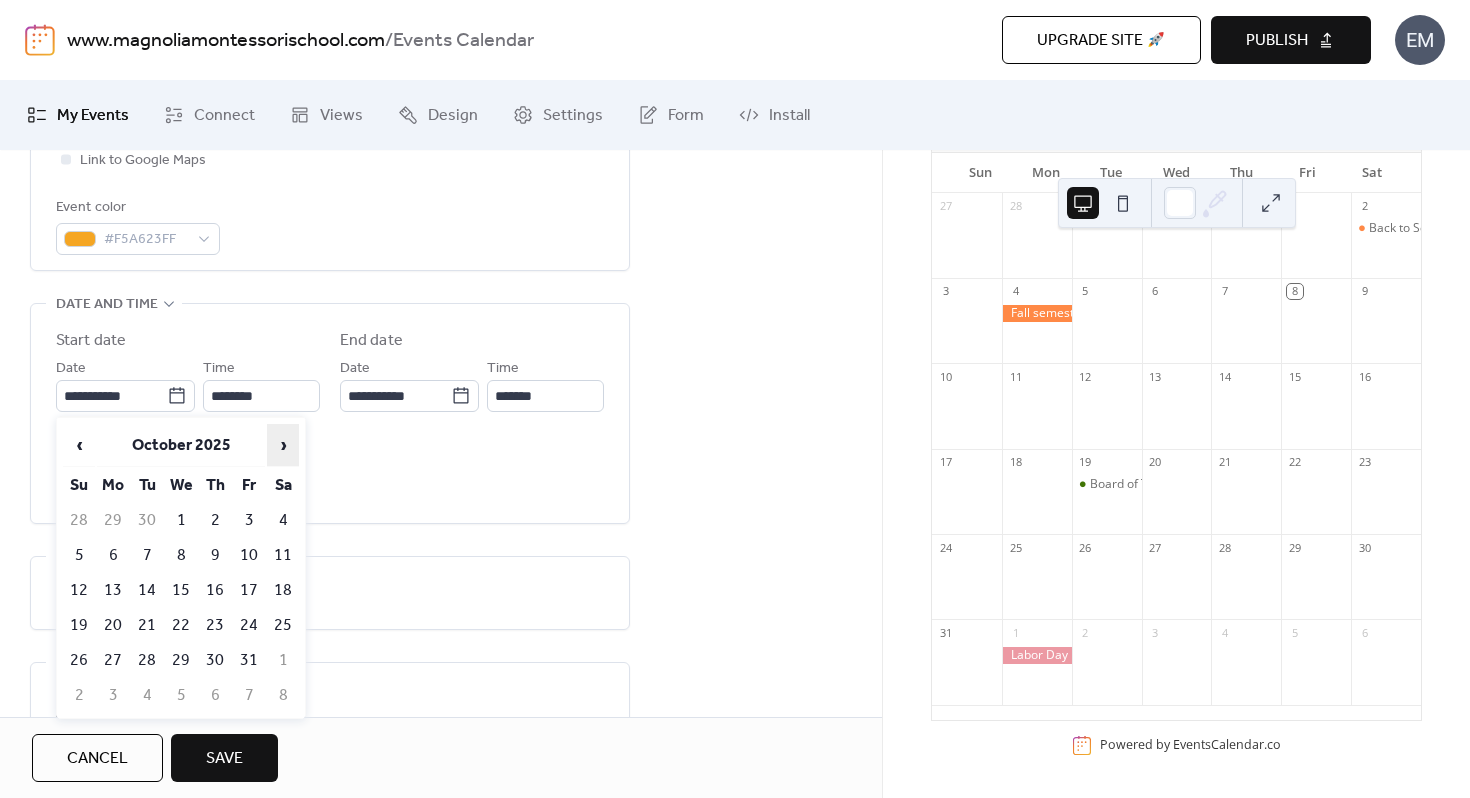click on "›" at bounding box center [283, 445] 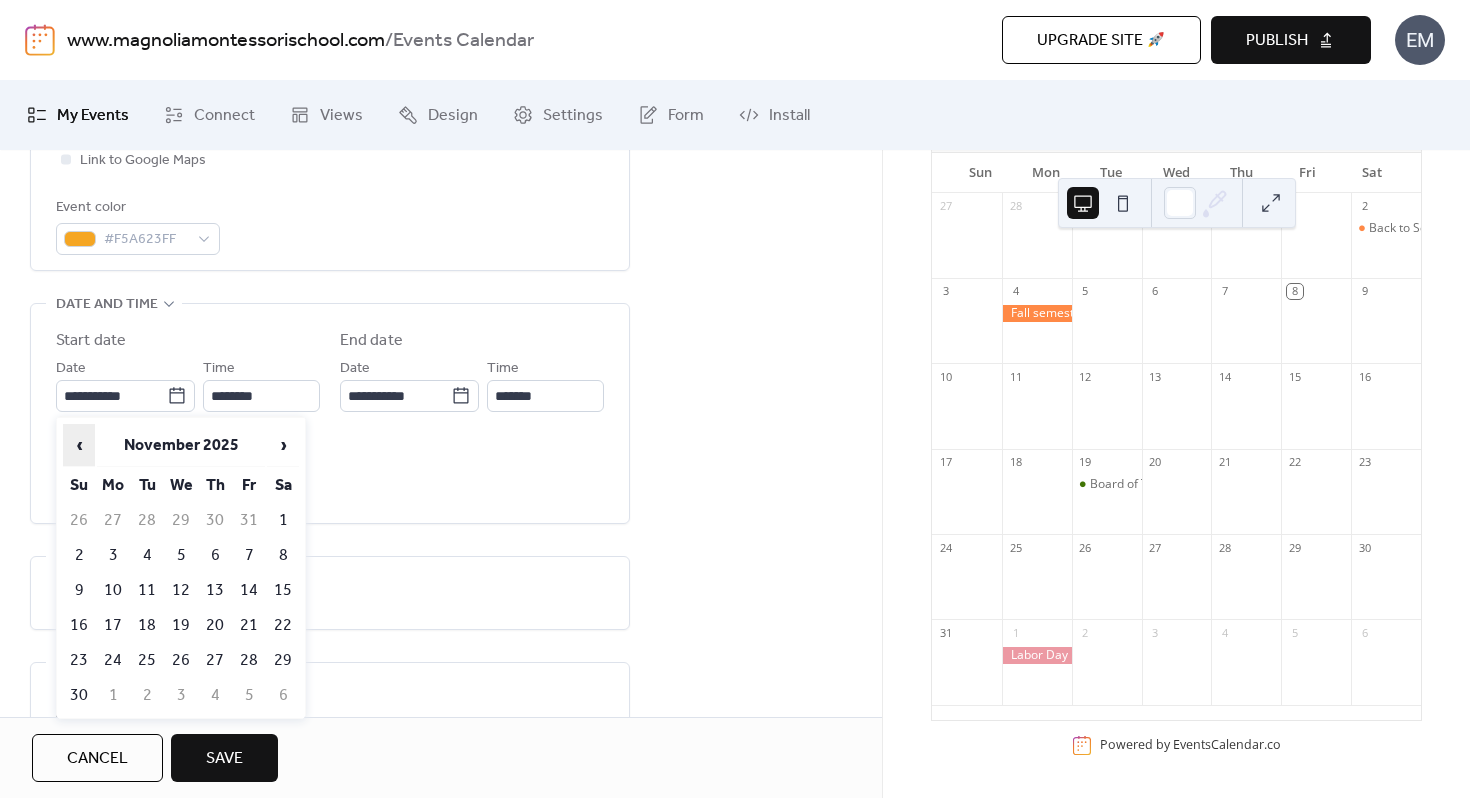 click on "‹" at bounding box center (79, 445) 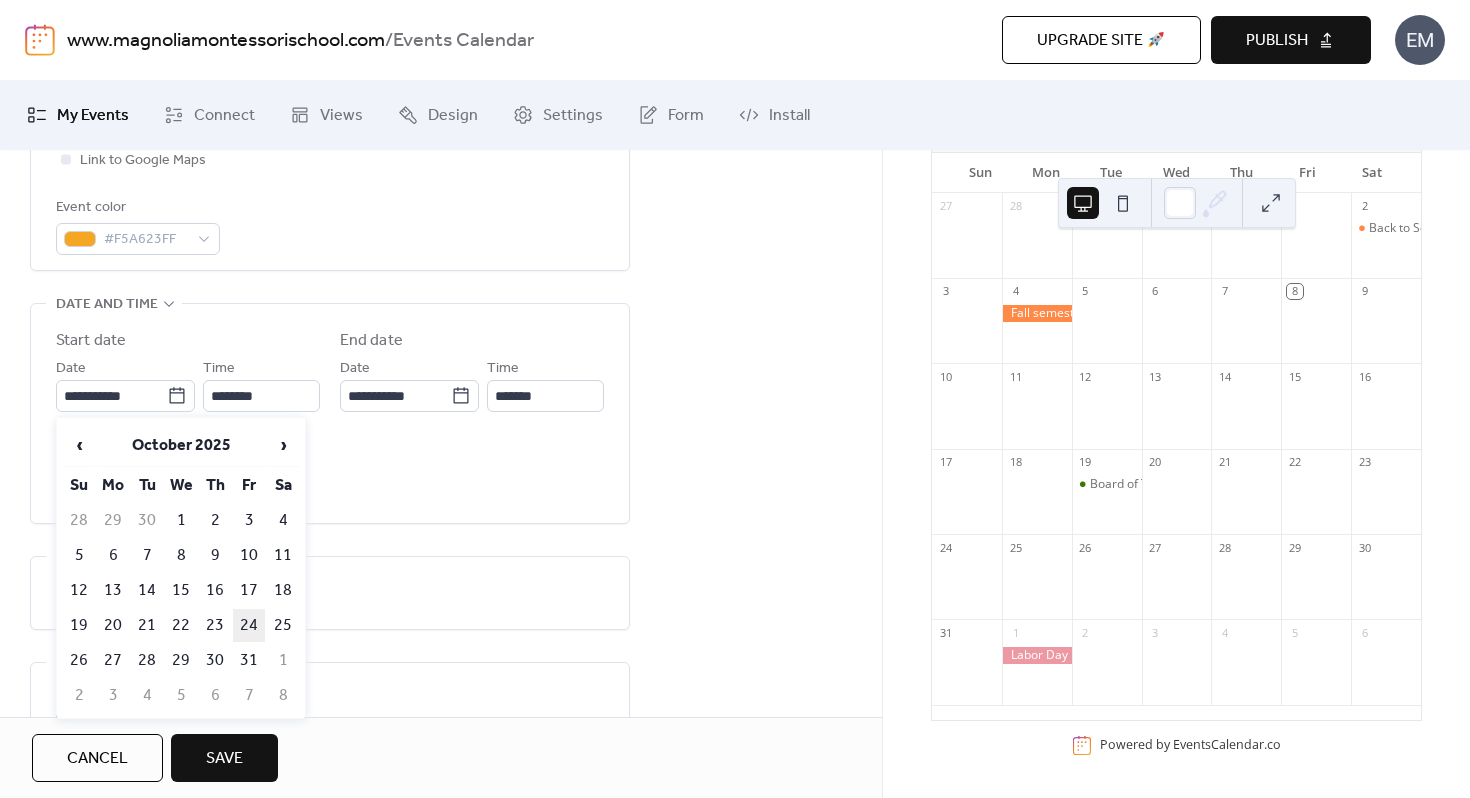 click on "24" at bounding box center [249, 625] 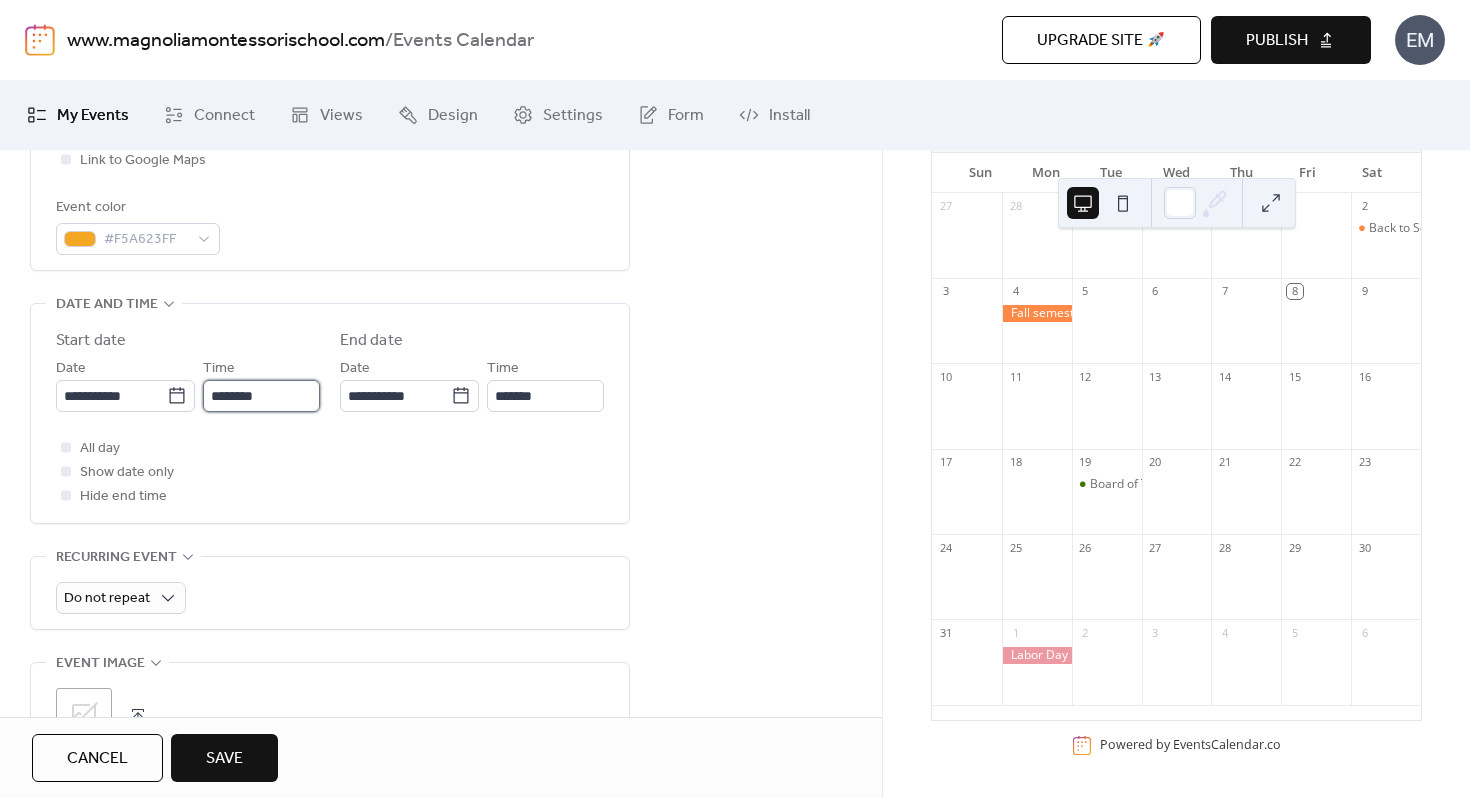 click on "********" at bounding box center [261, 396] 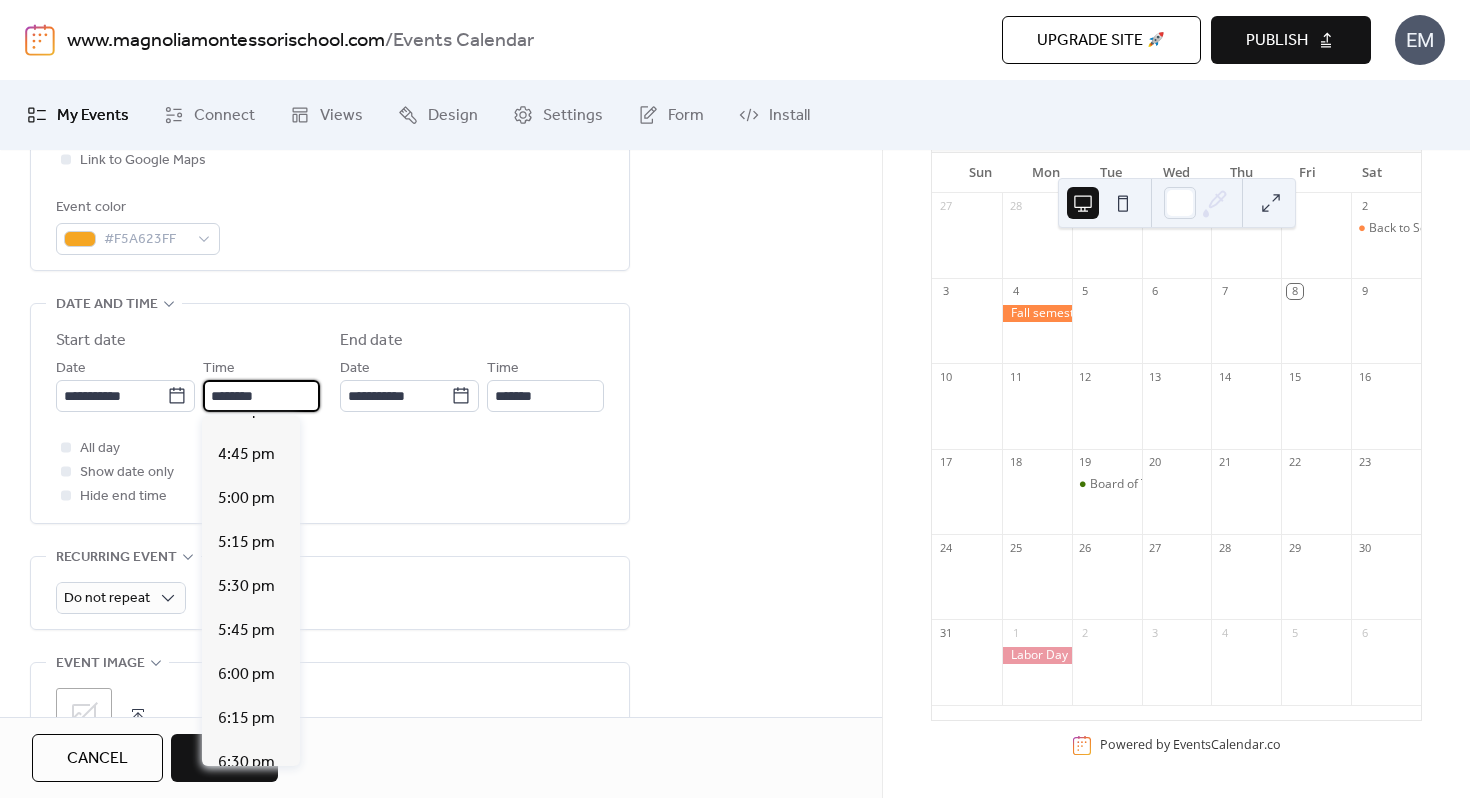 scroll, scrollTop: 2953, scrollLeft: 0, axis: vertical 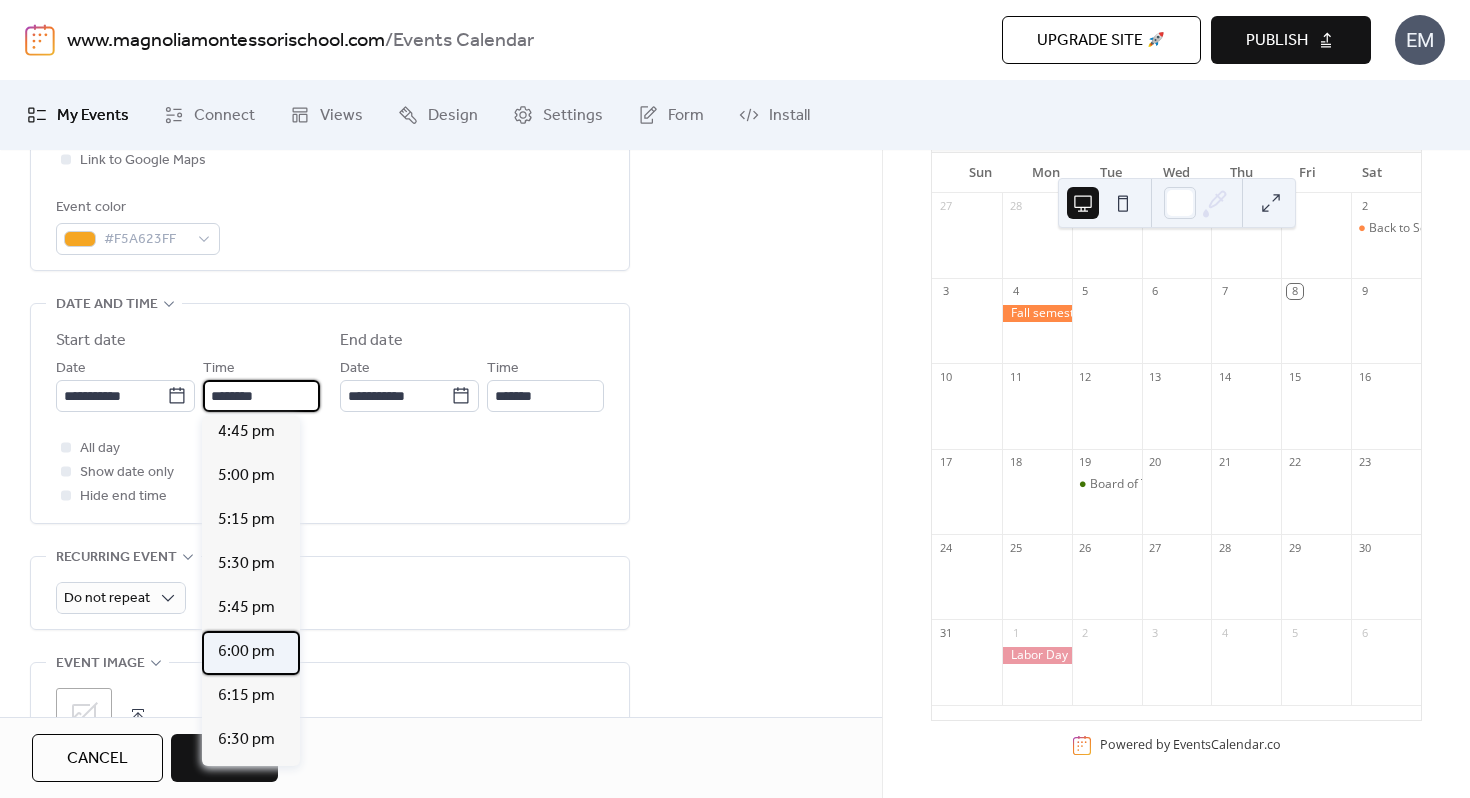click on "6:00 pm" at bounding box center [246, 652] 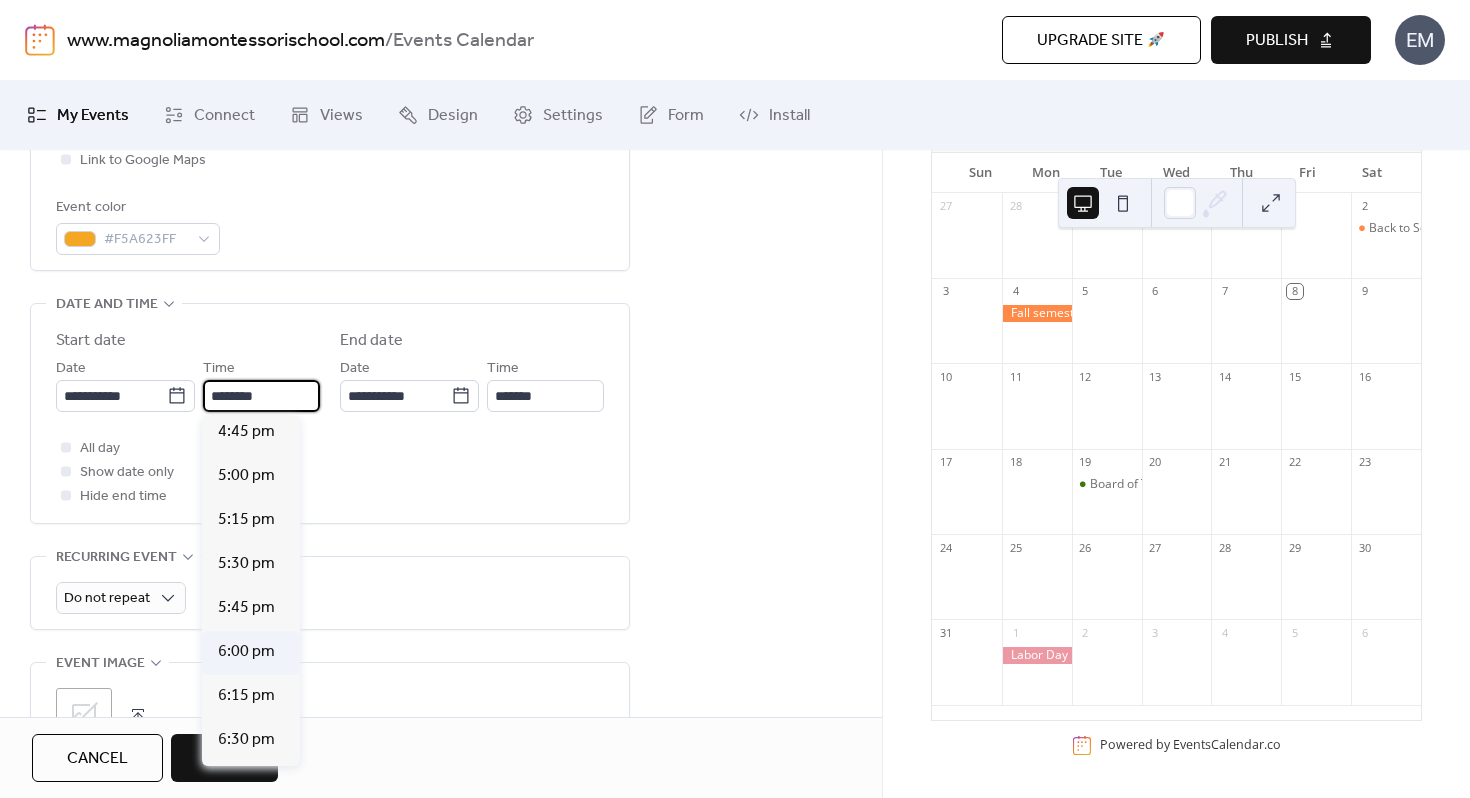 type on "*******" 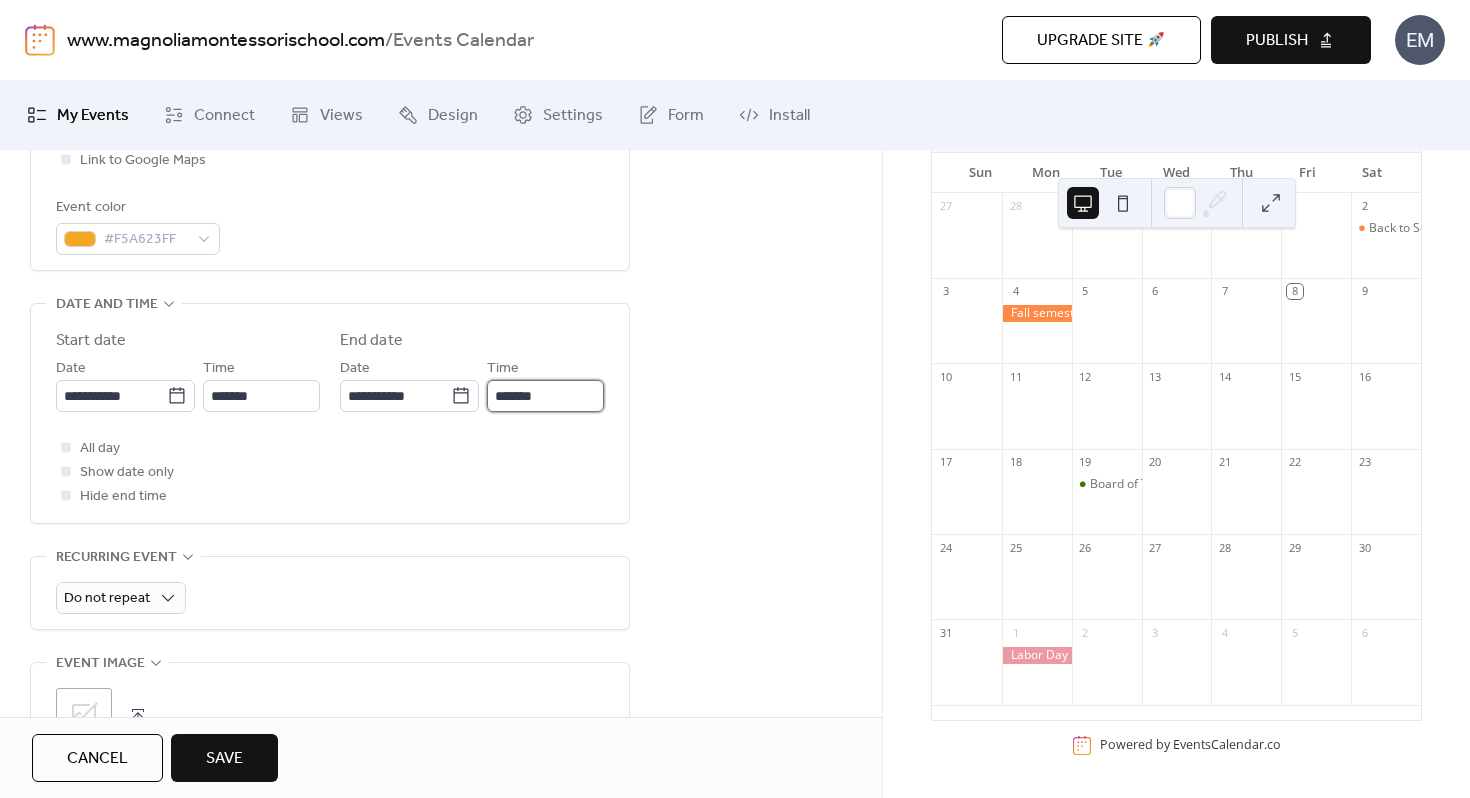 click on "*******" at bounding box center (545, 396) 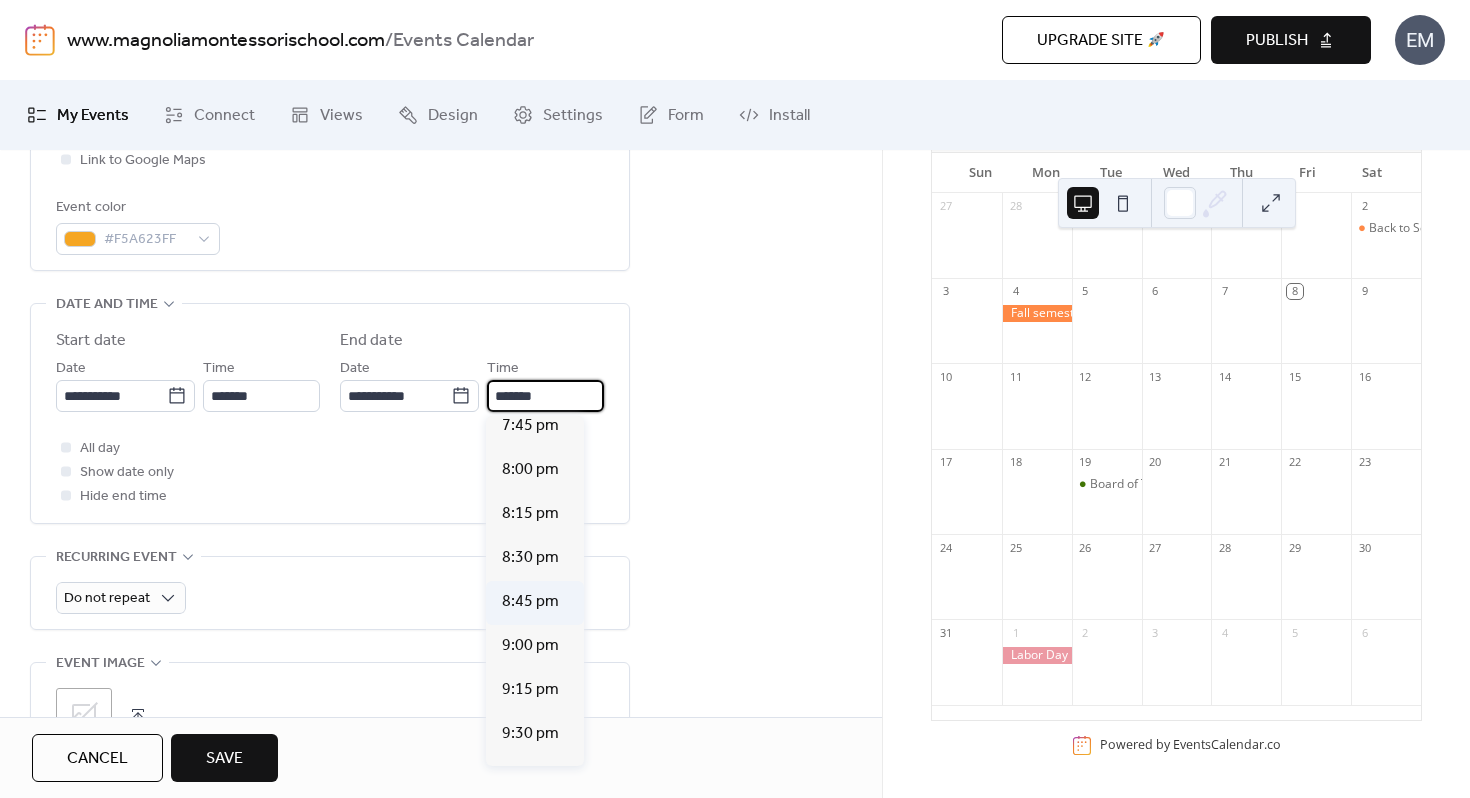scroll, scrollTop: 273, scrollLeft: 0, axis: vertical 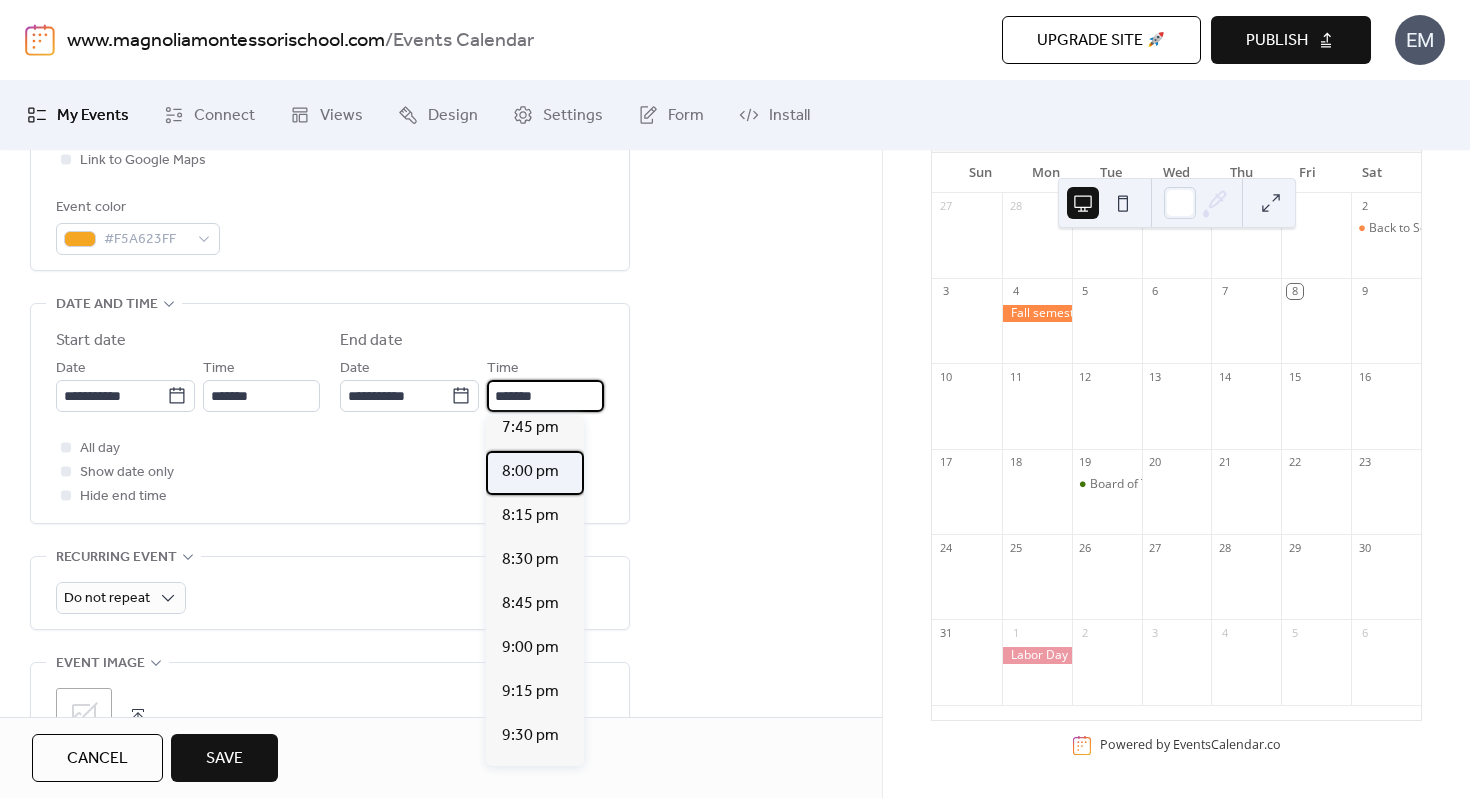 click on "8:00 pm" at bounding box center [530, 472] 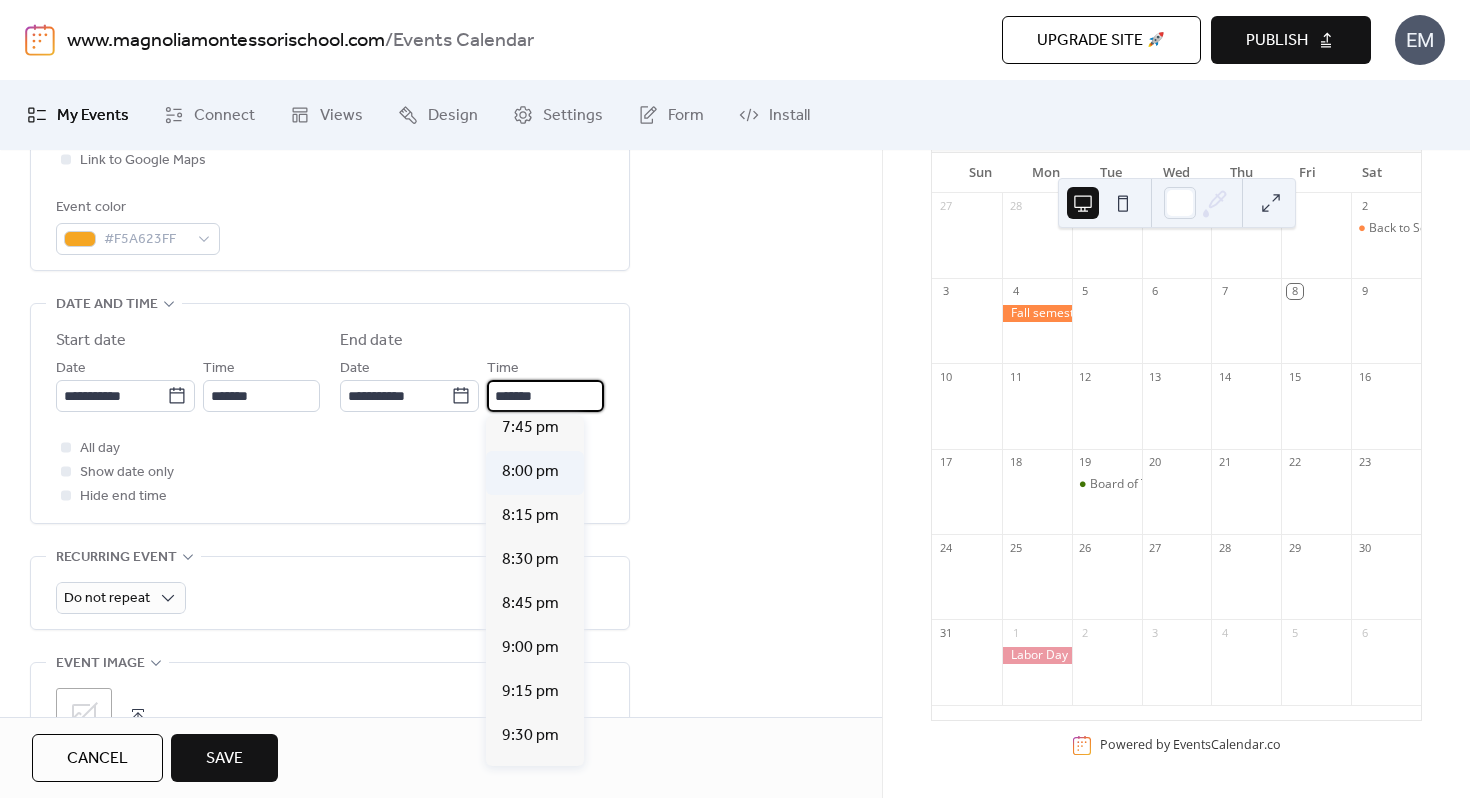 type on "*******" 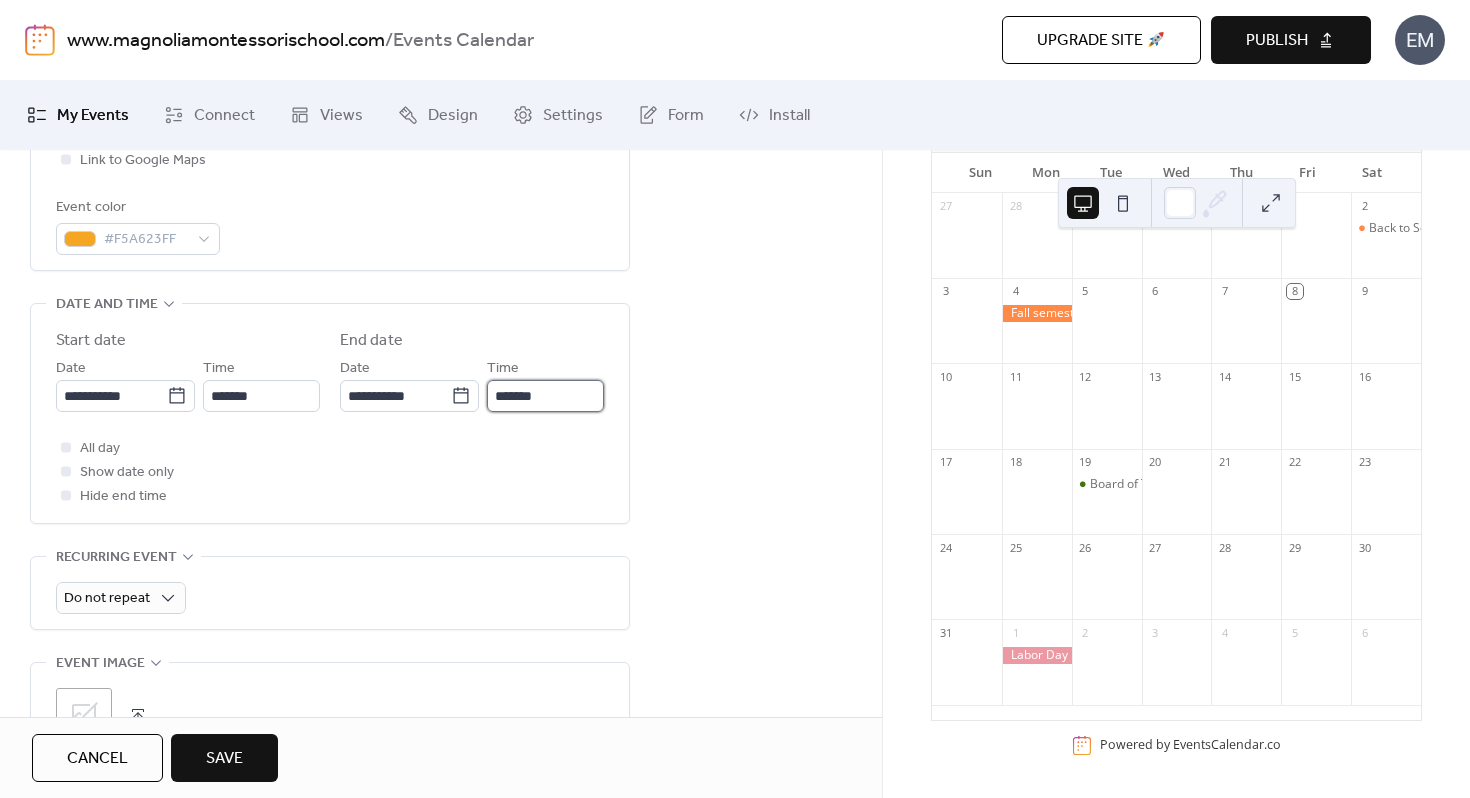 click on "*******" at bounding box center (545, 396) 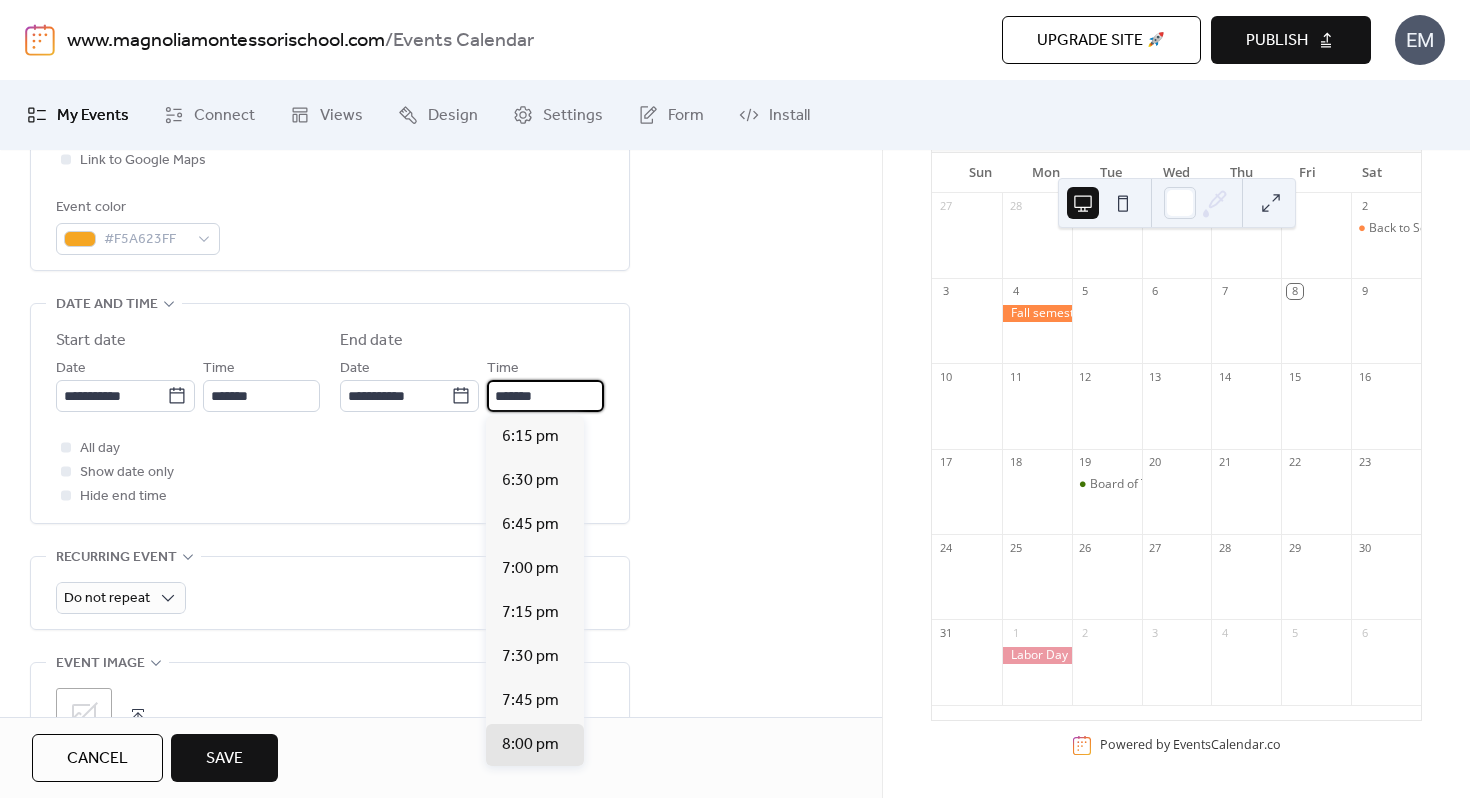 scroll, scrollTop: 308, scrollLeft: 0, axis: vertical 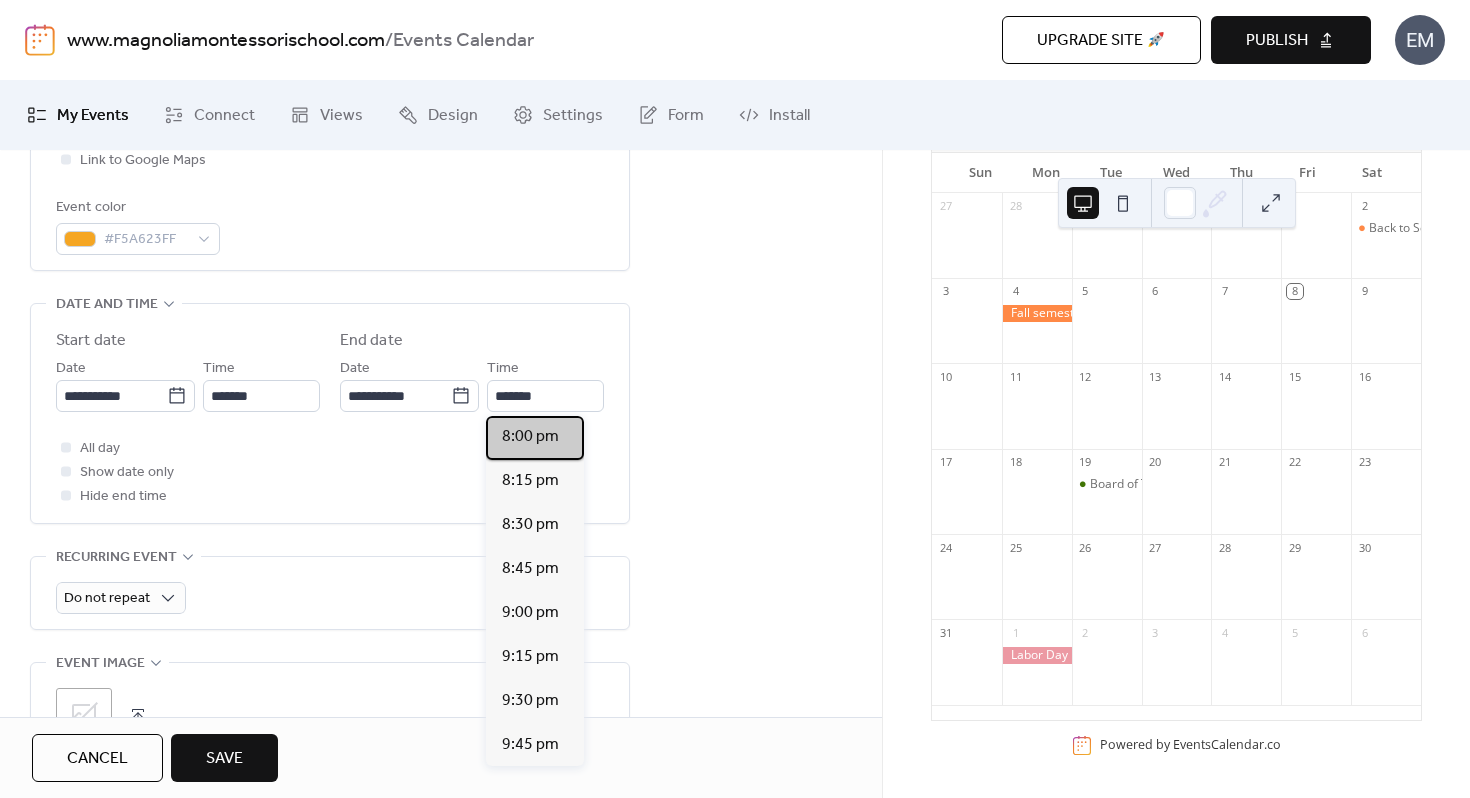 click on "8:00 pm" at bounding box center (530, 437) 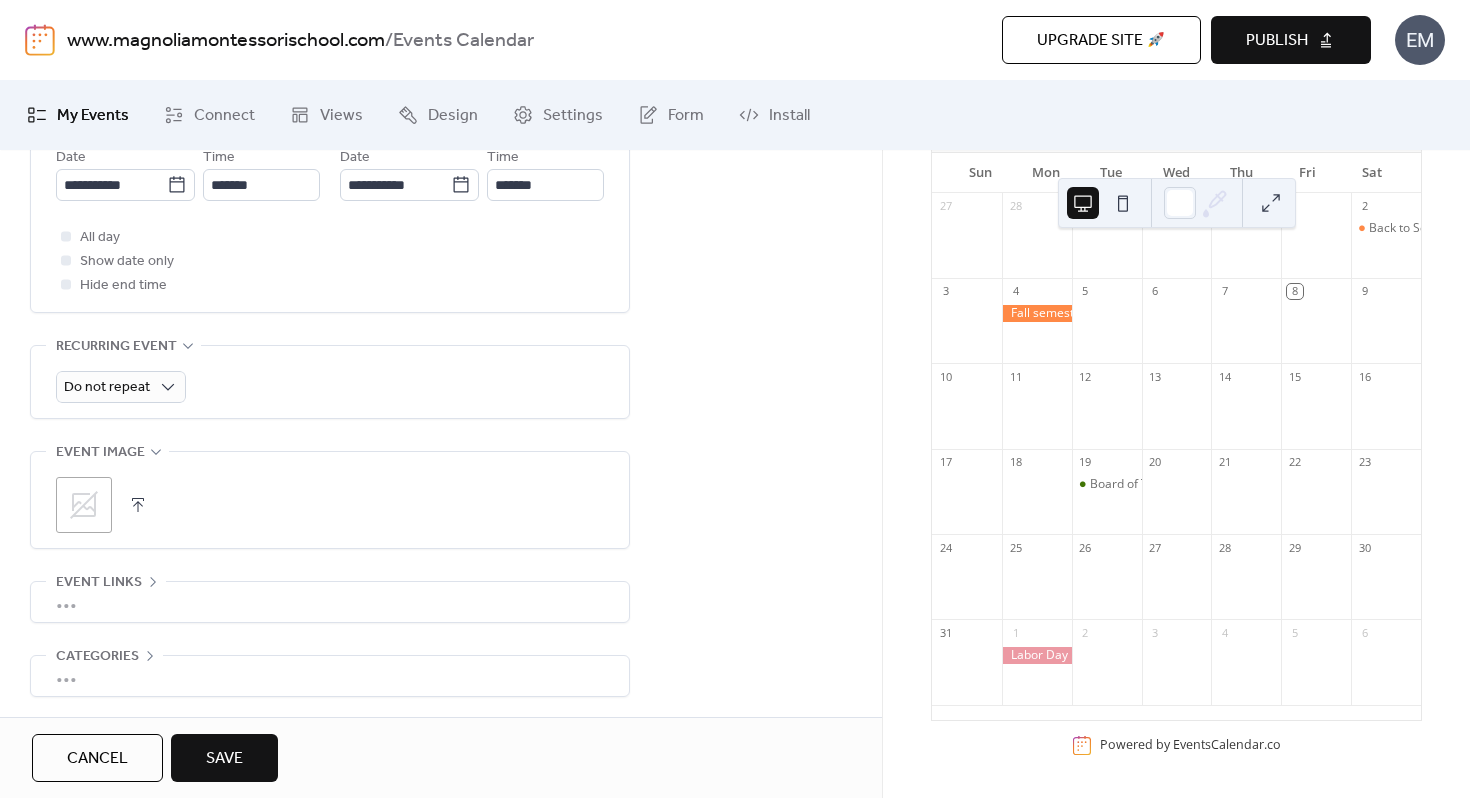 scroll, scrollTop: 765, scrollLeft: 0, axis: vertical 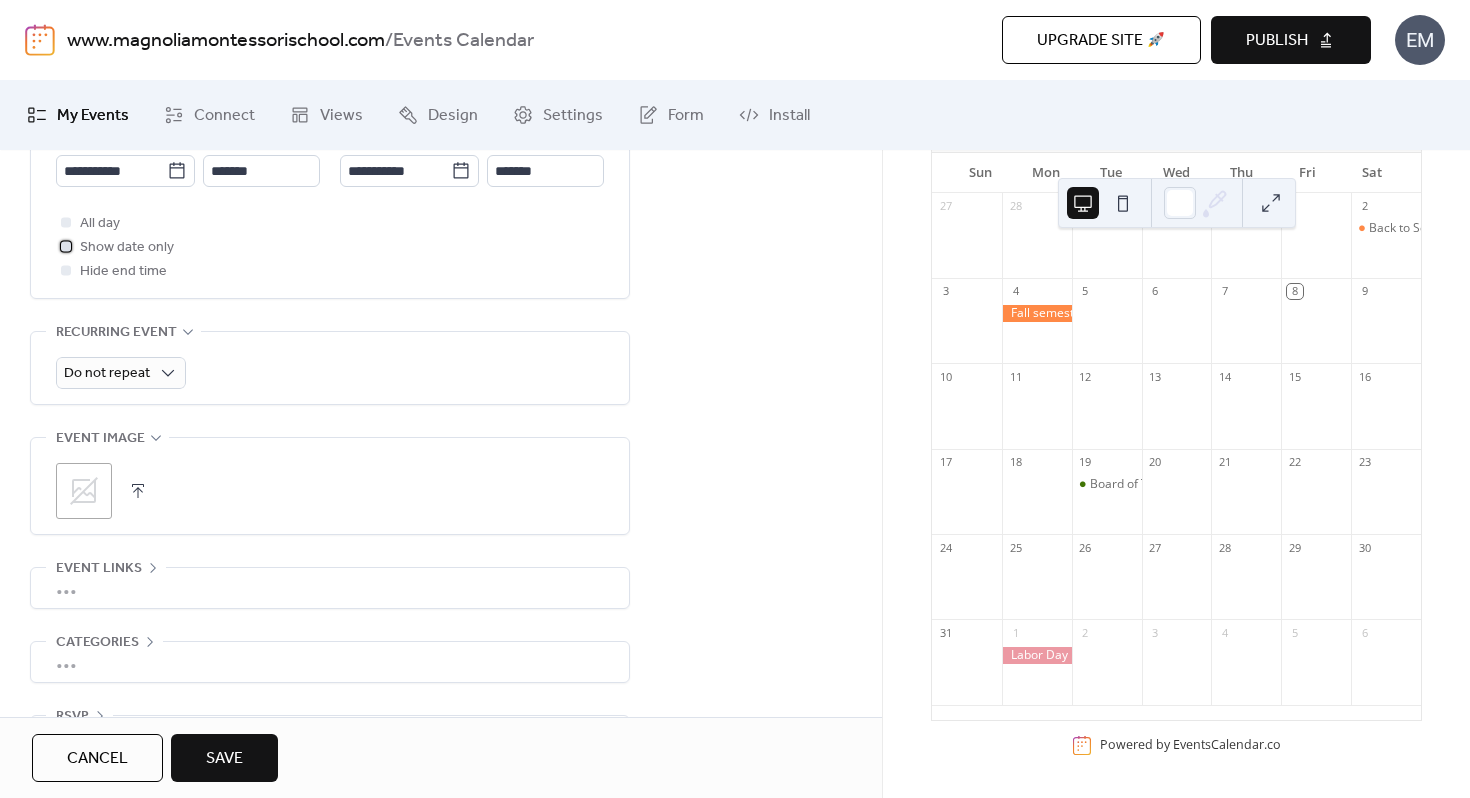 click at bounding box center [66, 246] 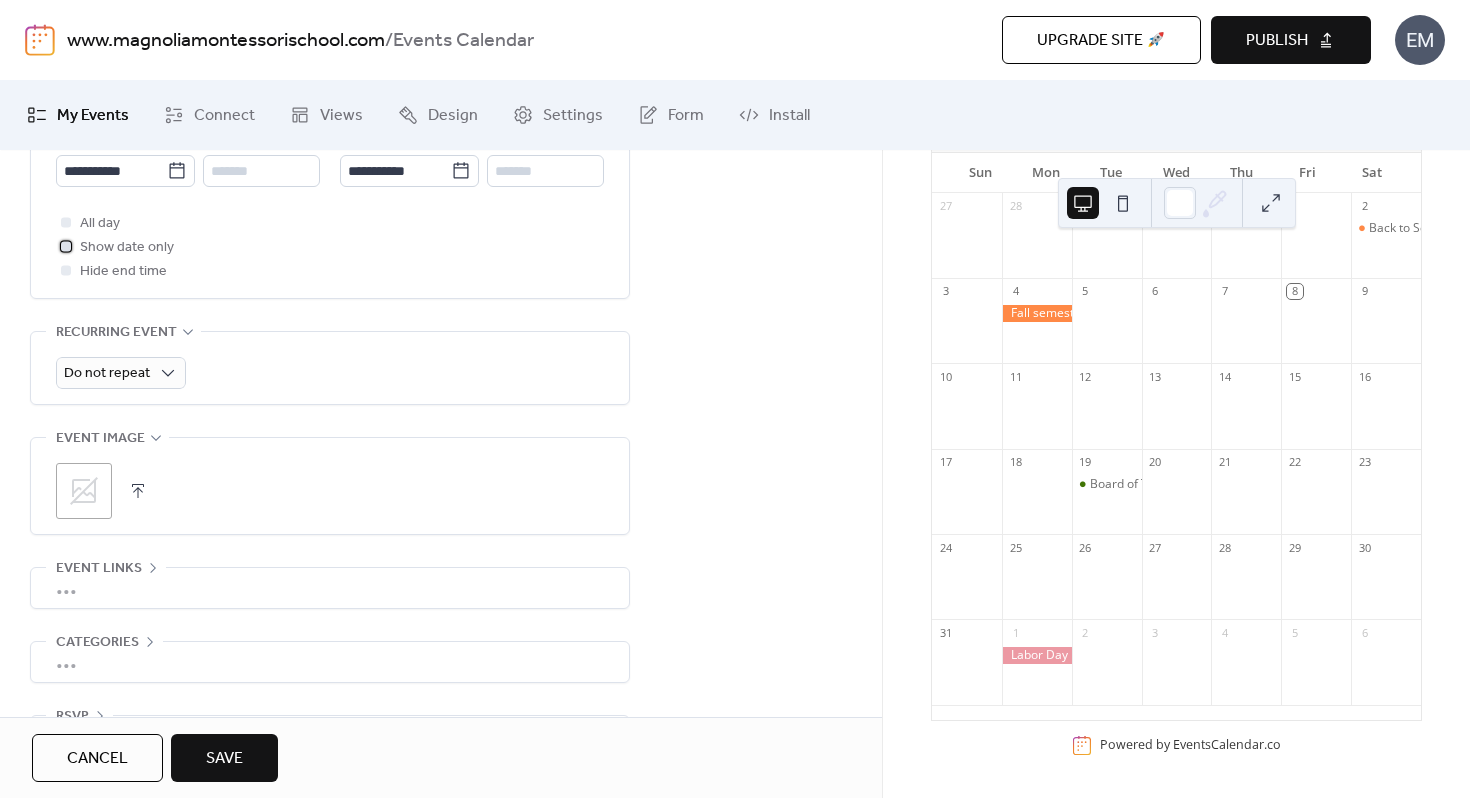 click 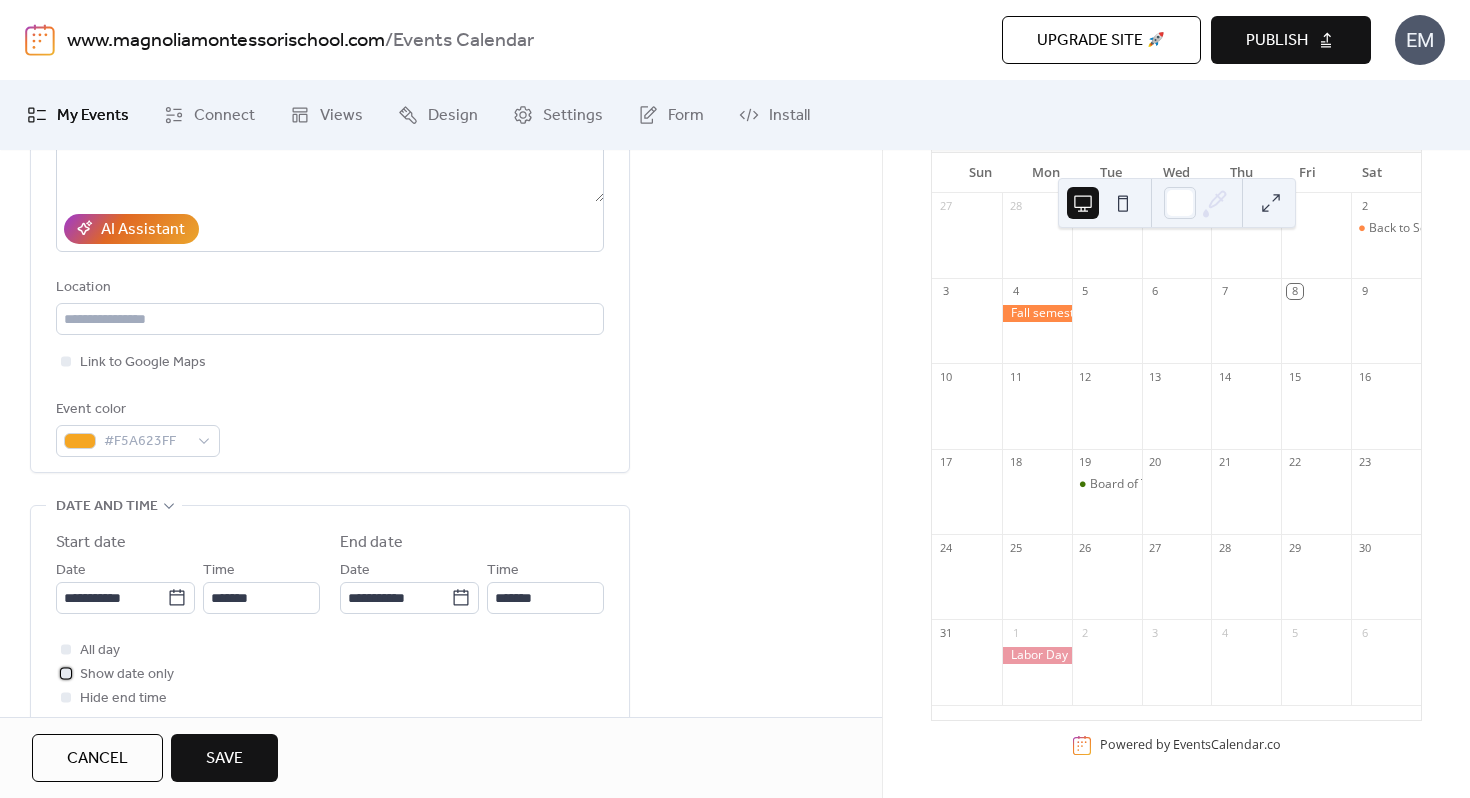 scroll, scrollTop: 321, scrollLeft: 0, axis: vertical 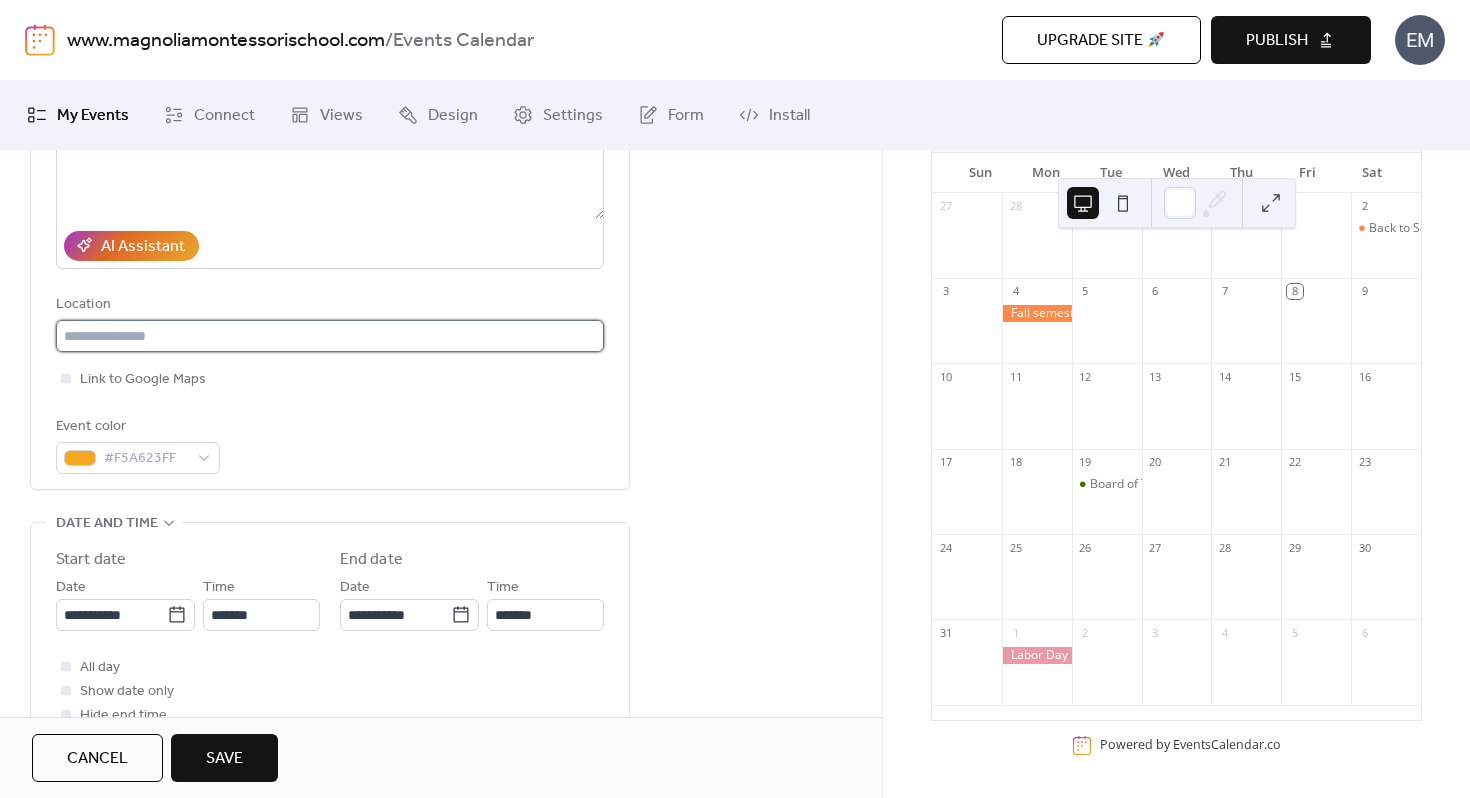 click at bounding box center [330, 336] 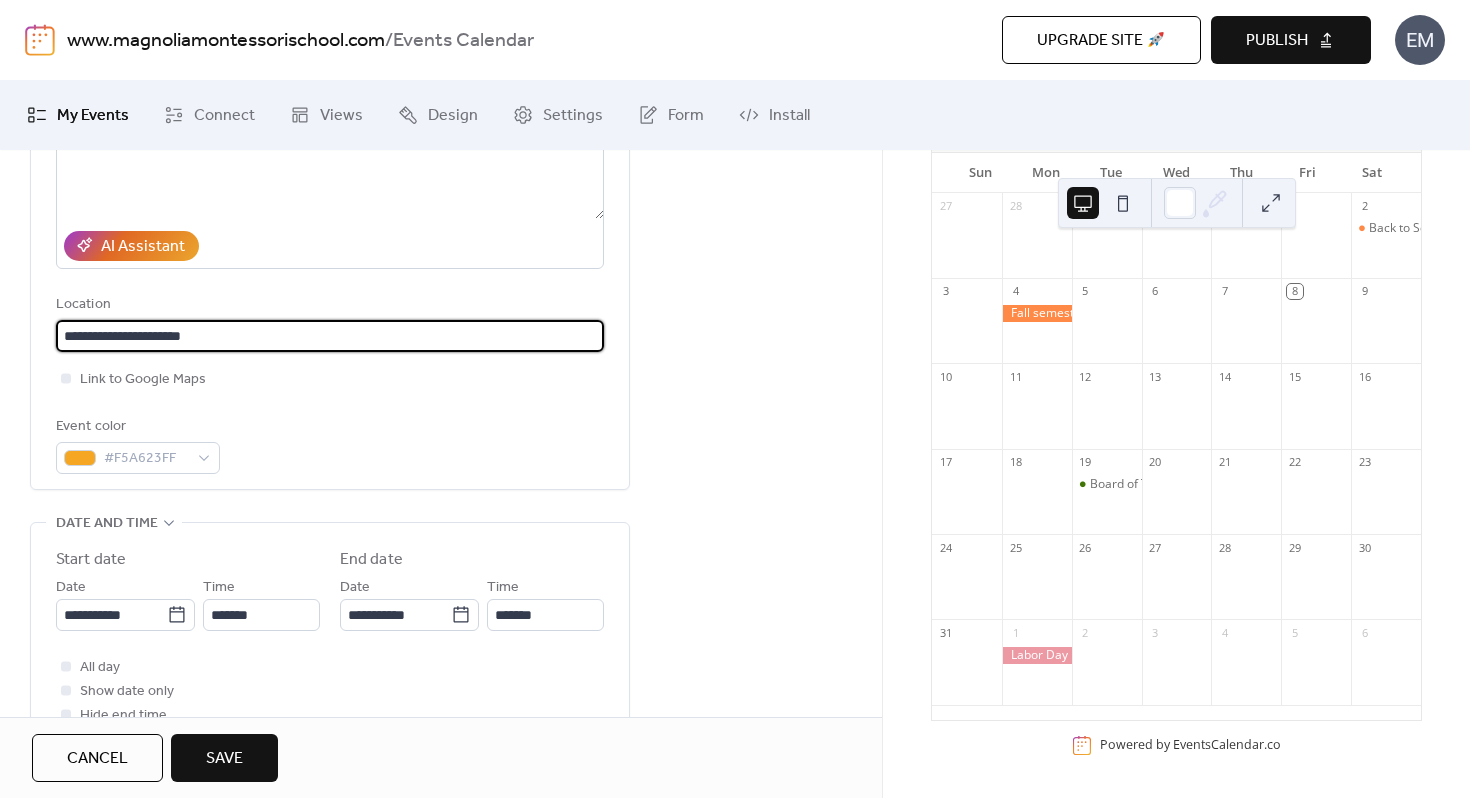 type on "**********" 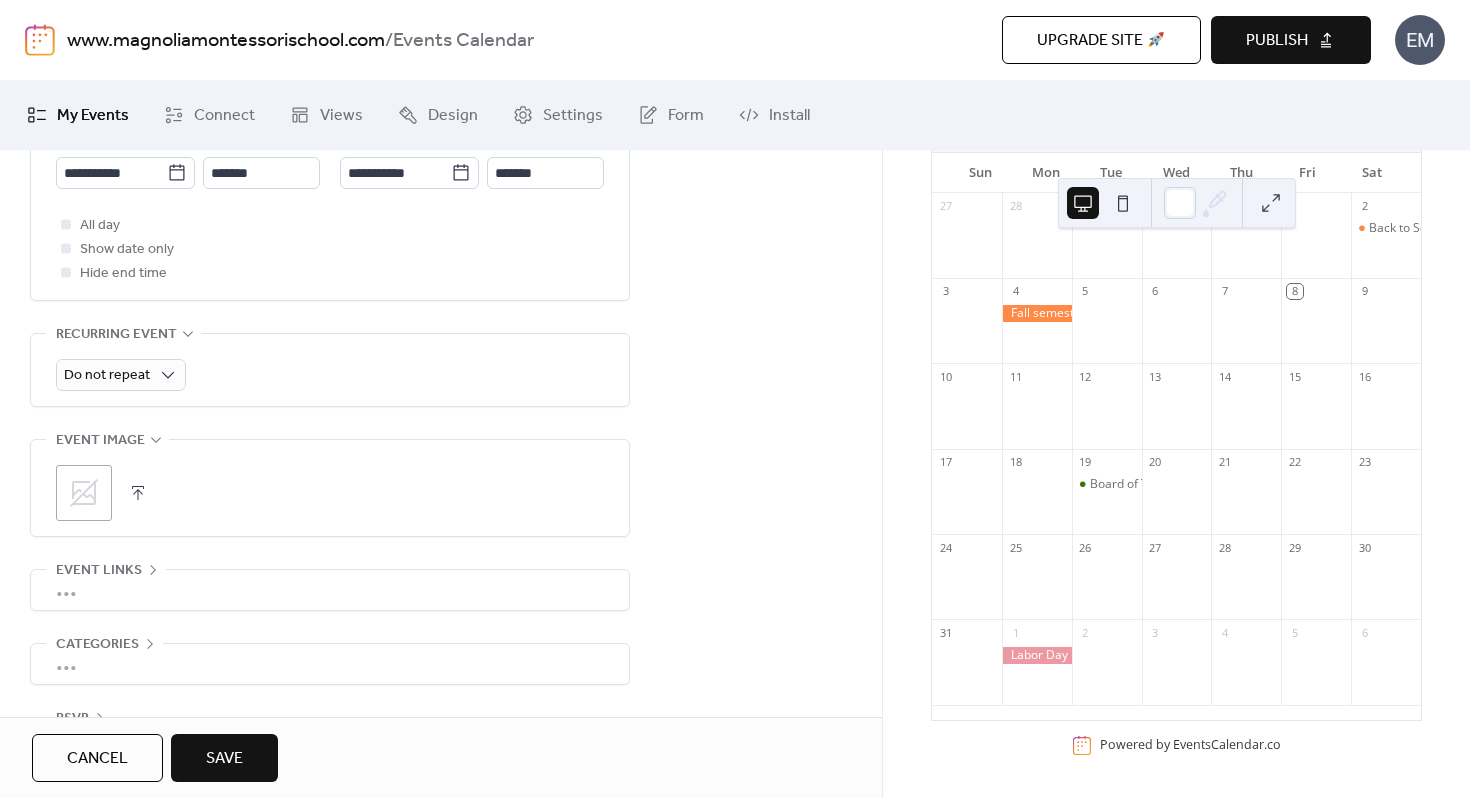 scroll, scrollTop: 829, scrollLeft: 0, axis: vertical 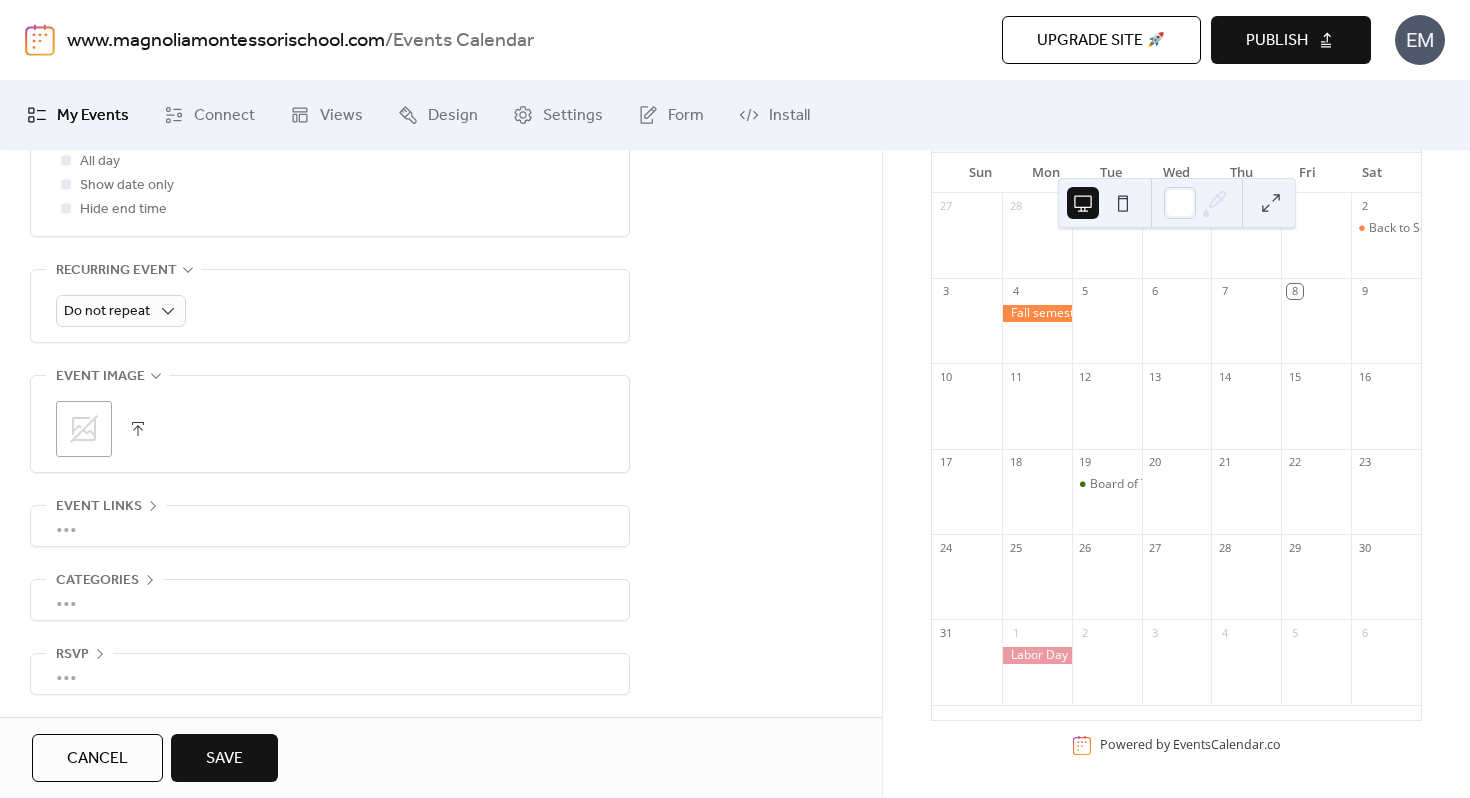 click on "Save" at bounding box center [224, 759] 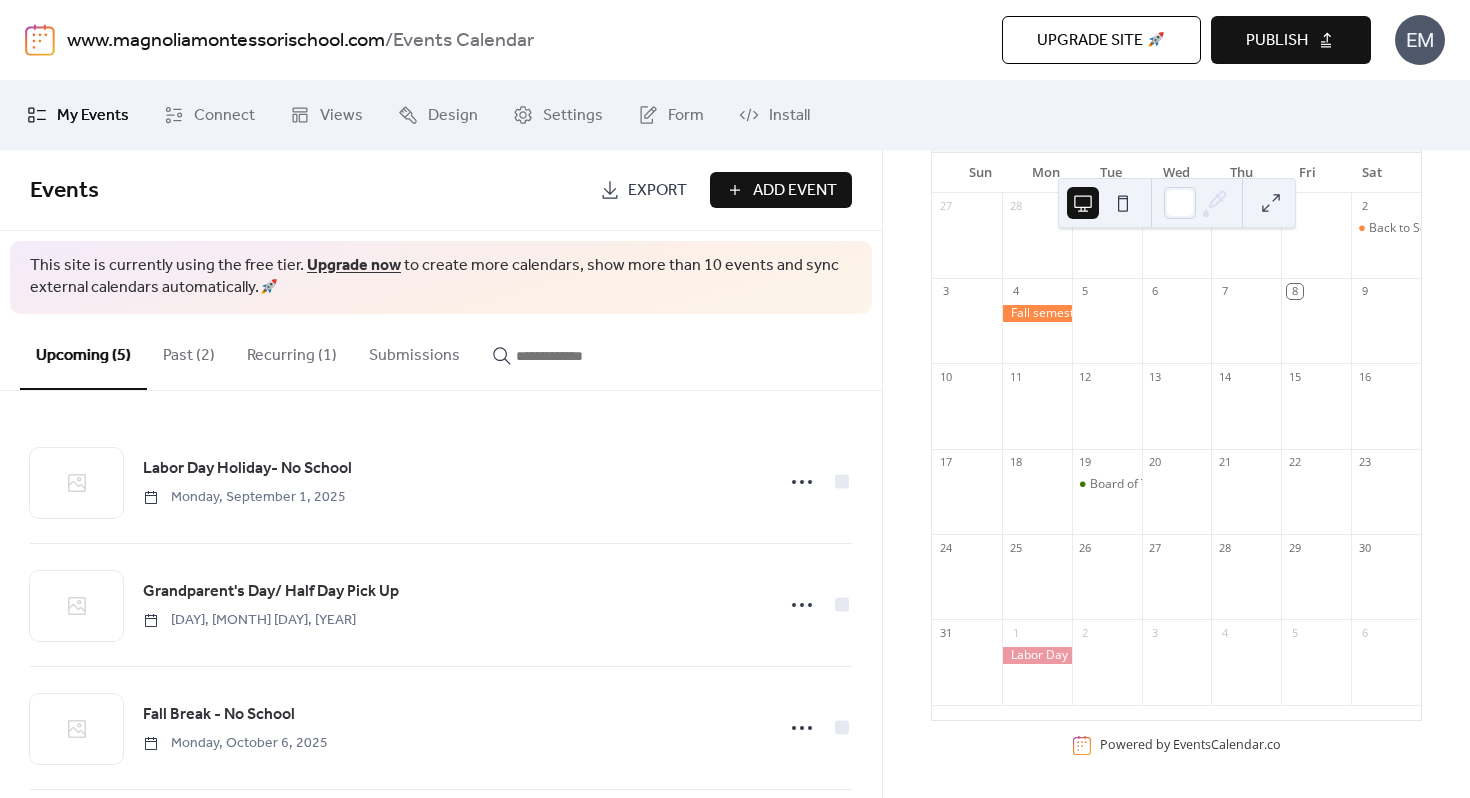 click on "Add Event" at bounding box center (795, 191) 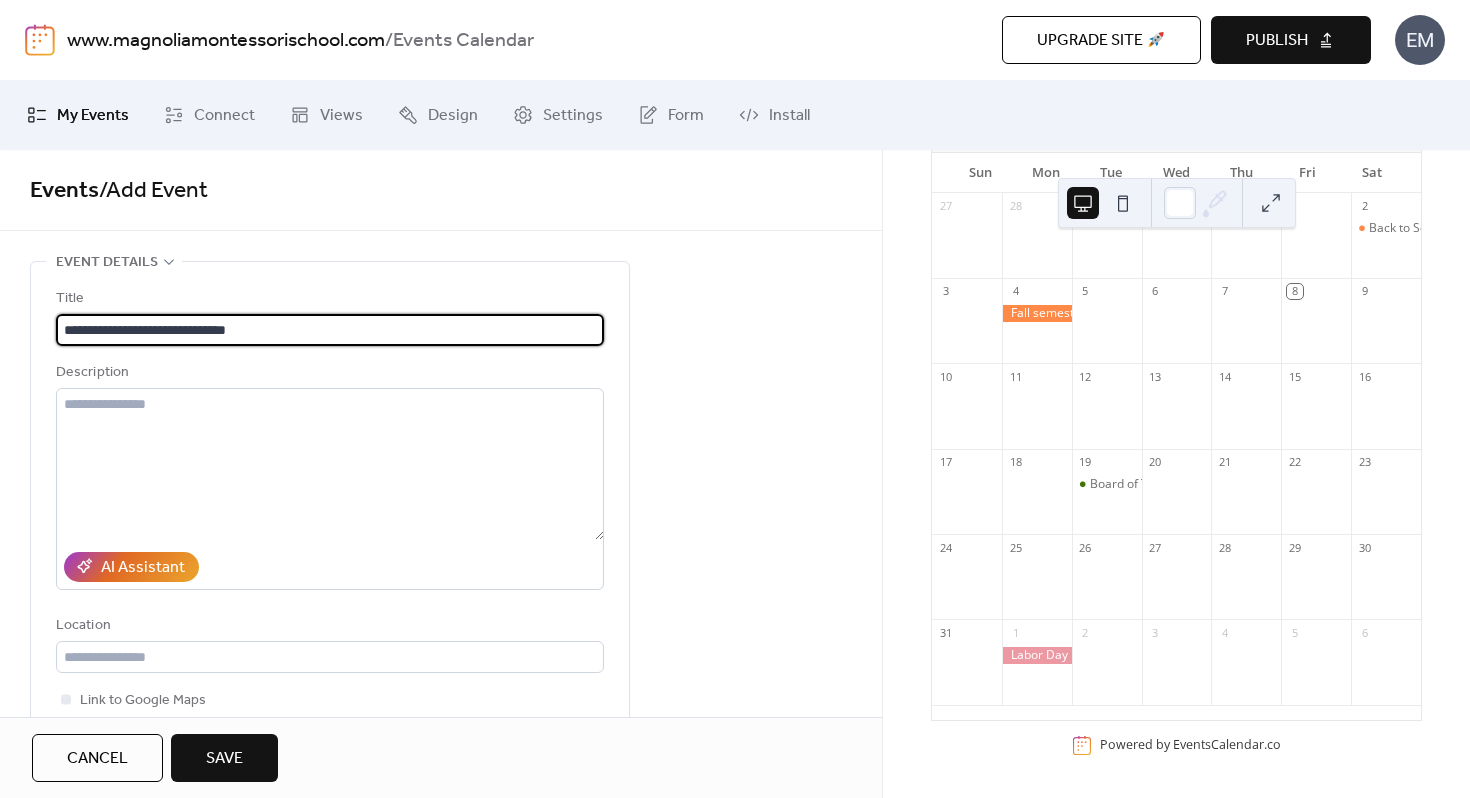 type on "**********" 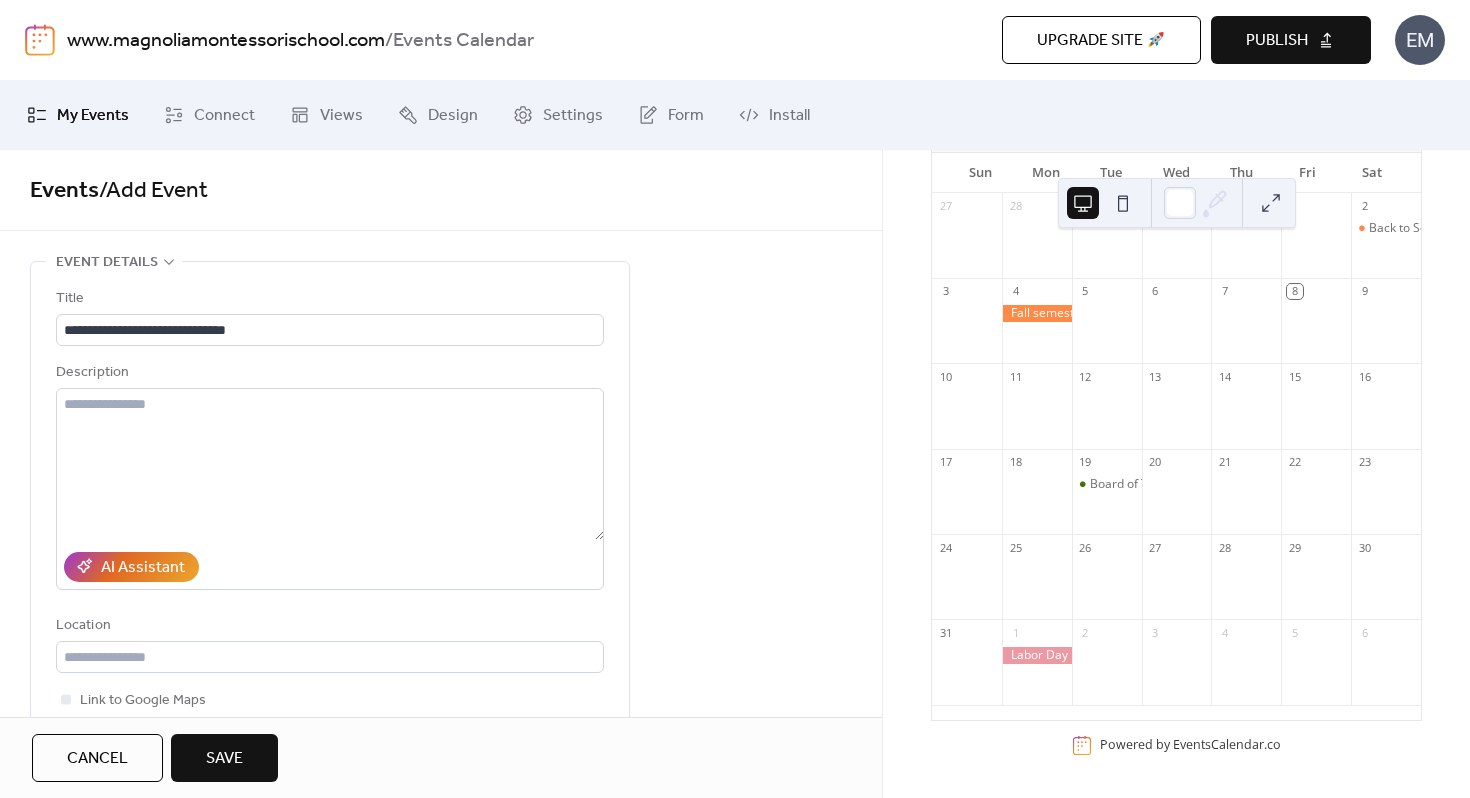 click on "**********" at bounding box center (330, 536) 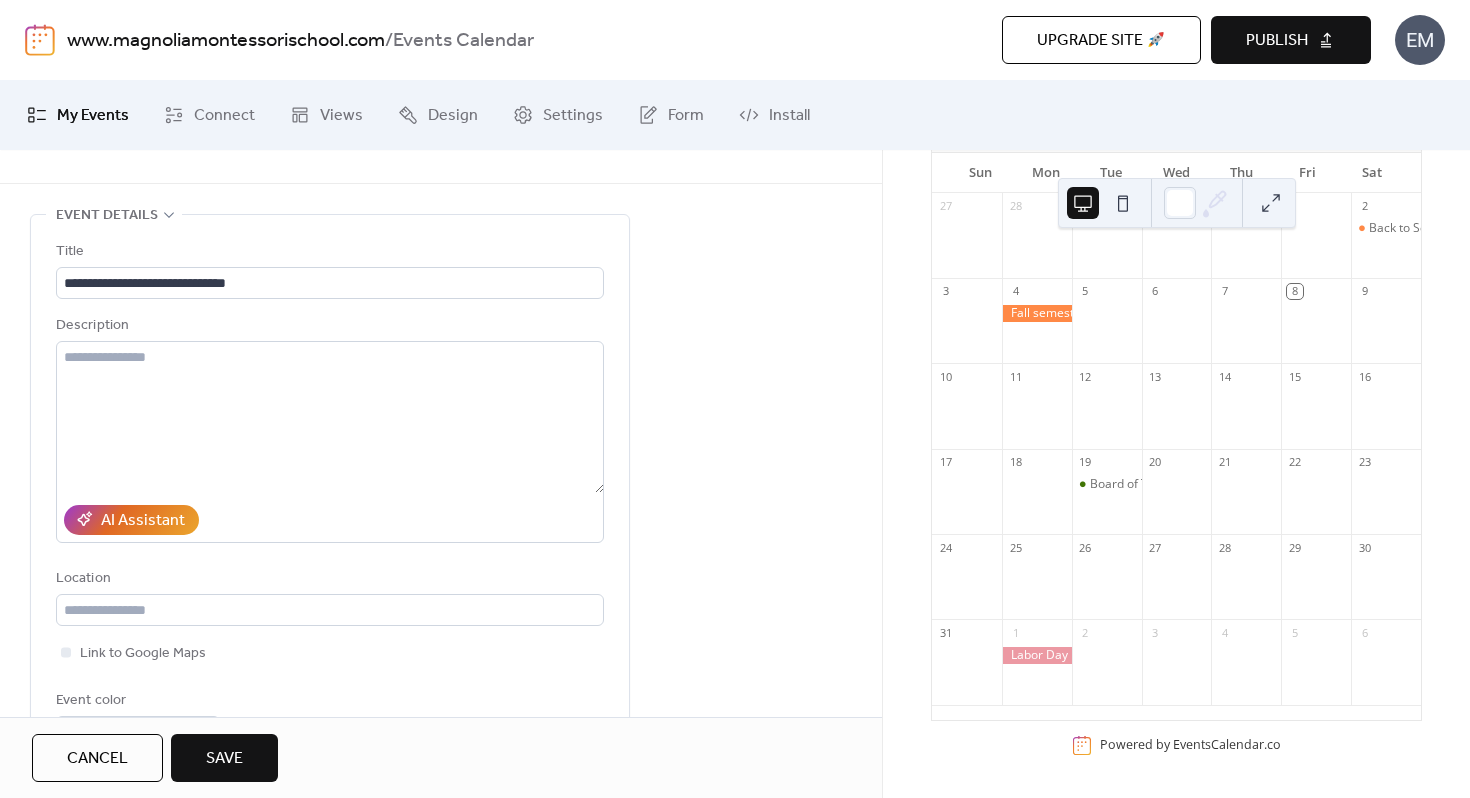 scroll, scrollTop: 0, scrollLeft: 0, axis: both 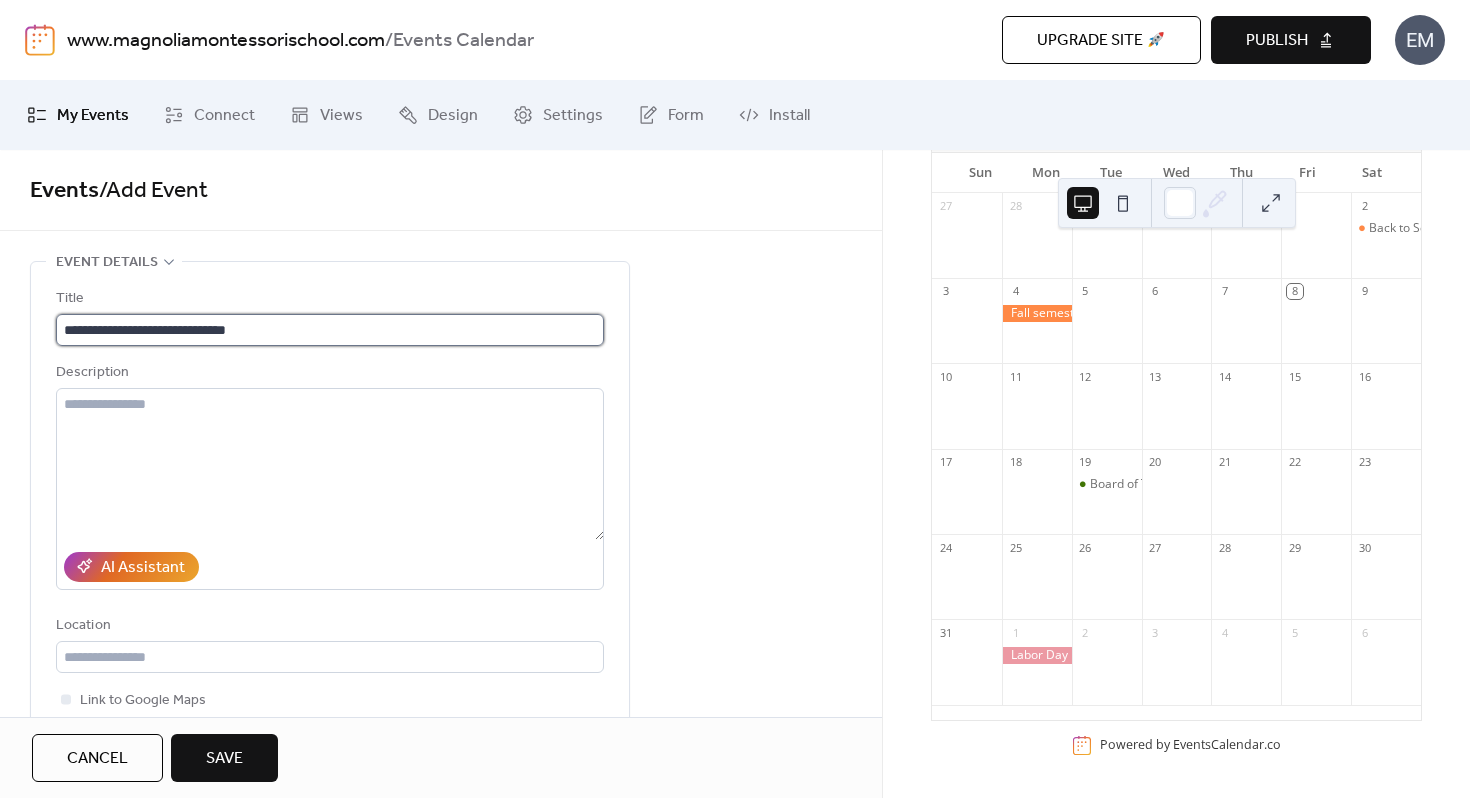click on "**********" at bounding box center (330, 330) 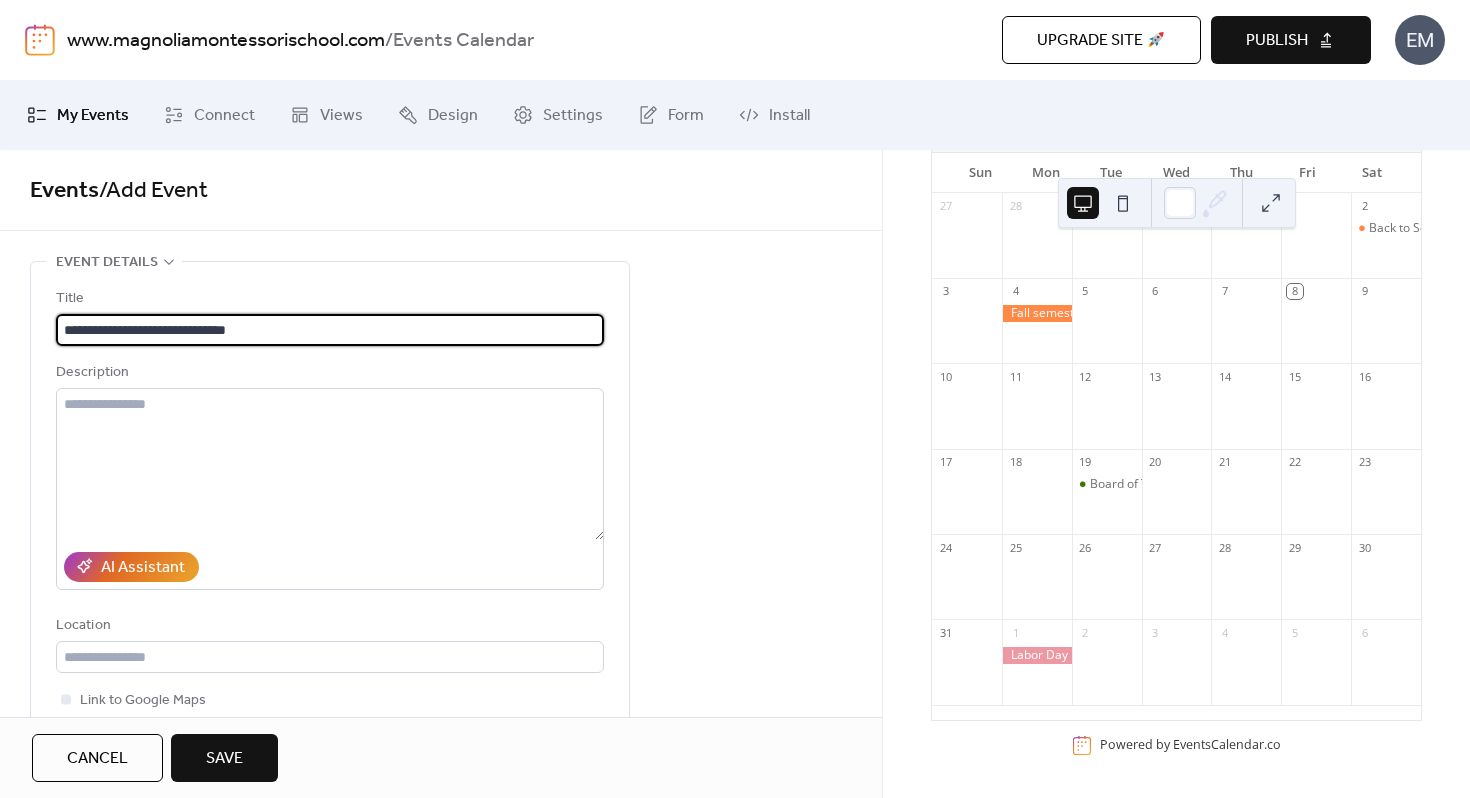 click on "**********" at bounding box center [330, 330] 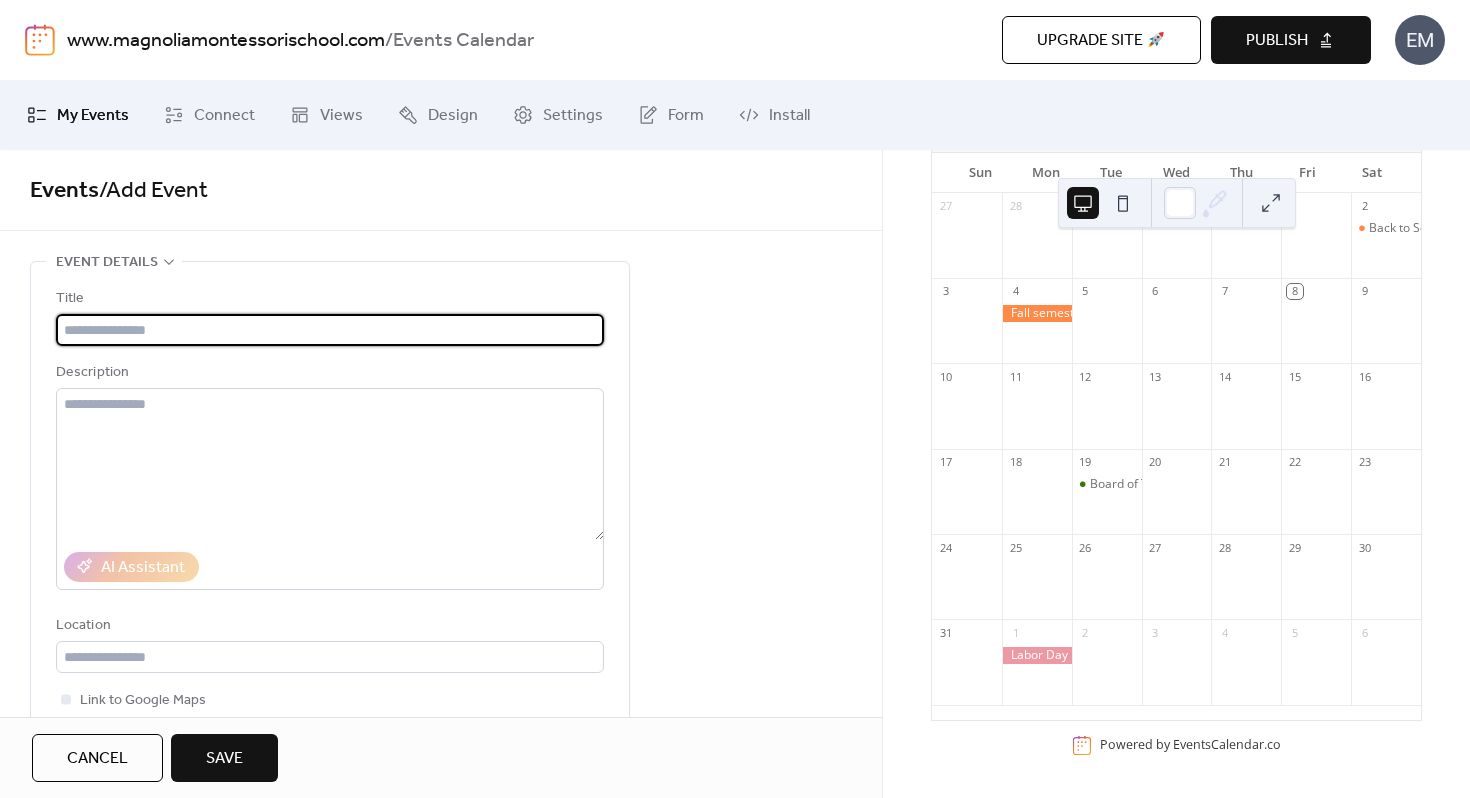 type 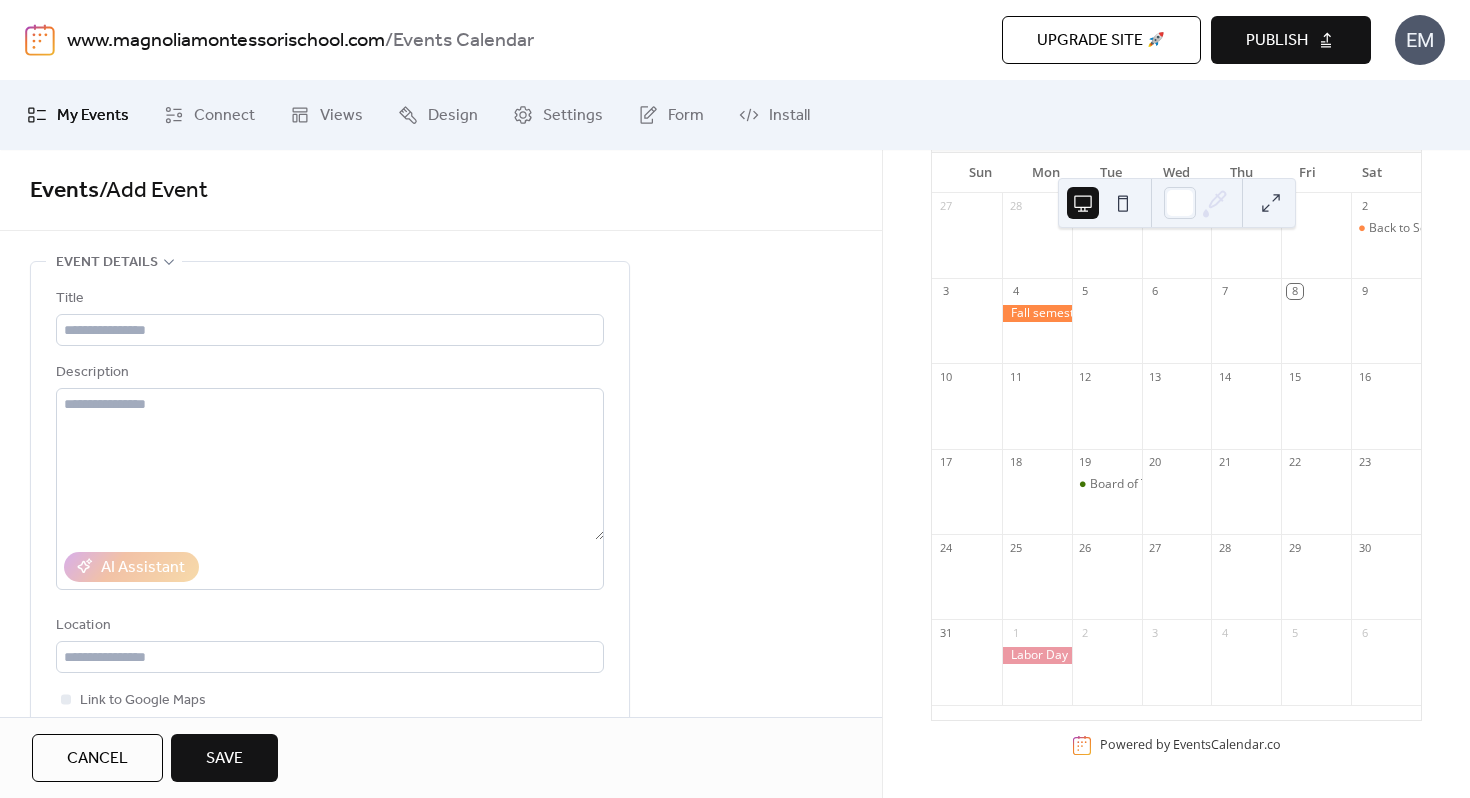 click on "Title Description AI Assistant Location Link to Google Maps Event color" at bounding box center [330, 536] 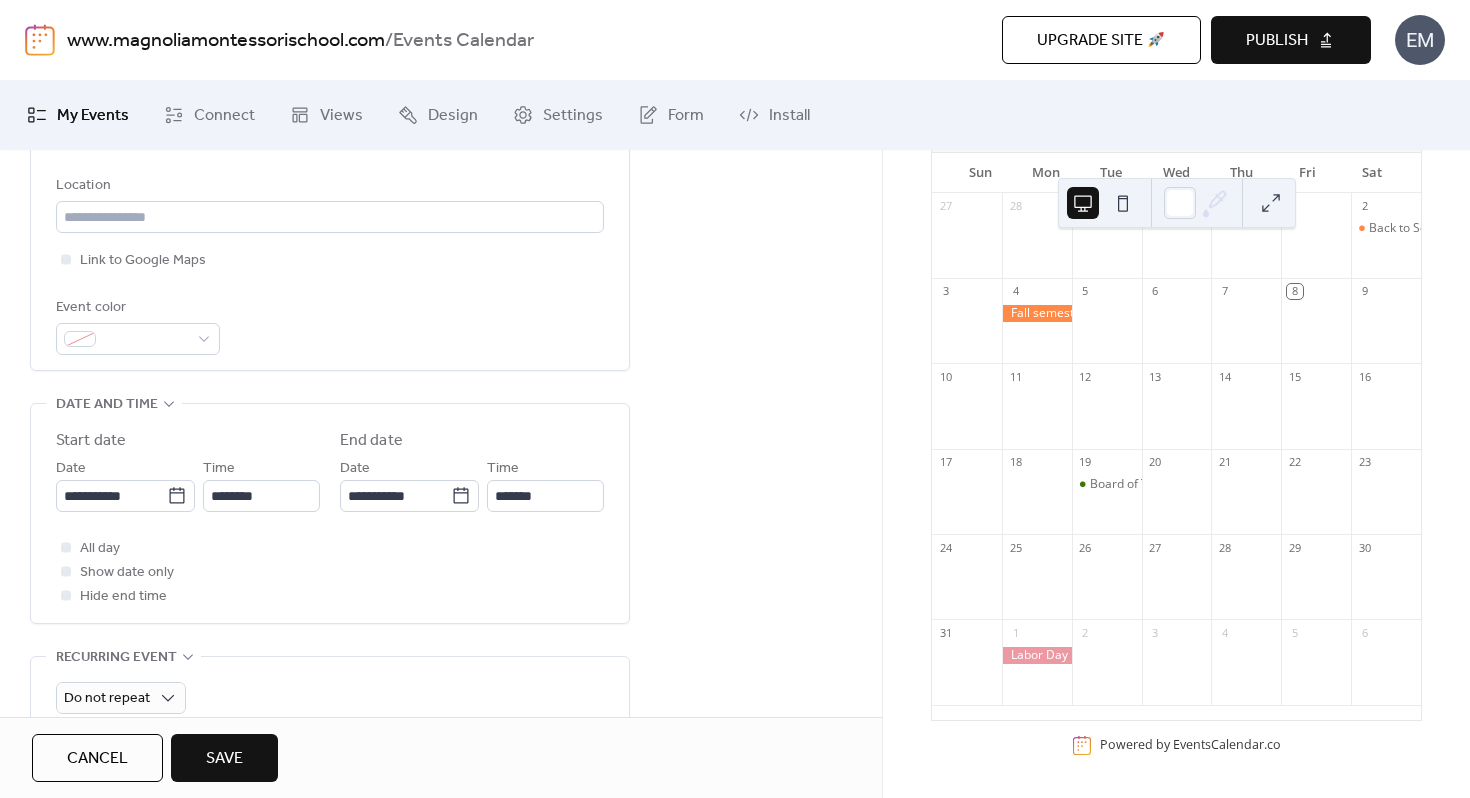 scroll, scrollTop: 829, scrollLeft: 0, axis: vertical 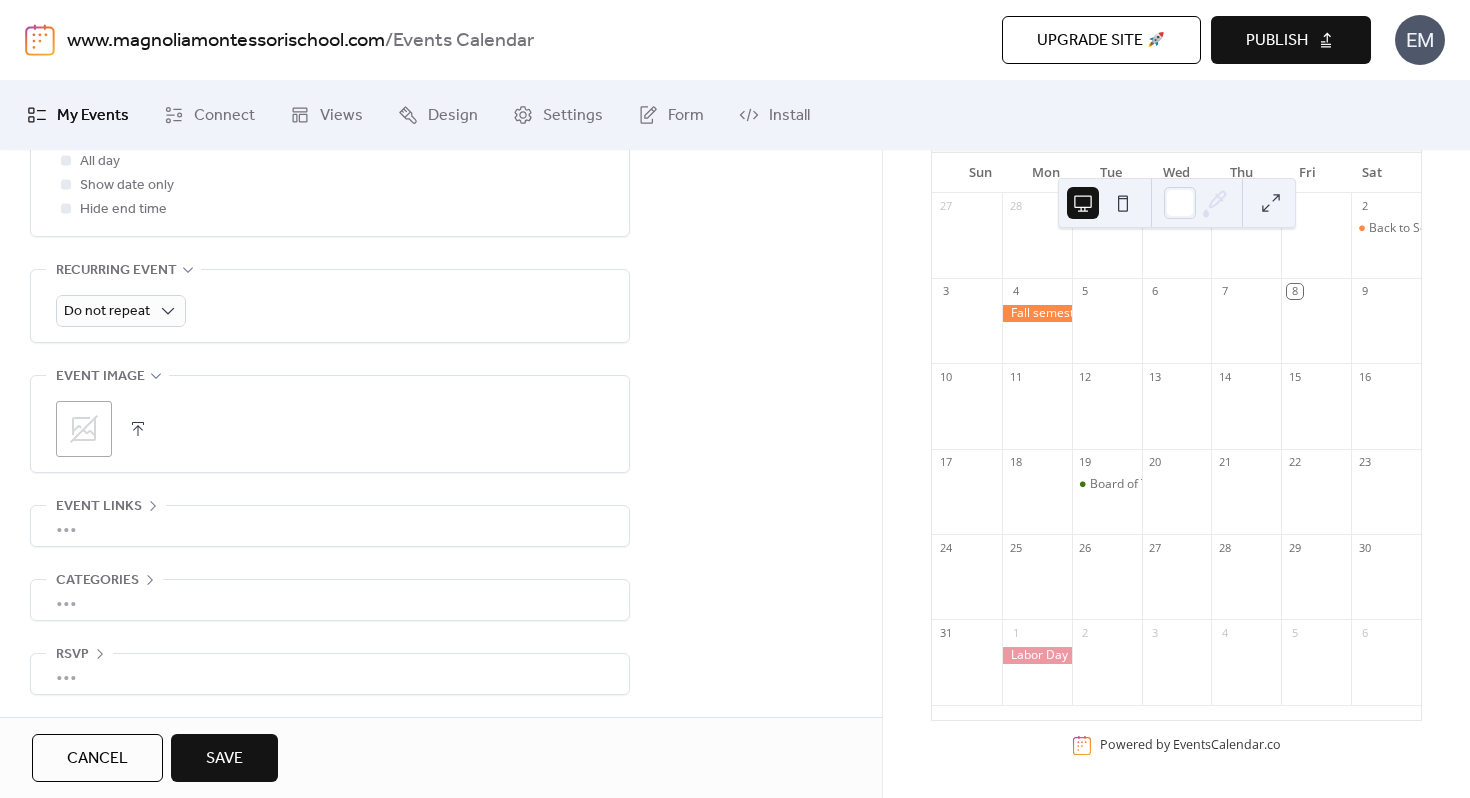 click on "Publish" at bounding box center (1277, 41) 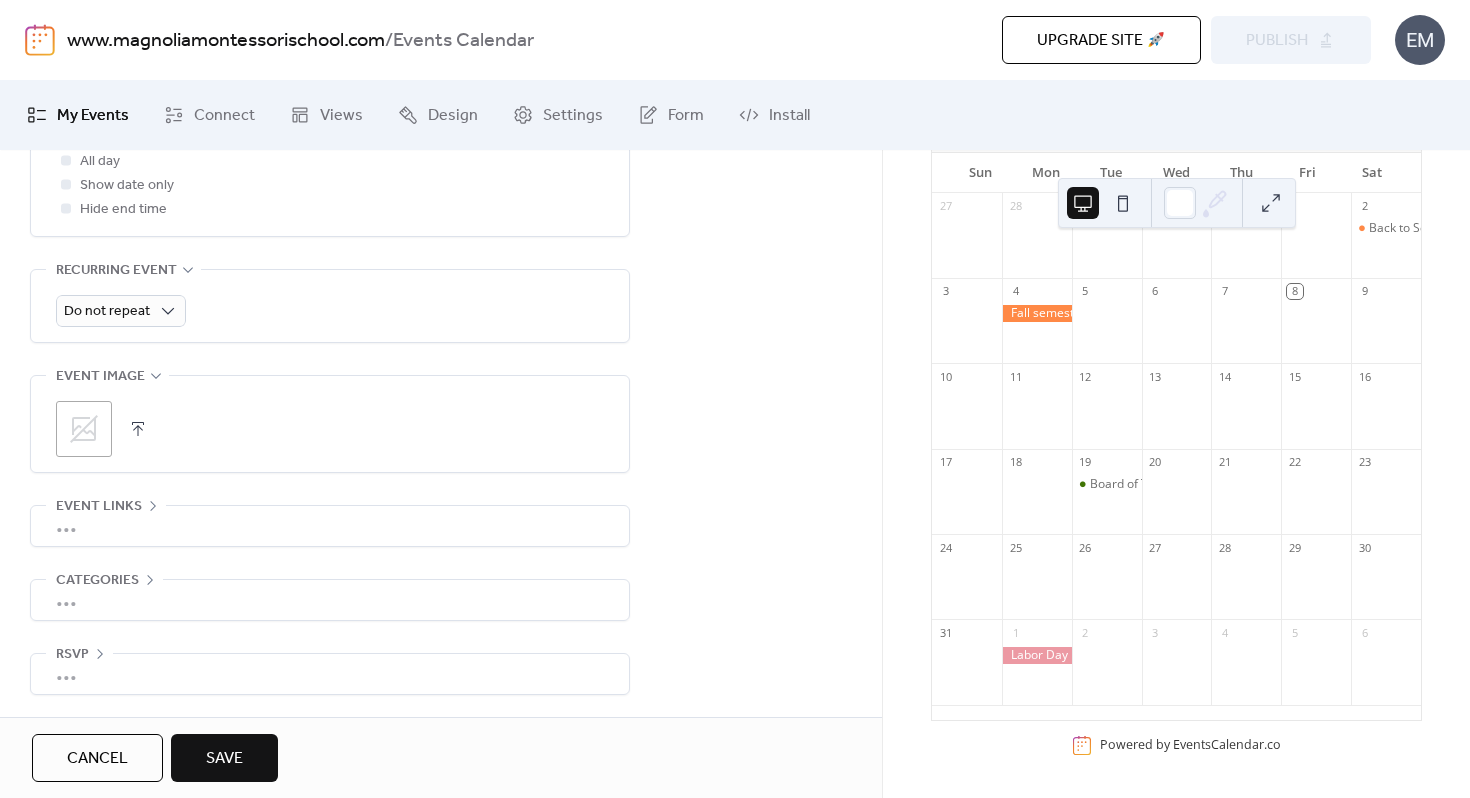 click on "Save" at bounding box center [224, 758] 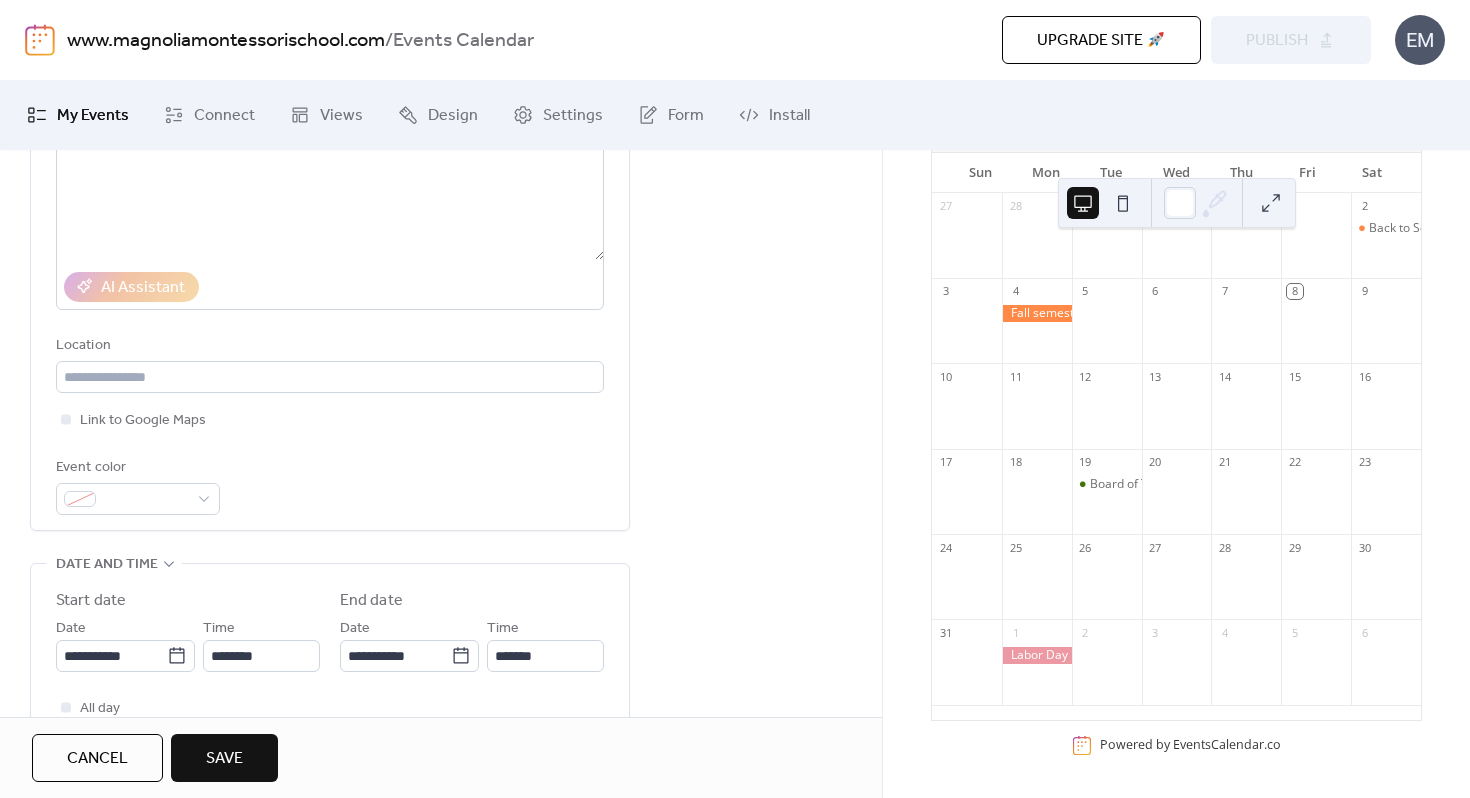 scroll, scrollTop: 0, scrollLeft: 0, axis: both 